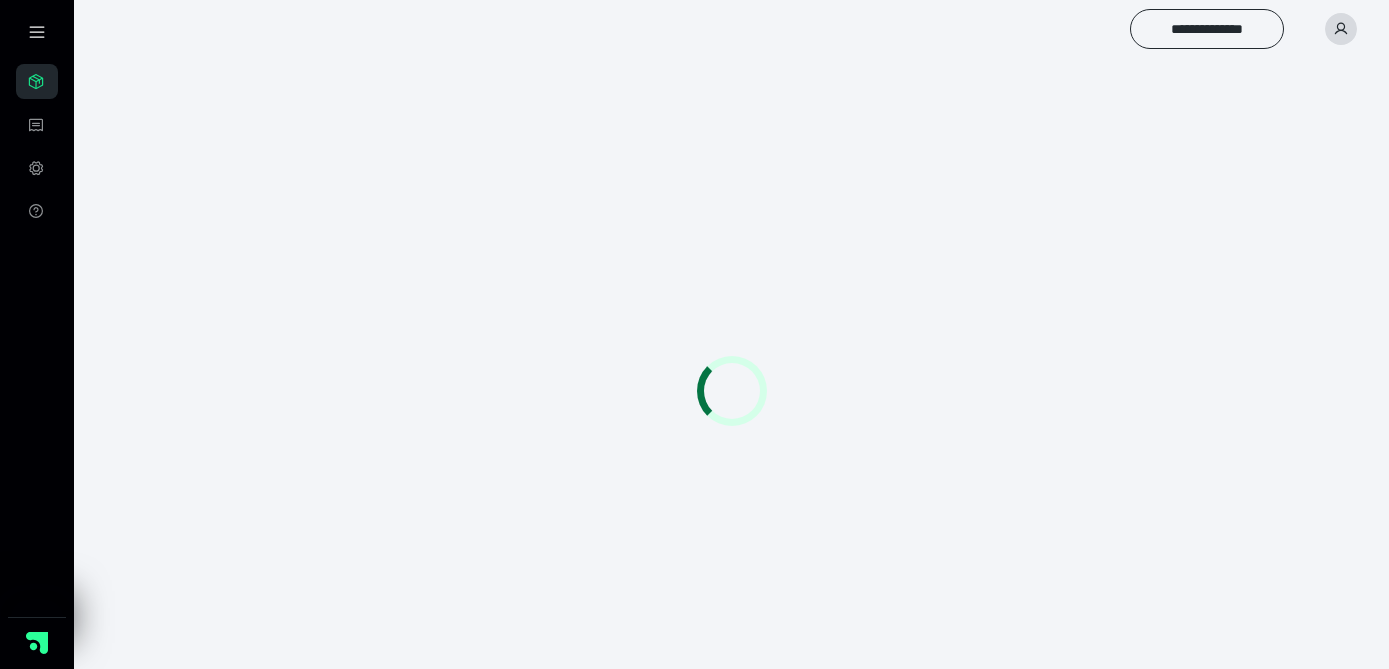 scroll, scrollTop: 0, scrollLeft: 0, axis: both 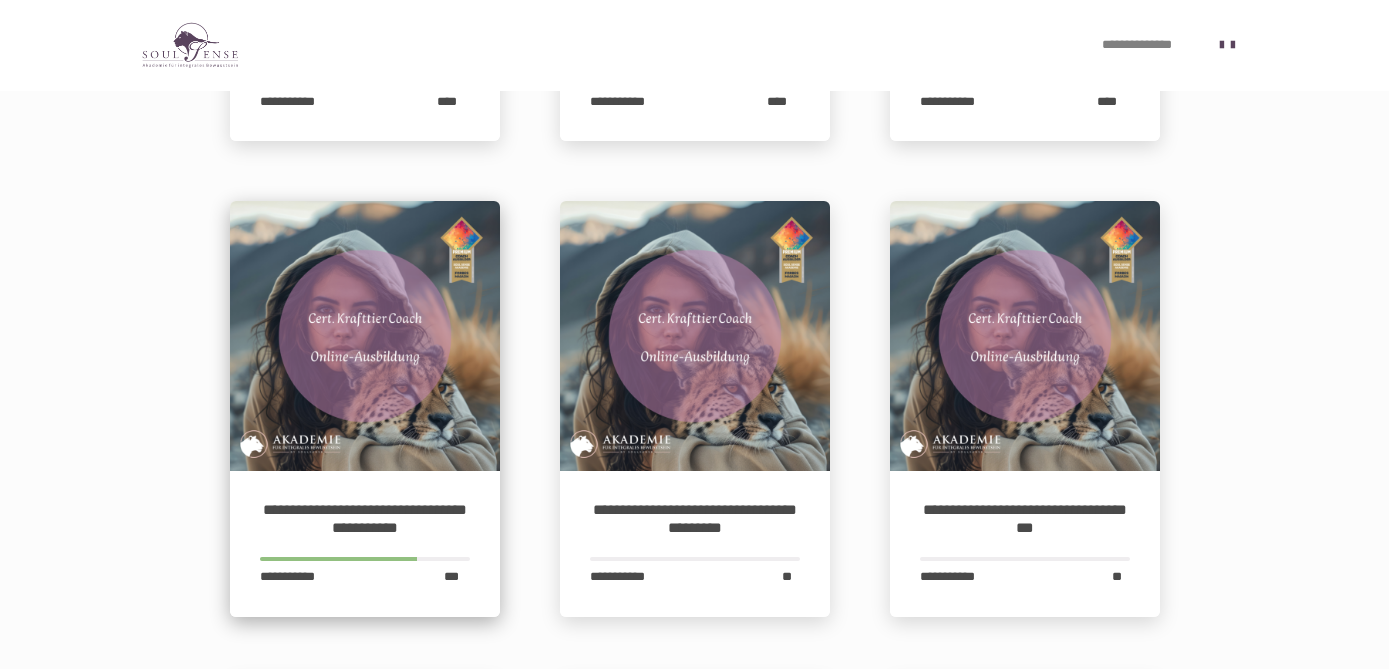 click on "**********" at bounding box center [365, 519] 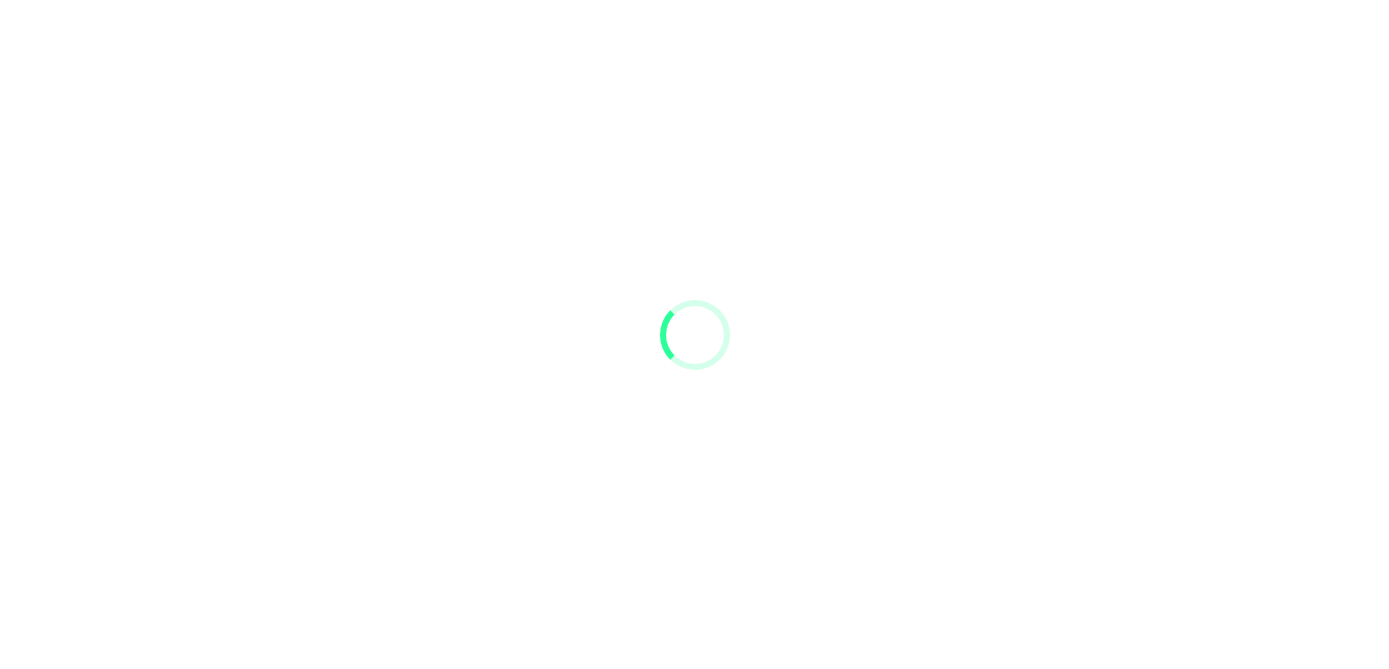 scroll, scrollTop: 0, scrollLeft: 0, axis: both 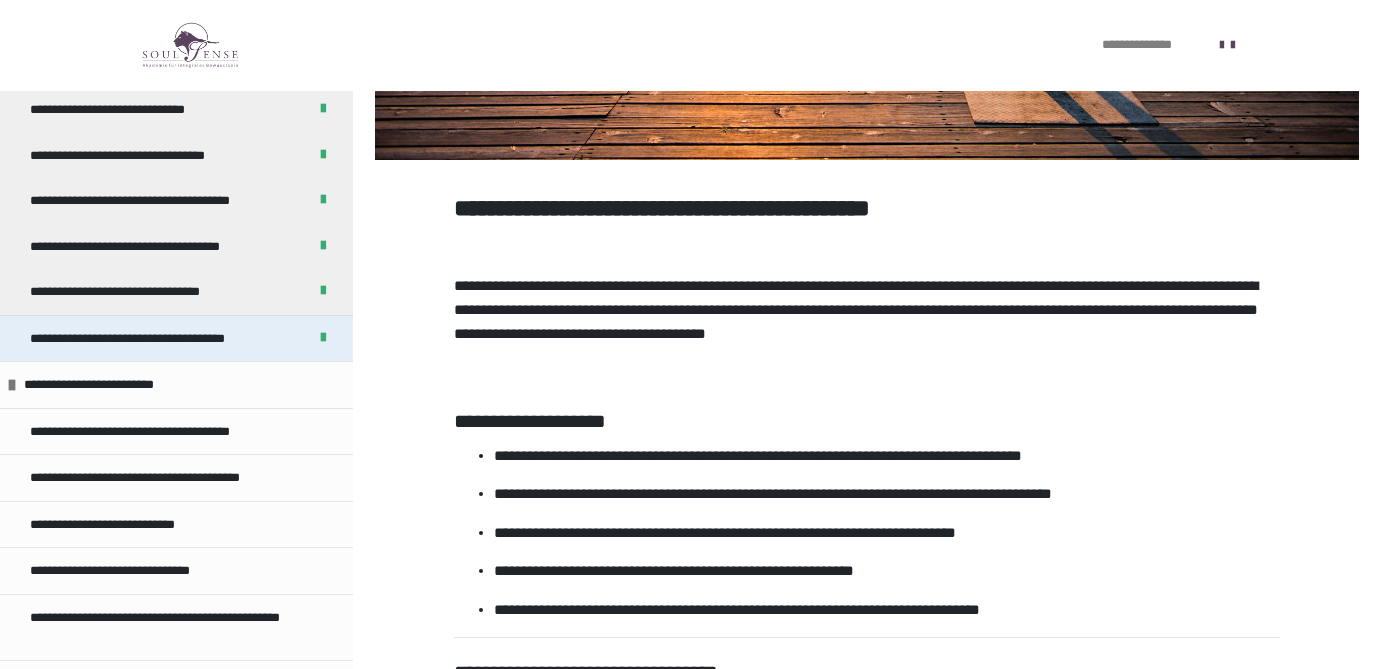 click on "**********" at bounding box center [149, 339] 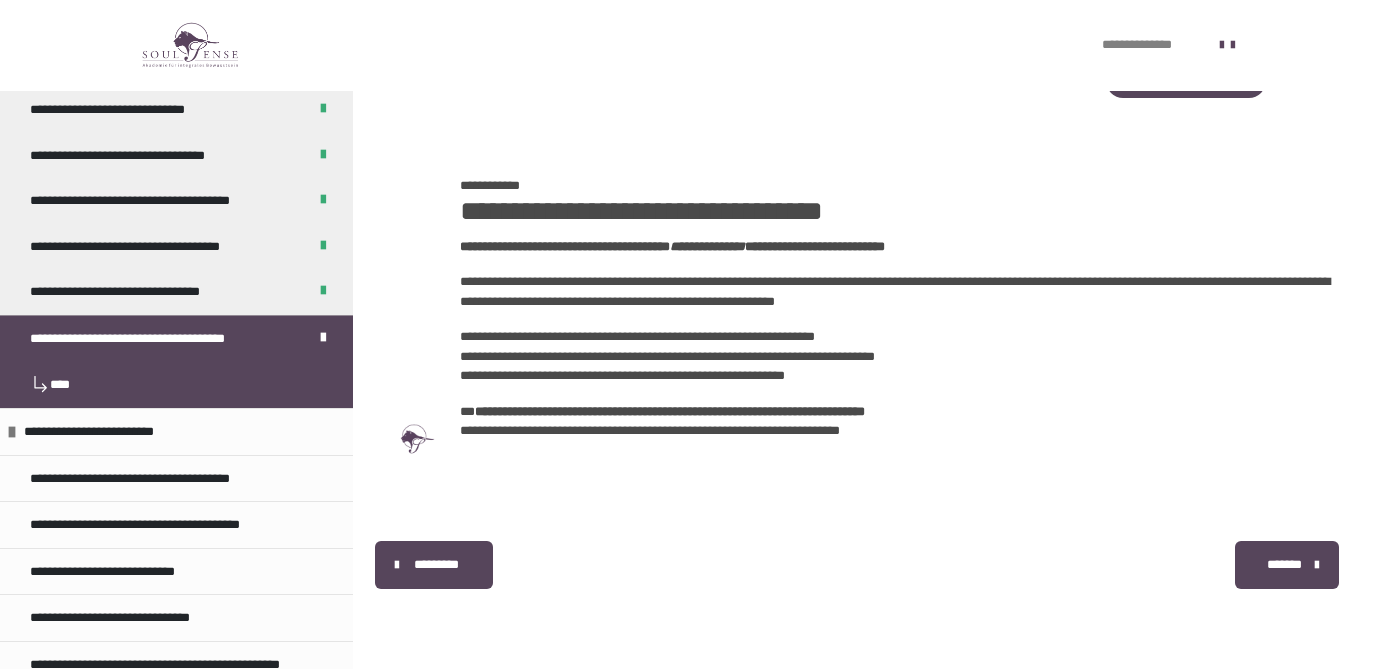 click on "*******" at bounding box center [1284, 565] 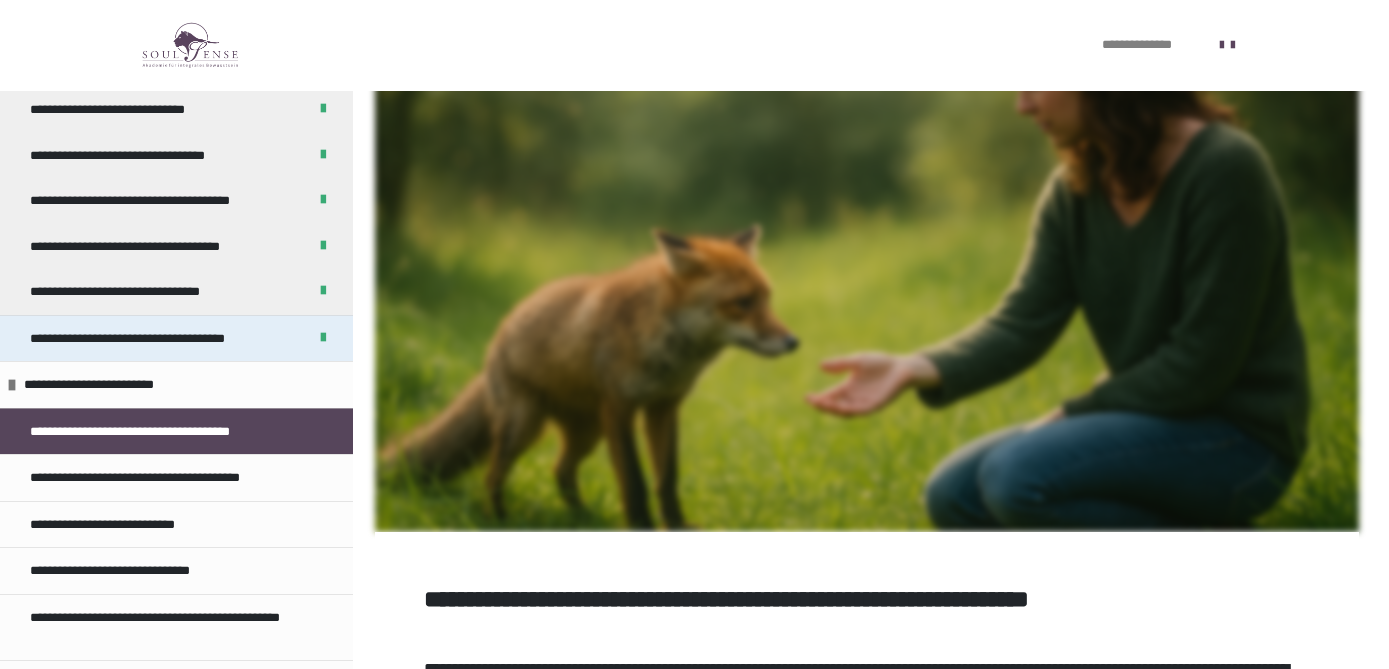 click on "**********" at bounding box center (149, 339) 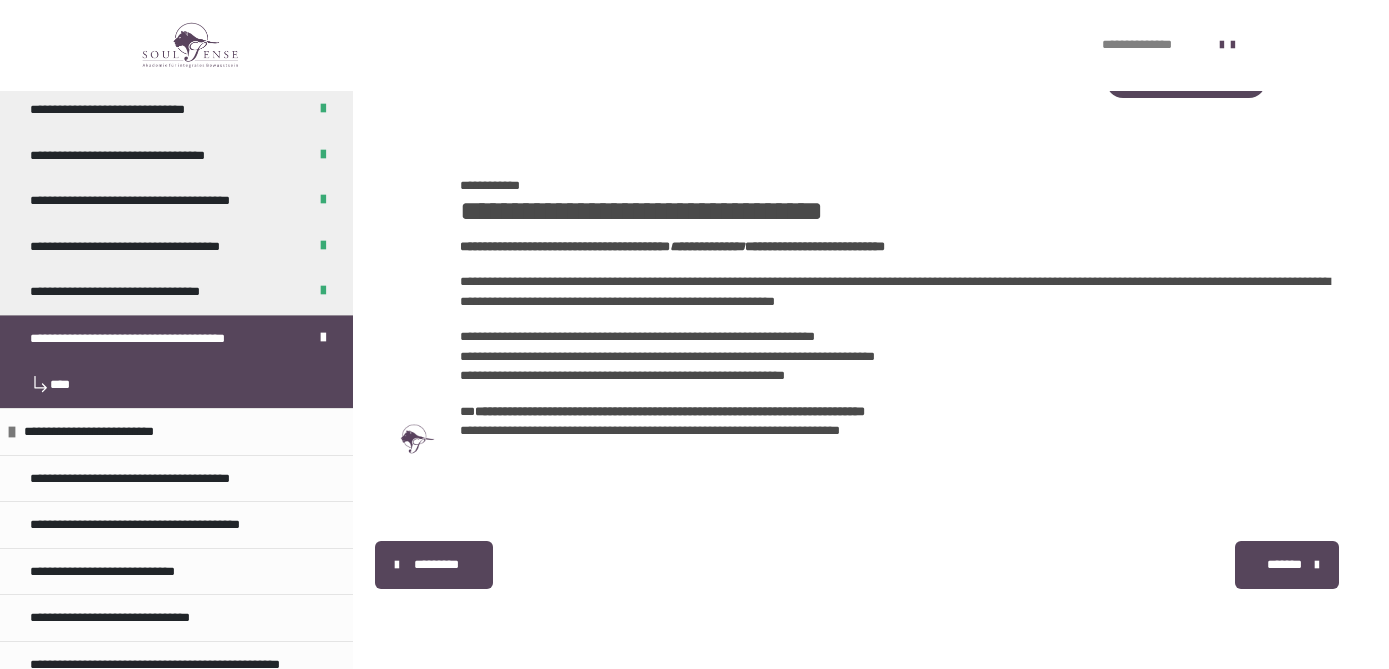 click on "*******" at bounding box center [1287, 565] 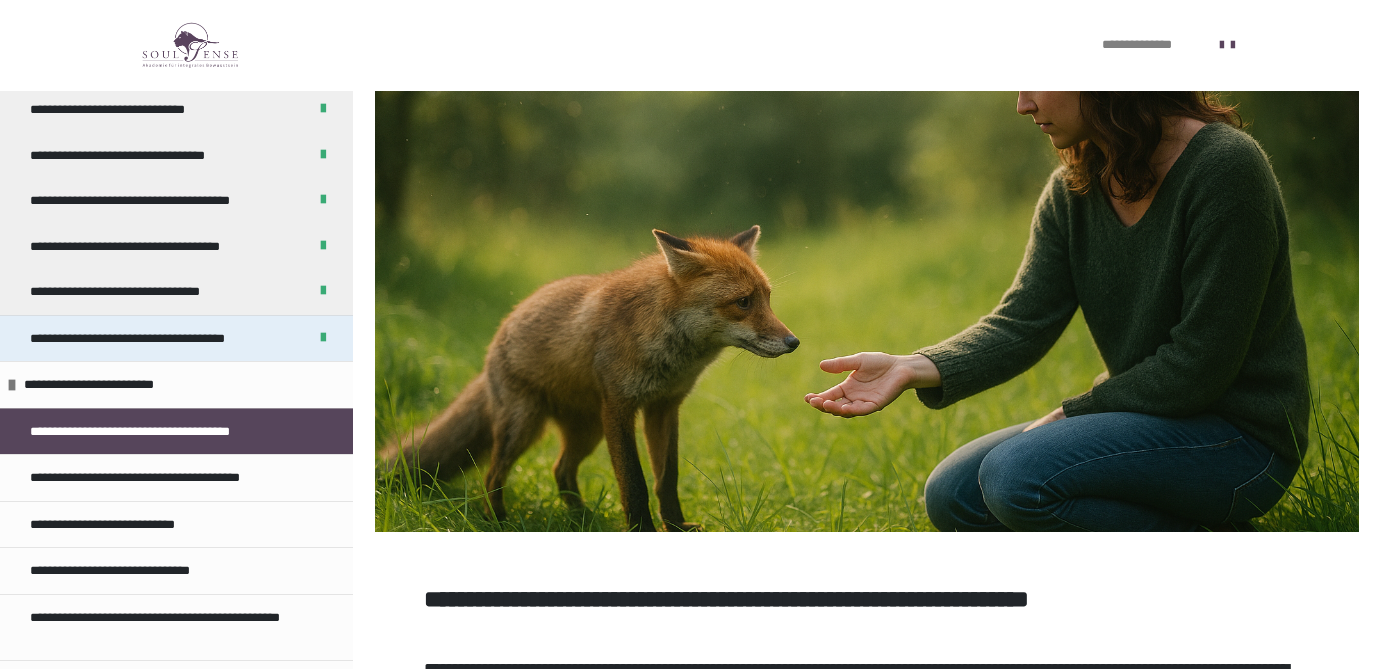 click on "**********" at bounding box center [149, 339] 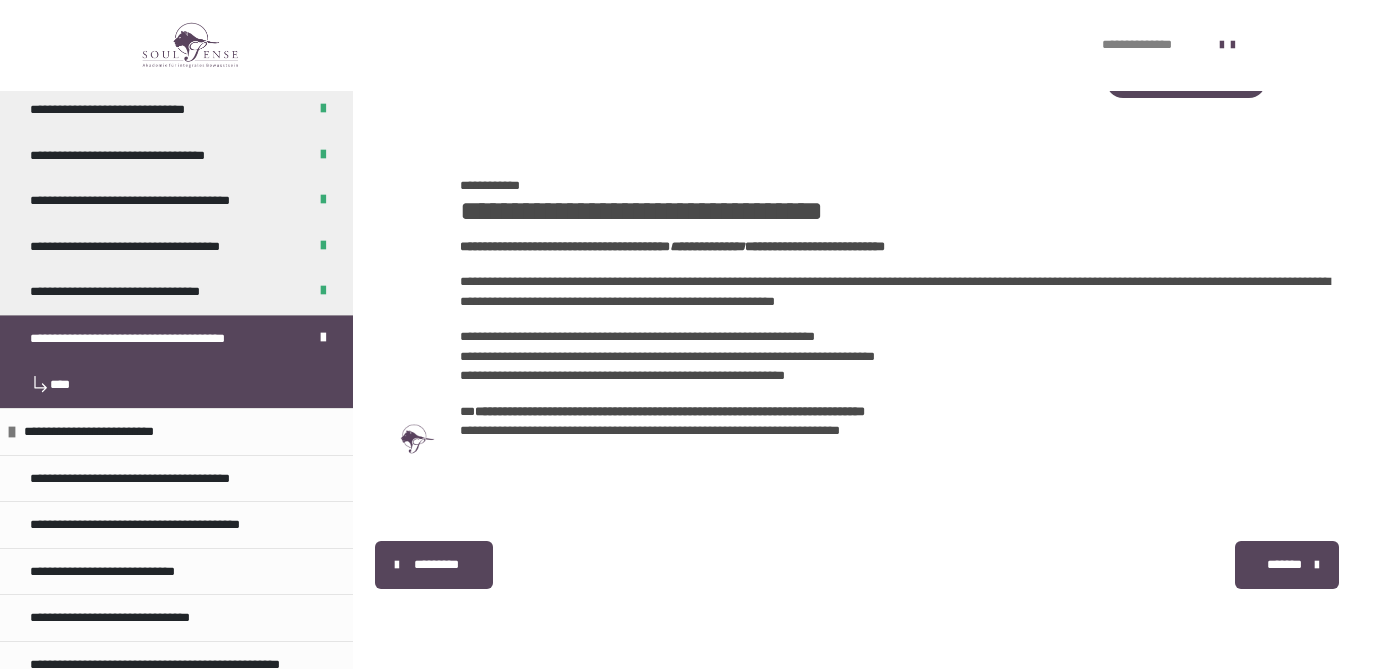 scroll, scrollTop: 326, scrollLeft: 0, axis: vertical 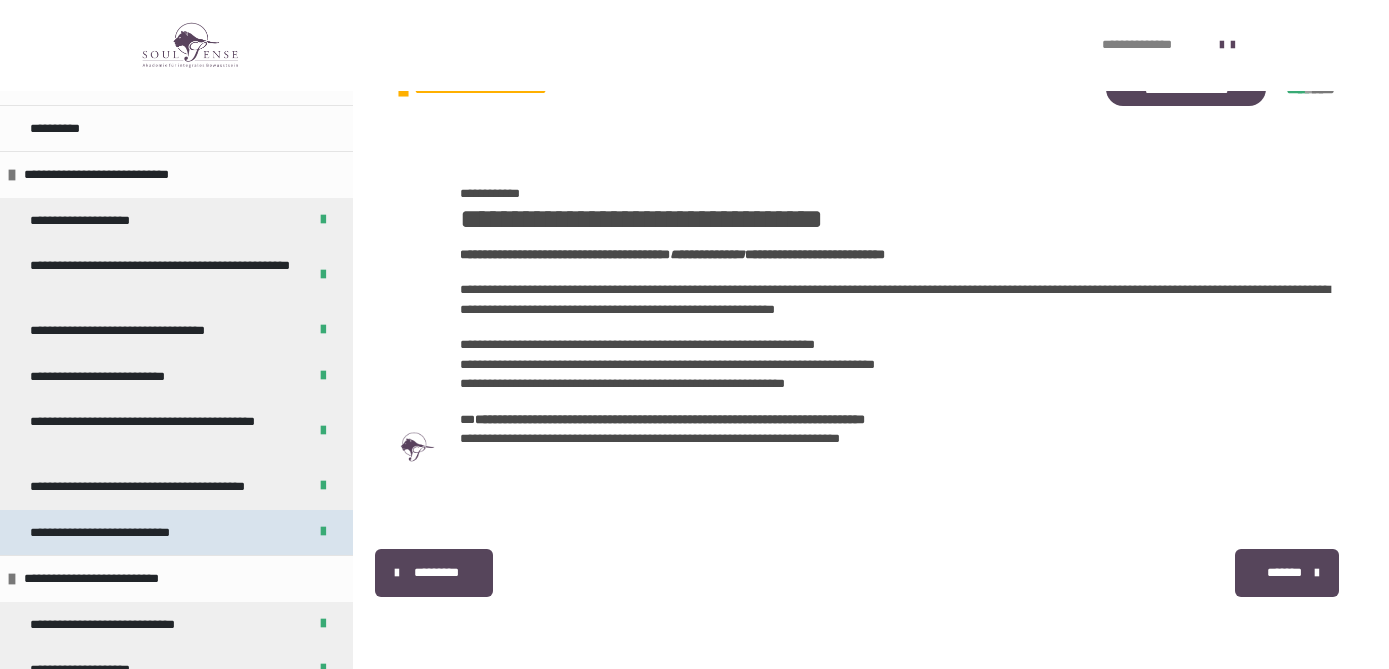 click on "**********" at bounding box center (111, 533) 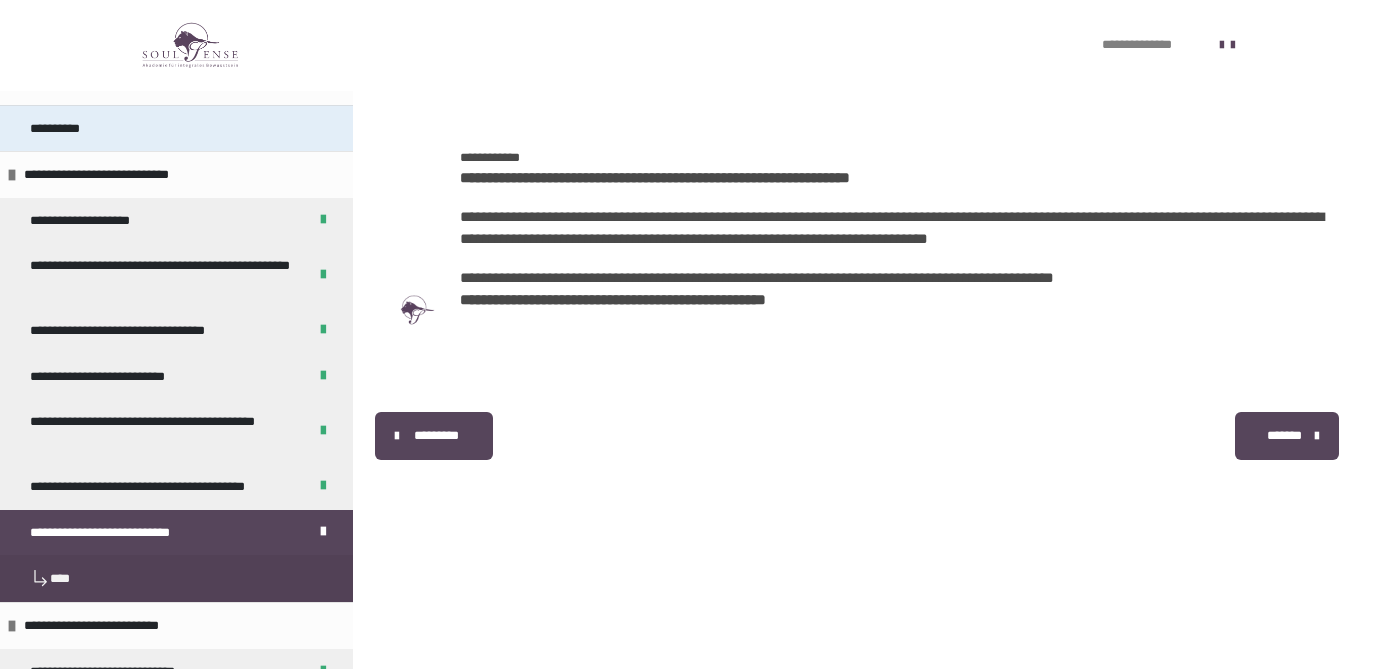 scroll, scrollTop: 474, scrollLeft: 0, axis: vertical 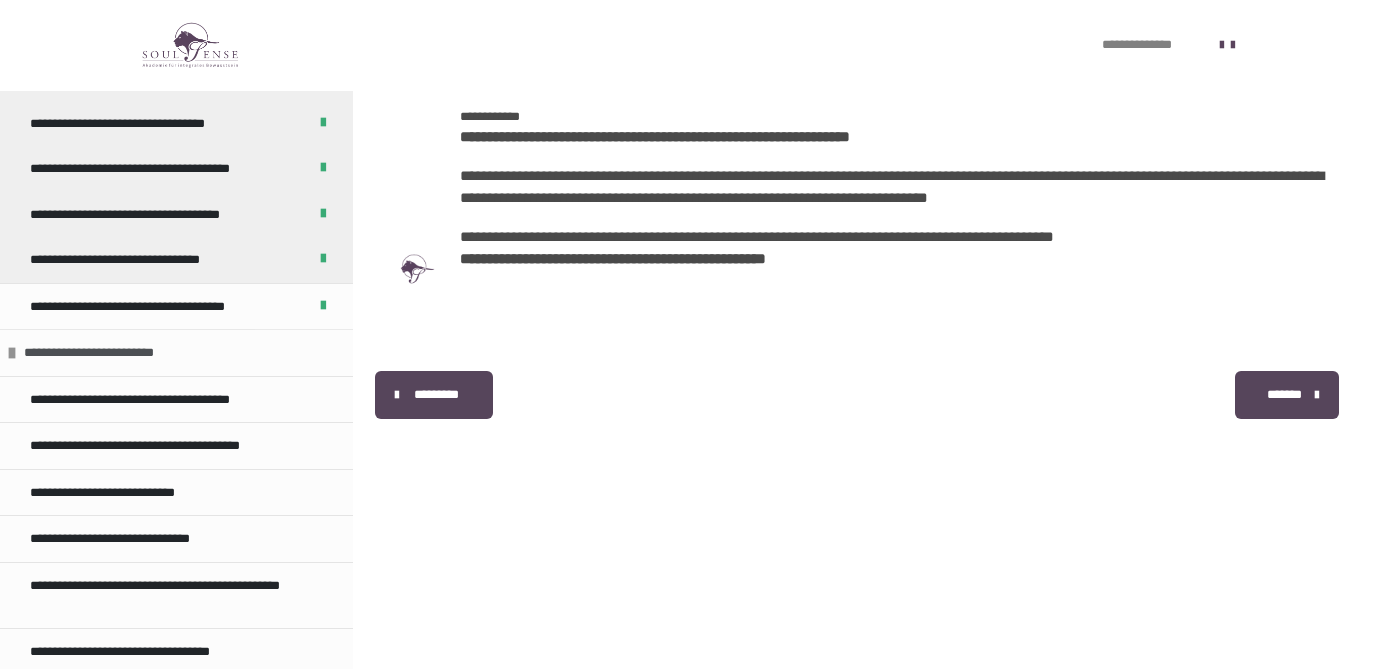 click on "**********" at bounding box center [103, 353] 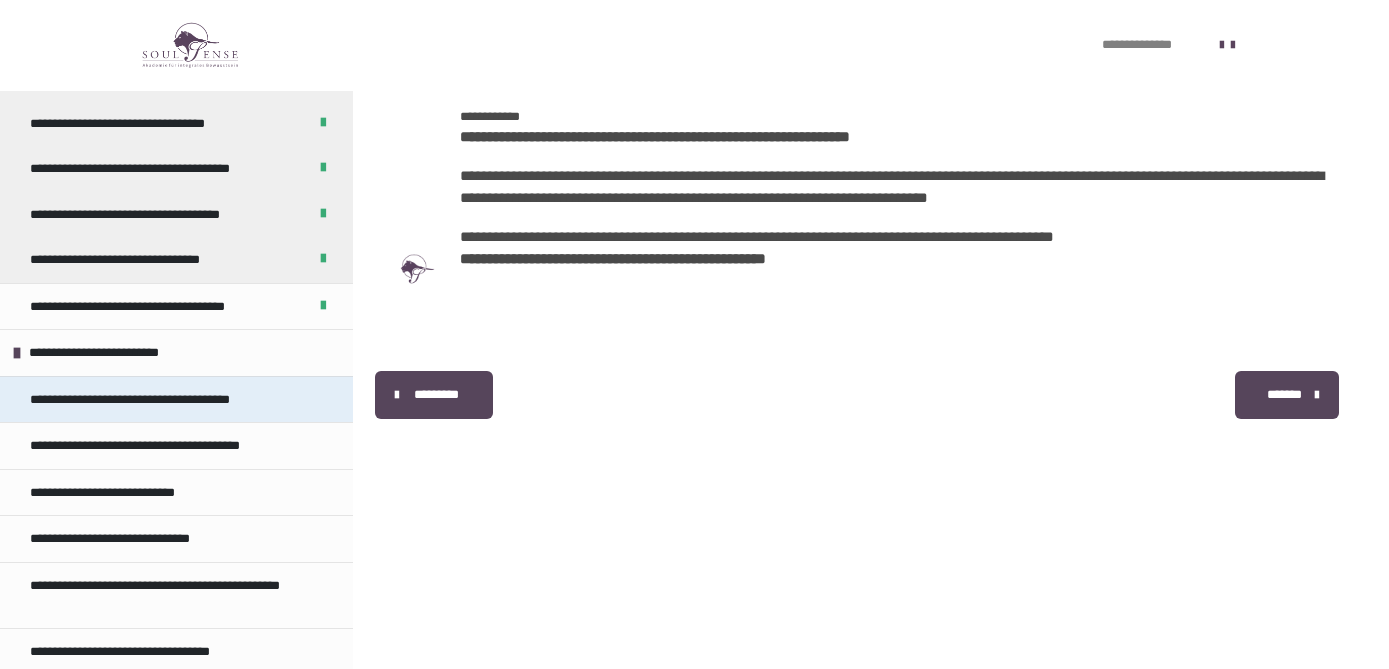 click on "**********" at bounding box center [151, 400] 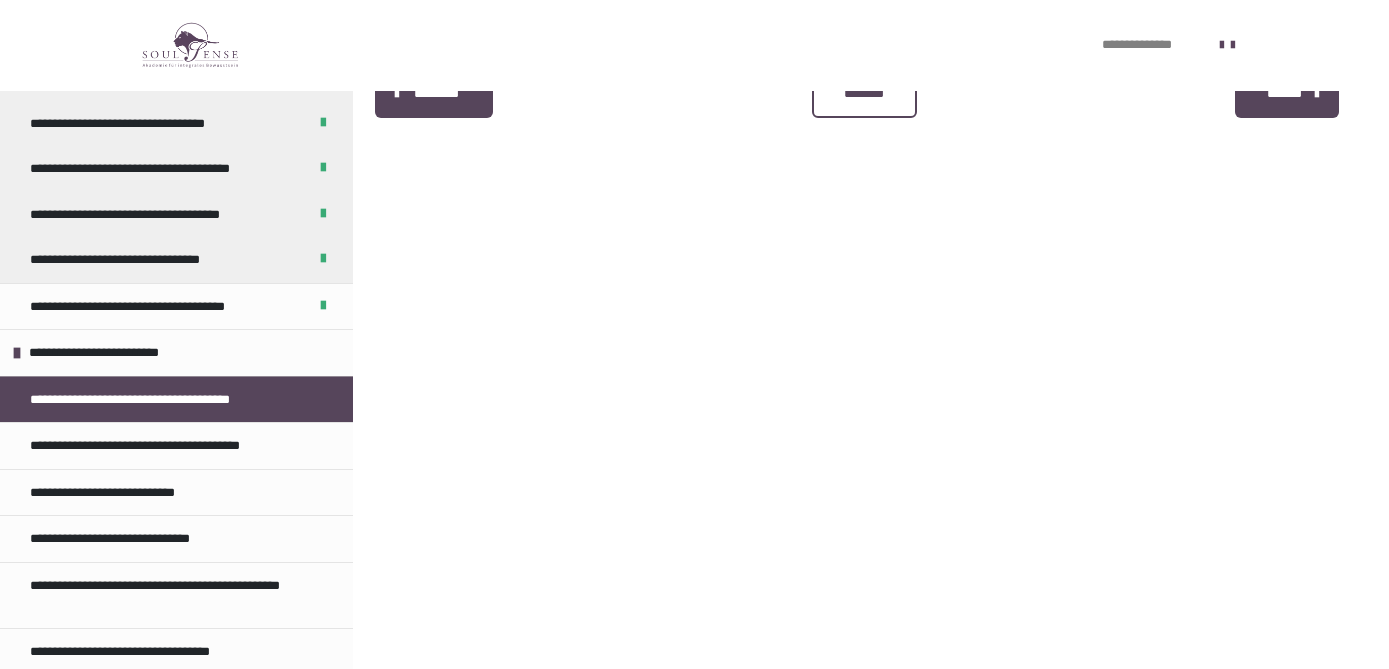 scroll, scrollTop: 1048, scrollLeft: 0, axis: vertical 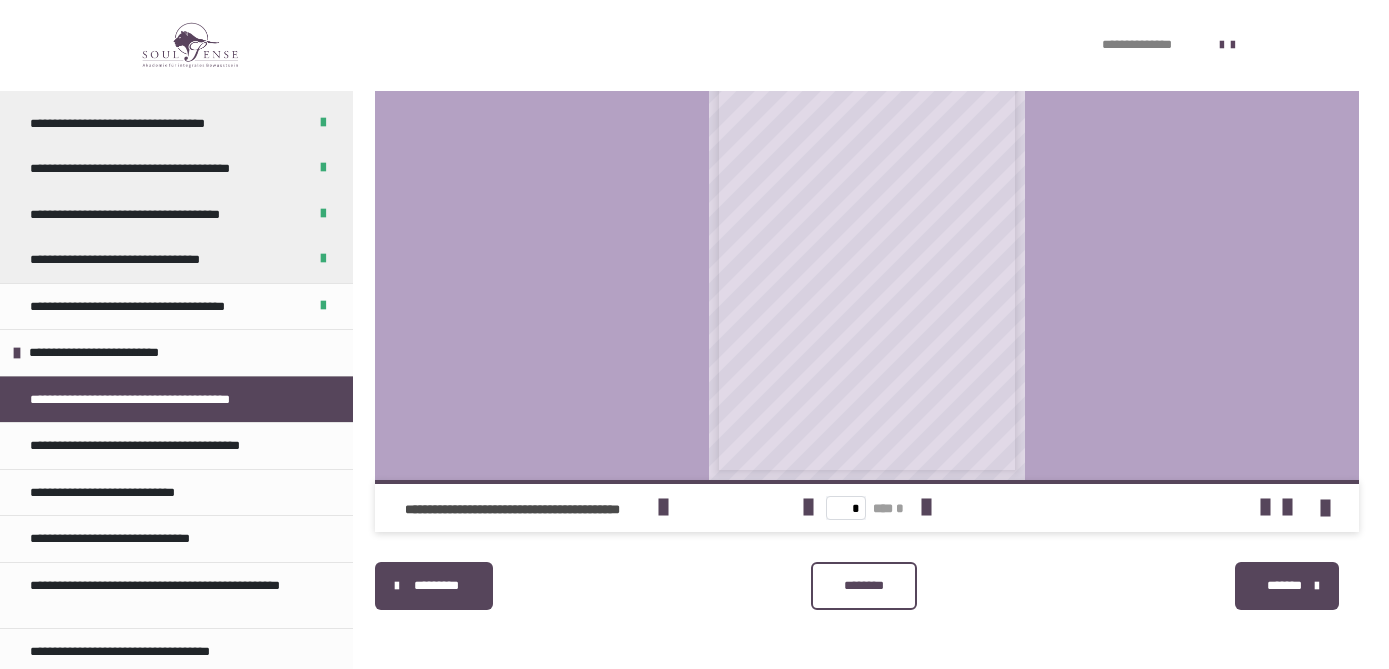 click on "********" at bounding box center (863, 586) 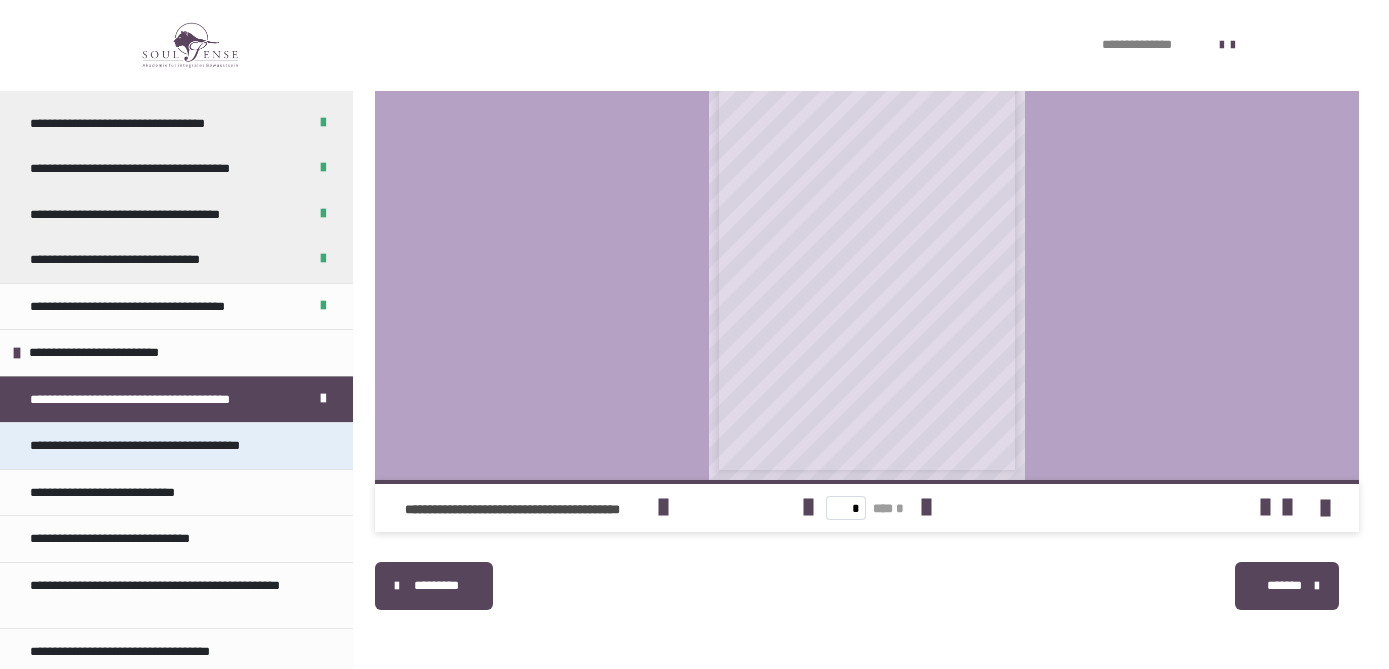 click on "**********" at bounding box center [176, 445] 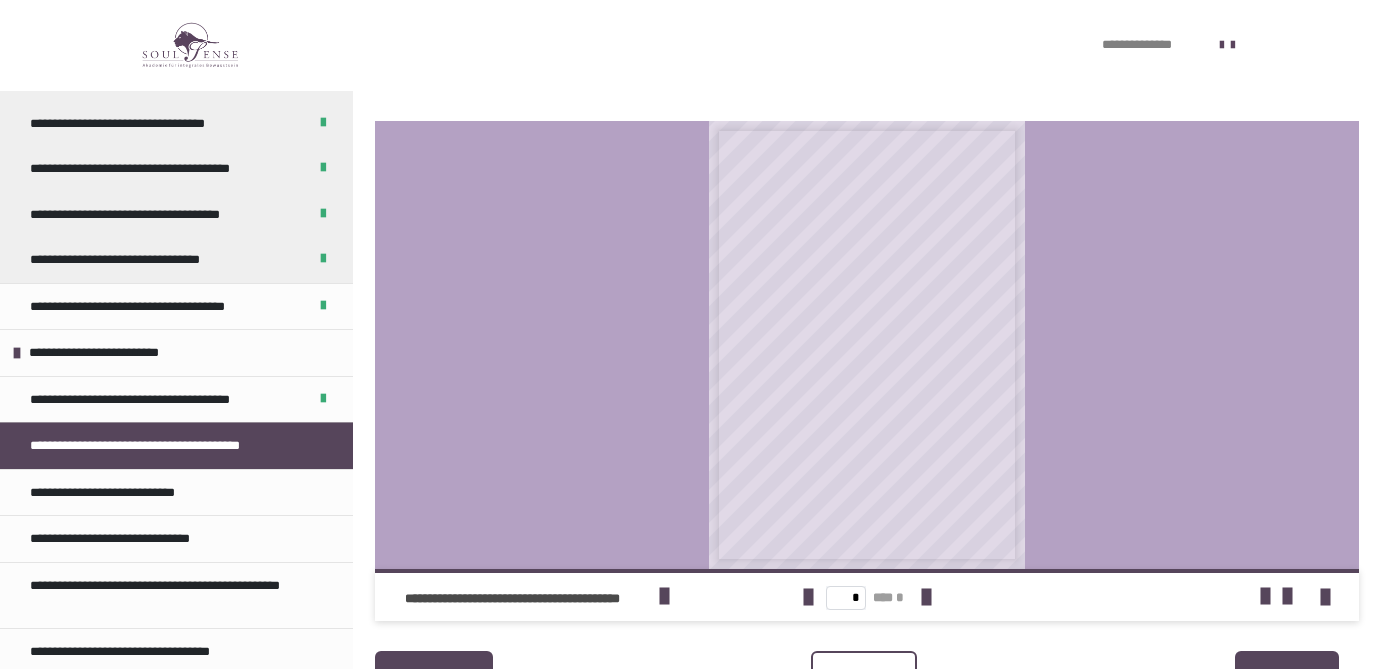 scroll, scrollTop: 1843, scrollLeft: 0, axis: vertical 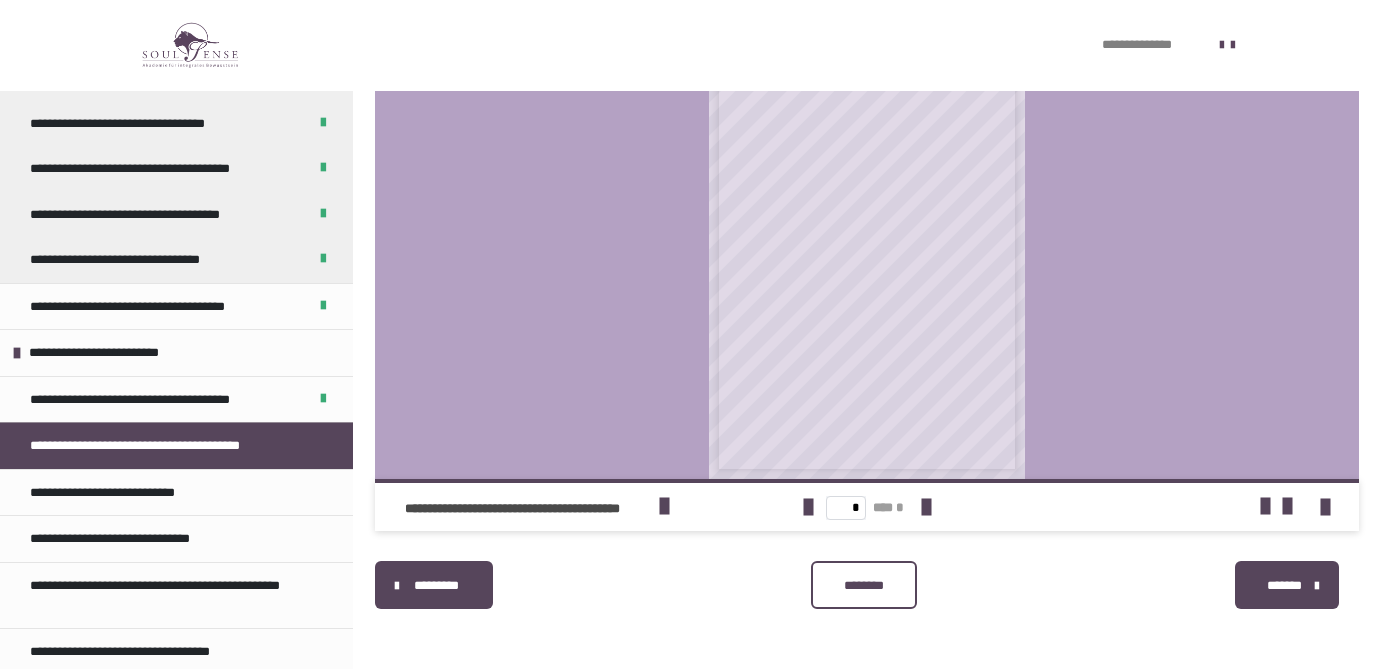 click on "********" at bounding box center (863, 586) 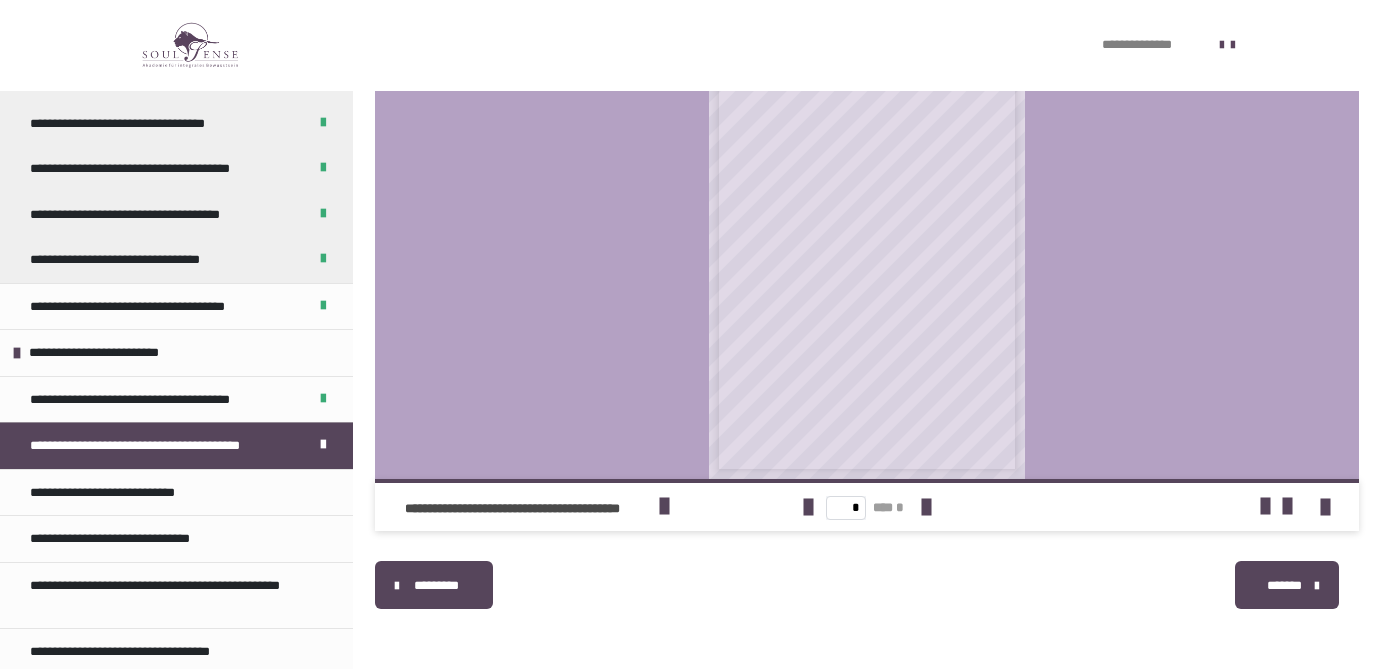 click on "*******" at bounding box center [1287, 585] 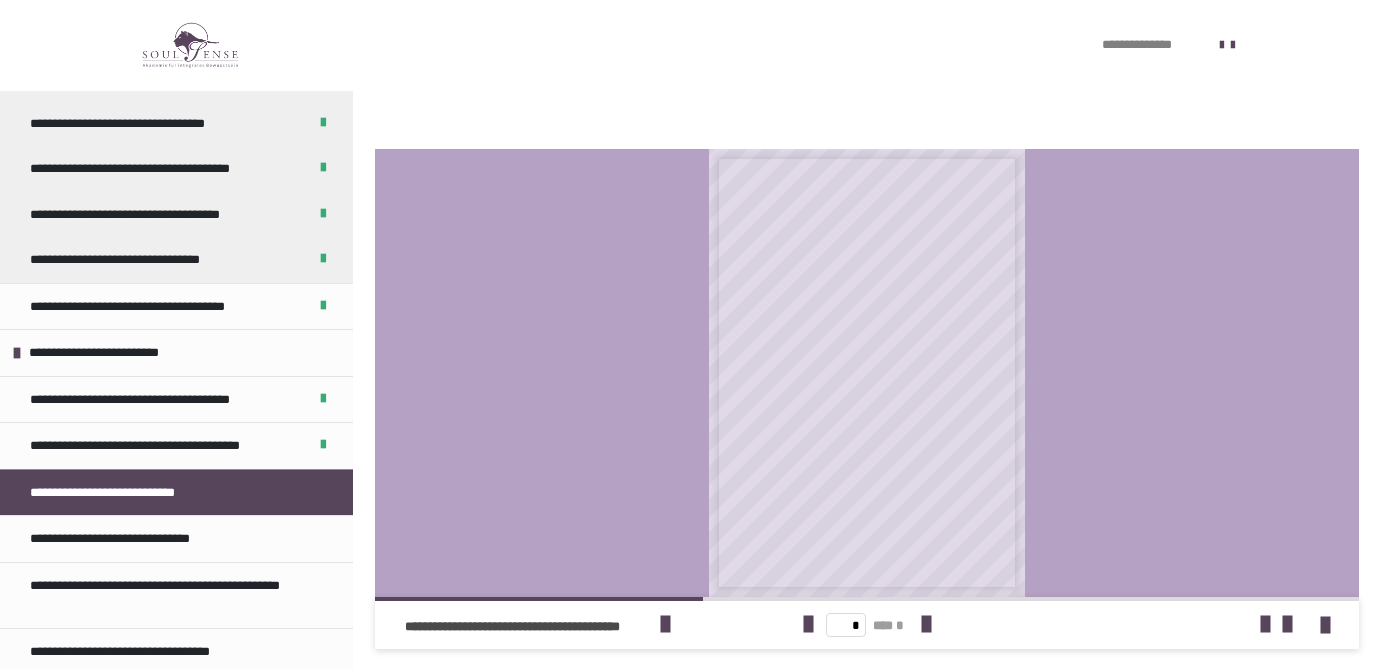 scroll, scrollTop: 2468, scrollLeft: 0, axis: vertical 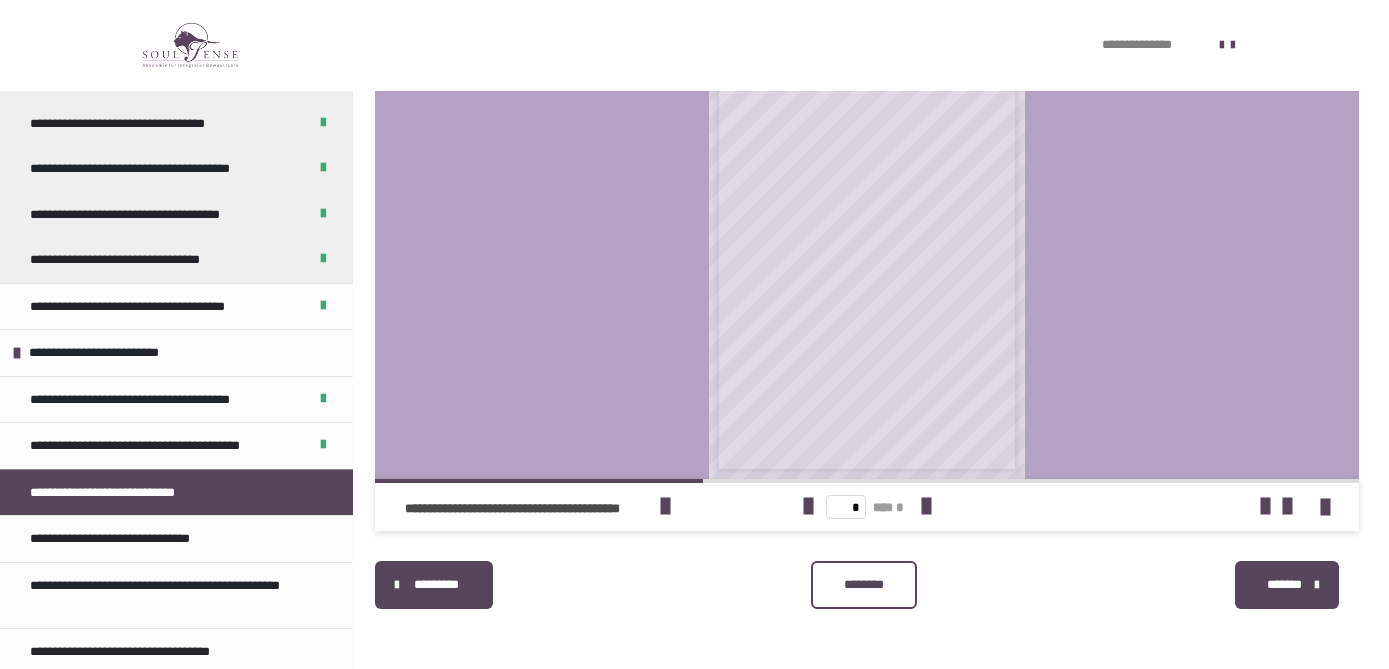 click on "********" at bounding box center [863, 585] 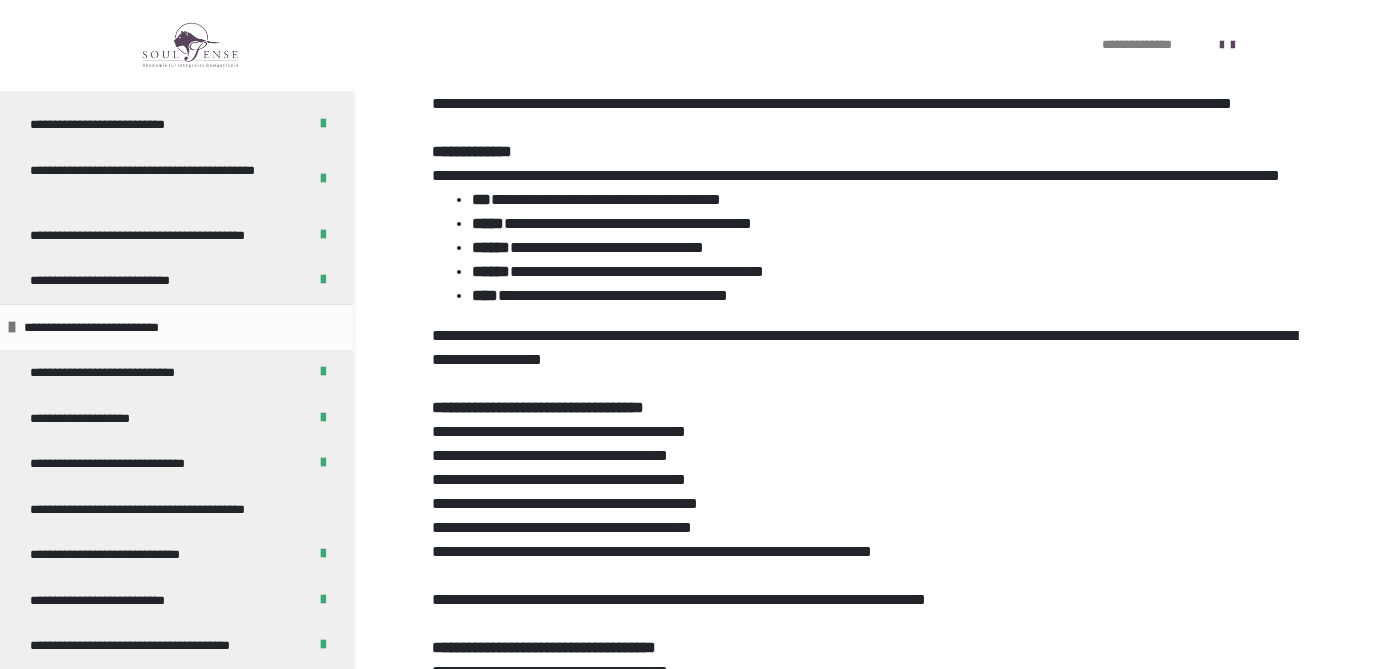 scroll, scrollTop: 0, scrollLeft: 0, axis: both 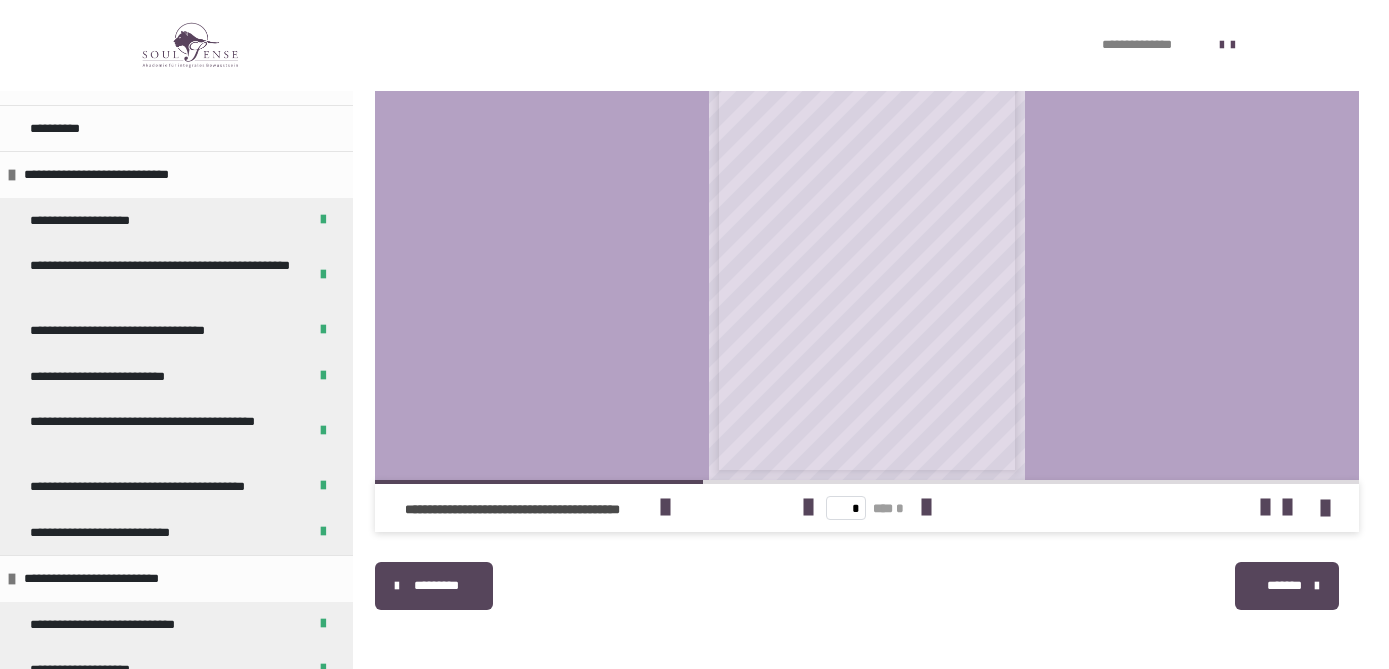 click on "*******" at bounding box center [1284, 586] 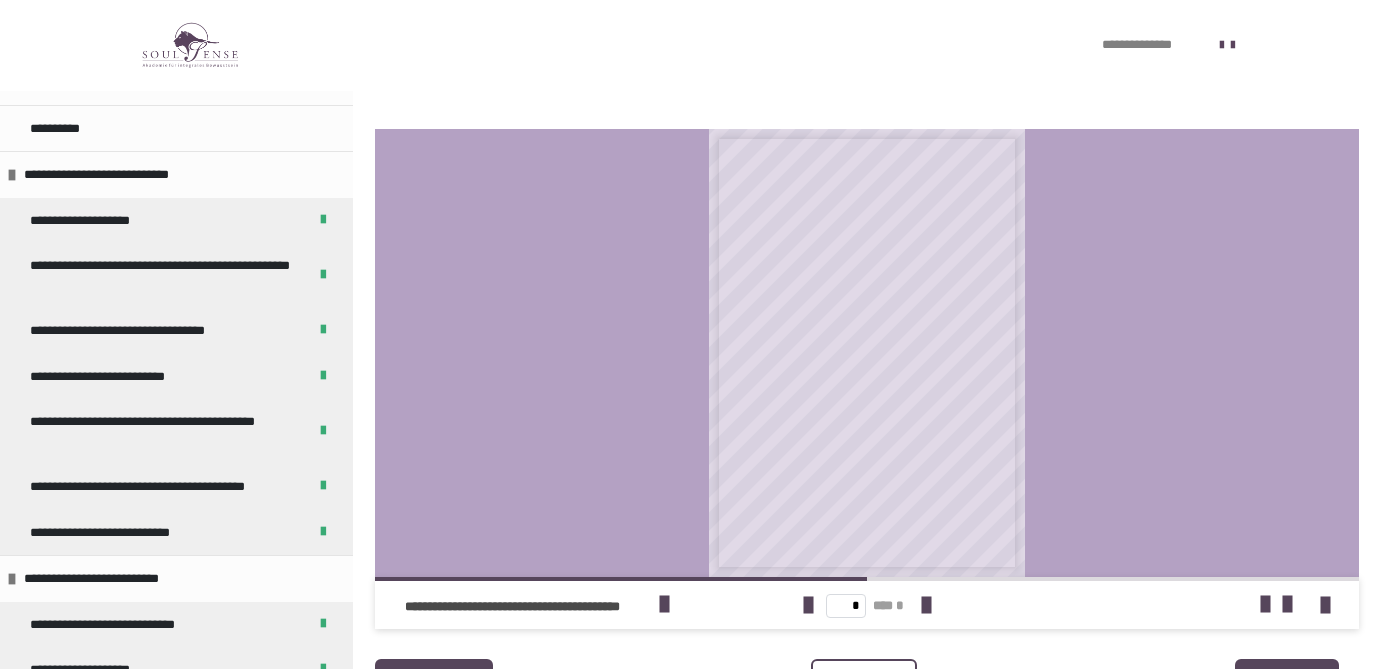 scroll, scrollTop: 2651, scrollLeft: 0, axis: vertical 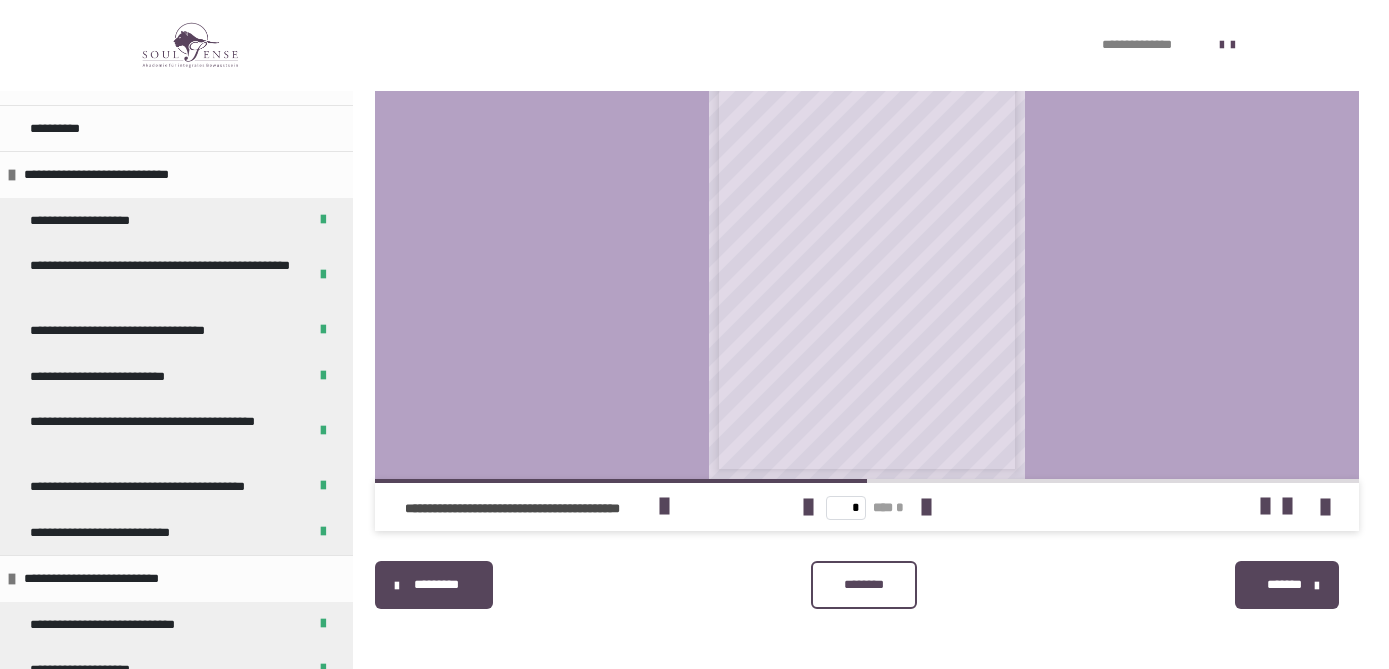 click on "********" at bounding box center (863, 585) 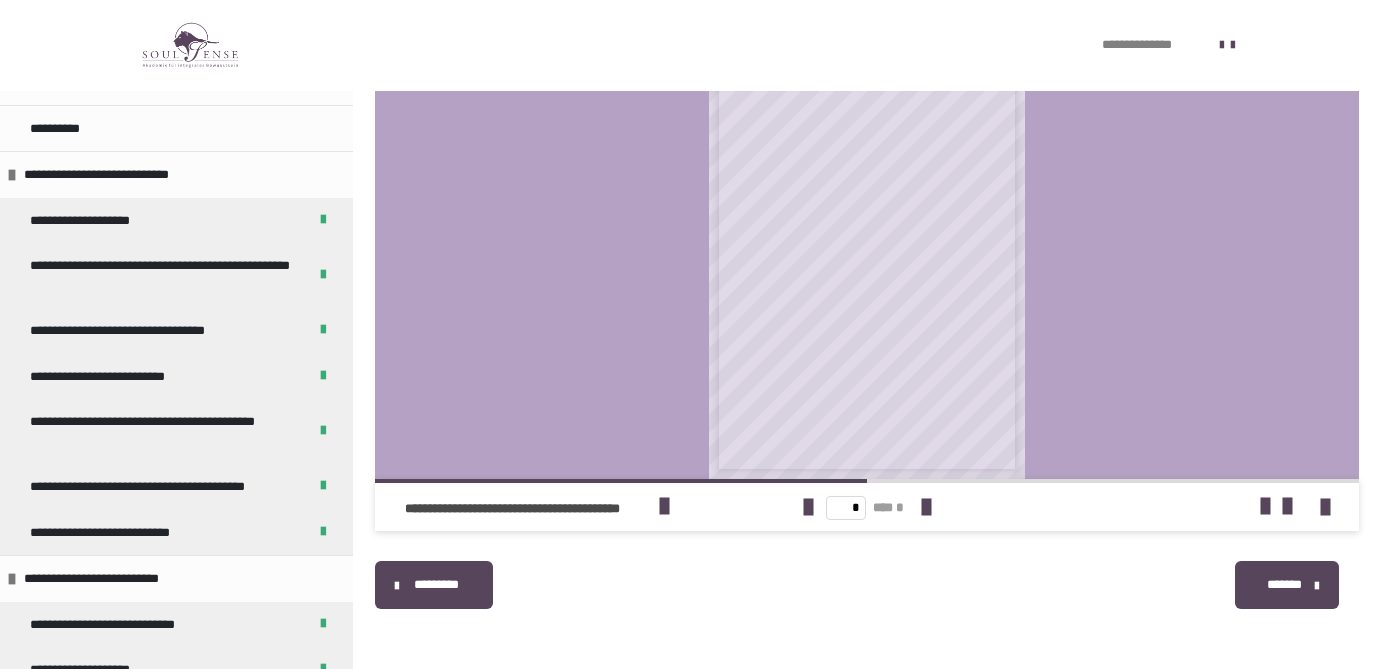 click on "*******" at bounding box center [1284, 585] 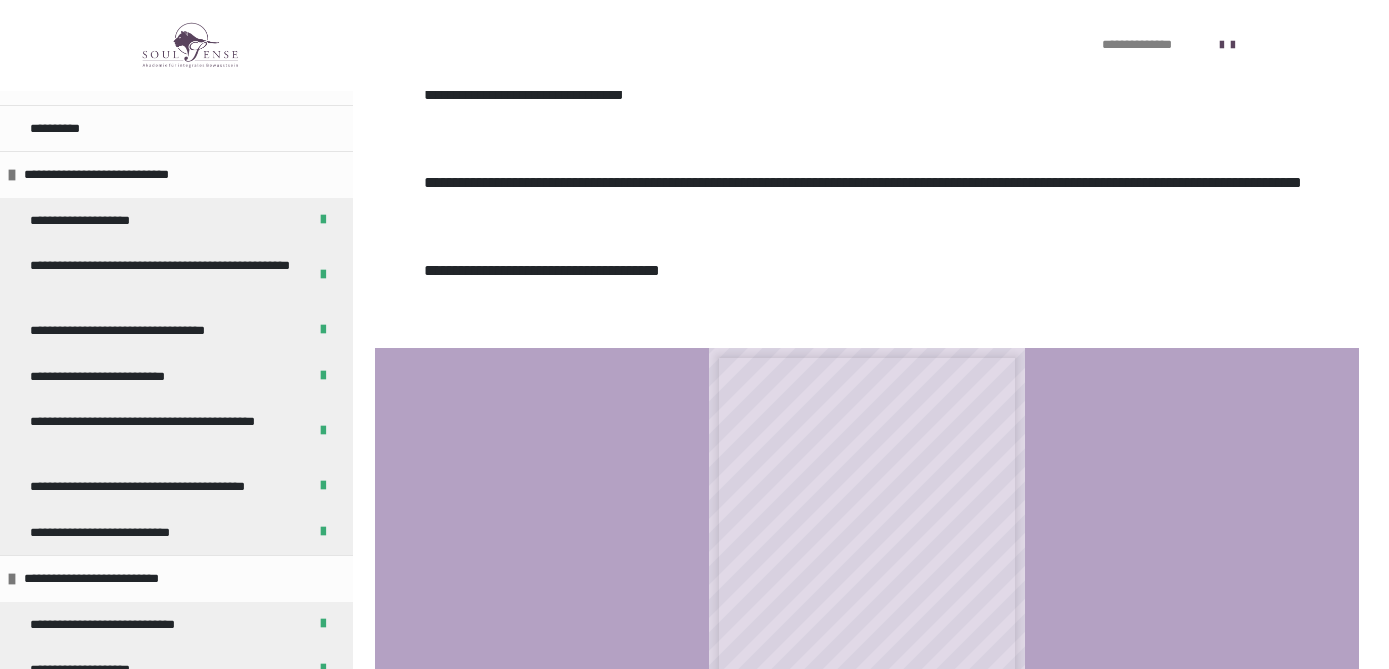 scroll, scrollTop: 3932, scrollLeft: 0, axis: vertical 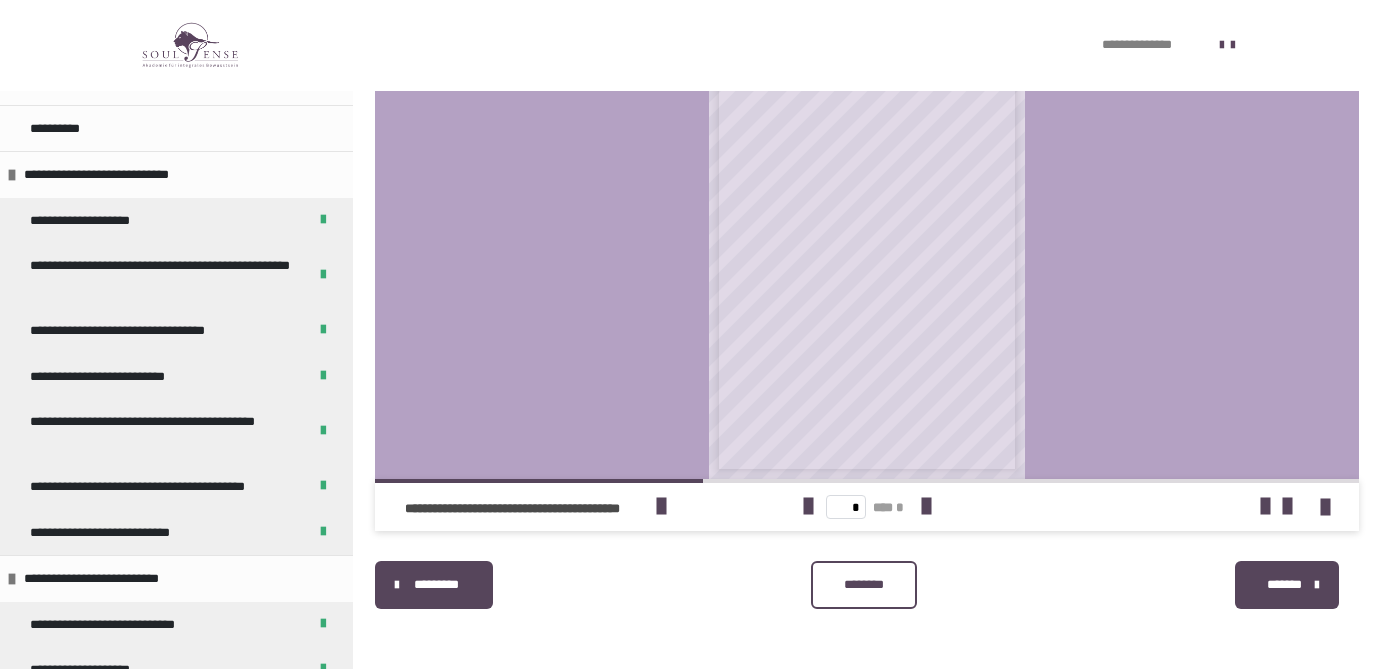 click on "********" at bounding box center [863, 585] 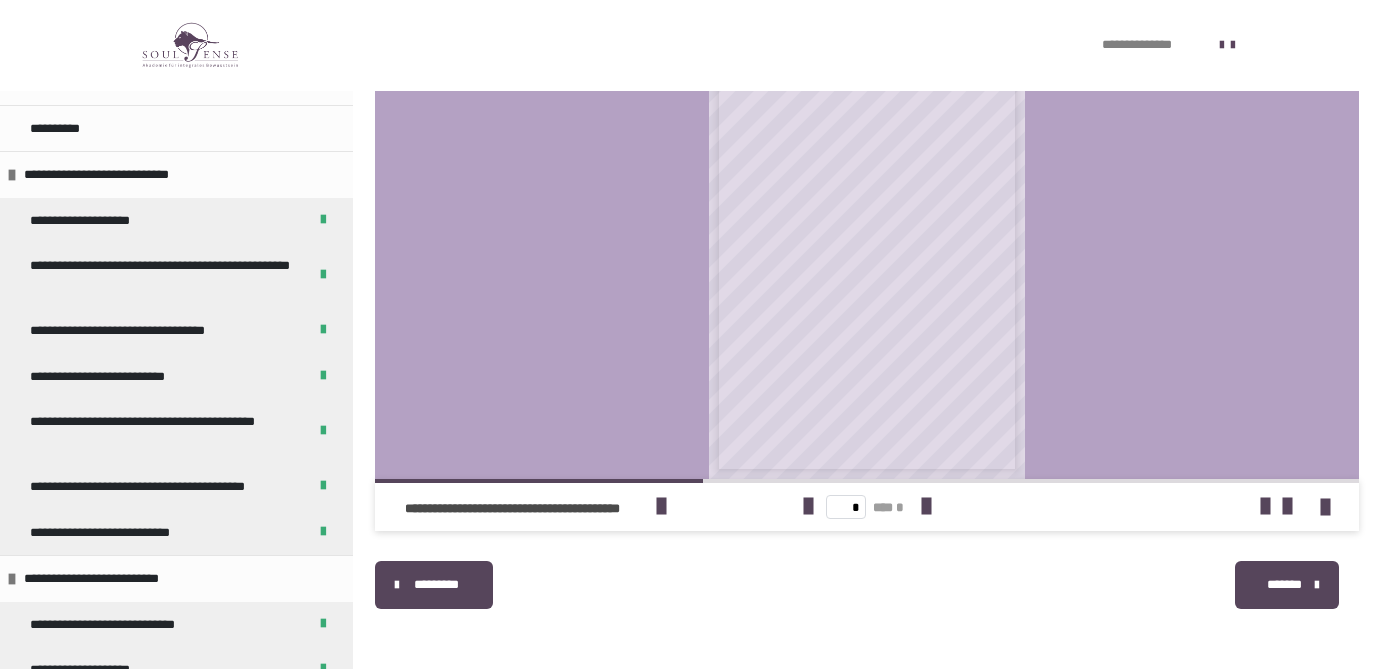 click on "*******" at bounding box center [1284, 585] 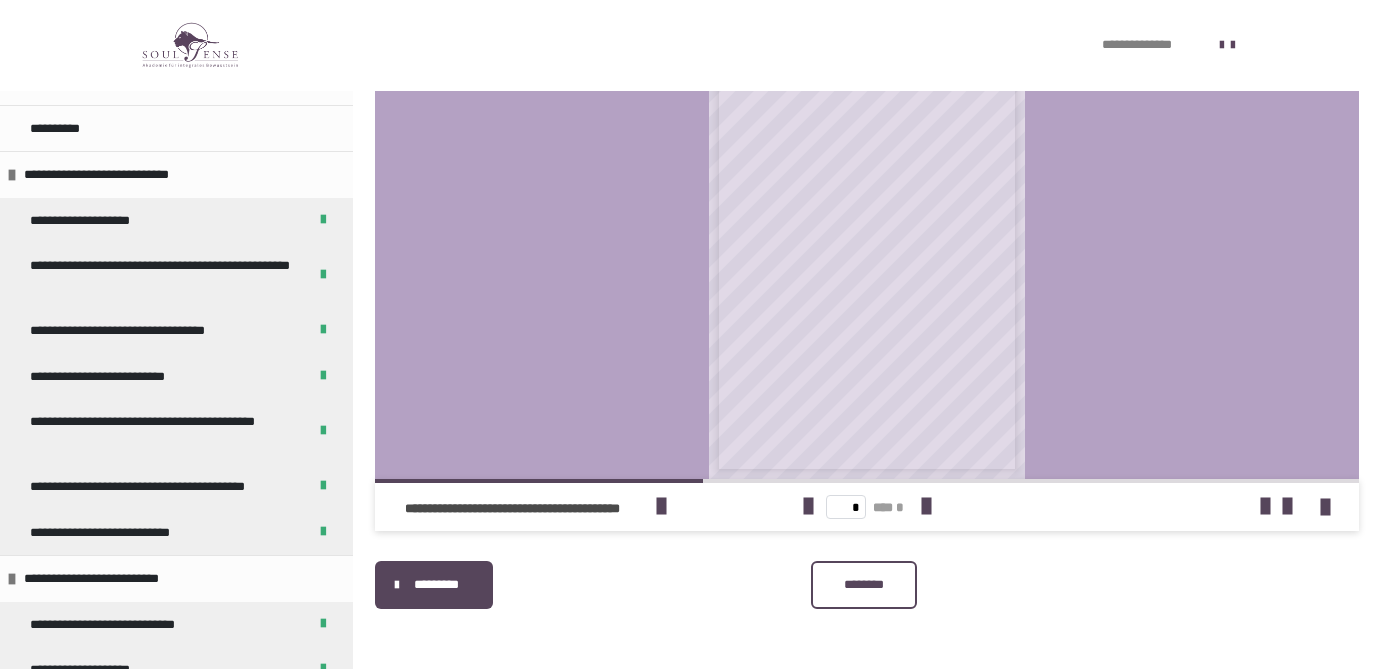 scroll, scrollTop: 474, scrollLeft: 0, axis: vertical 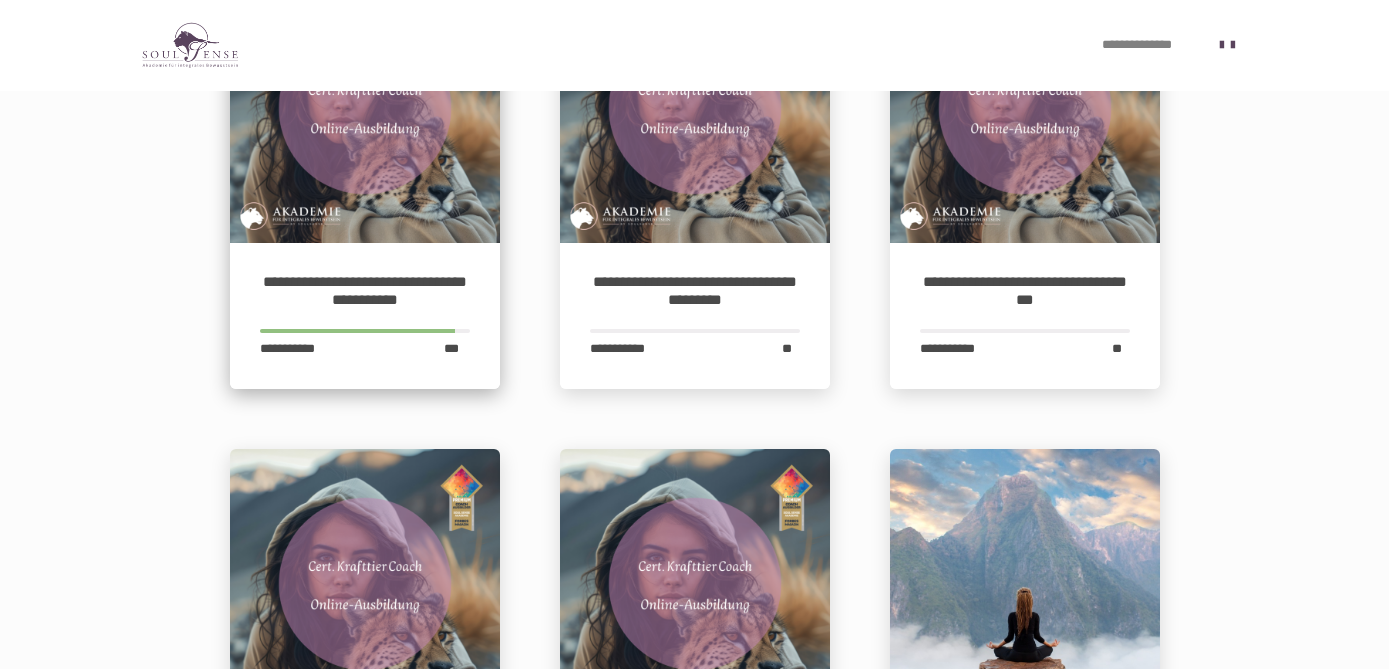click on "**********" at bounding box center (365, 349) 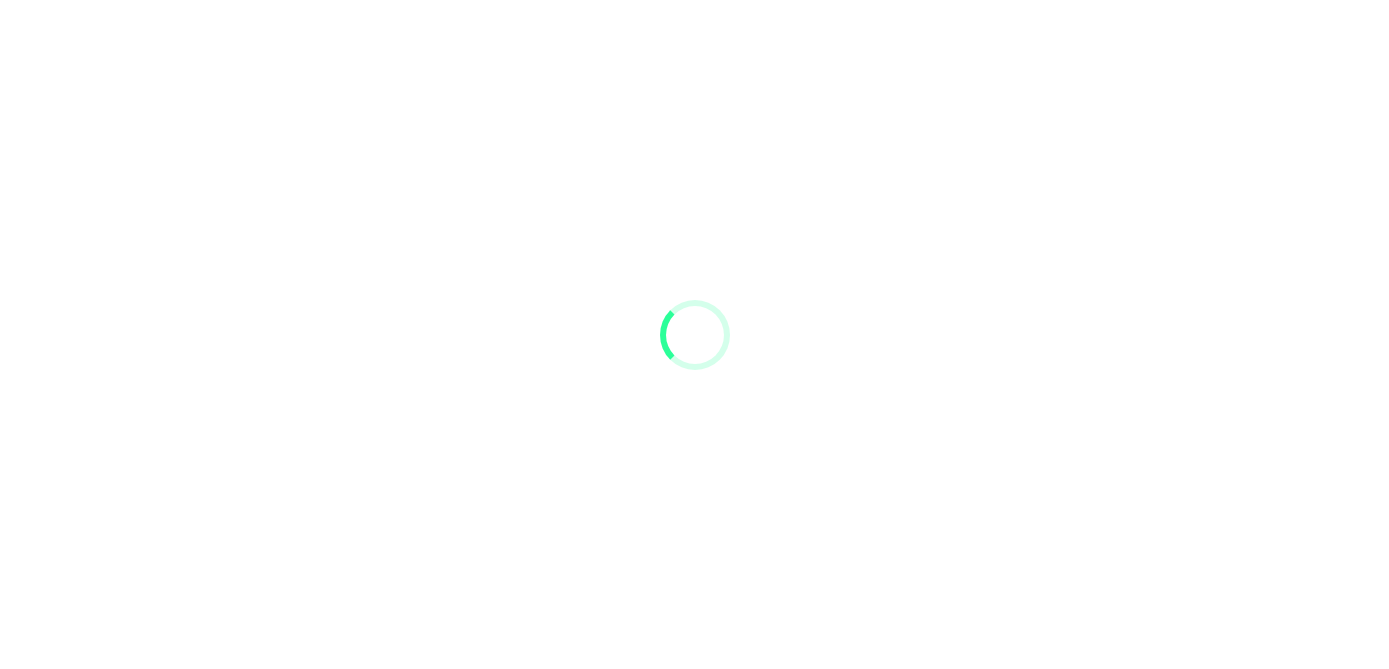 scroll, scrollTop: 0, scrollLeft: 0, axis: both 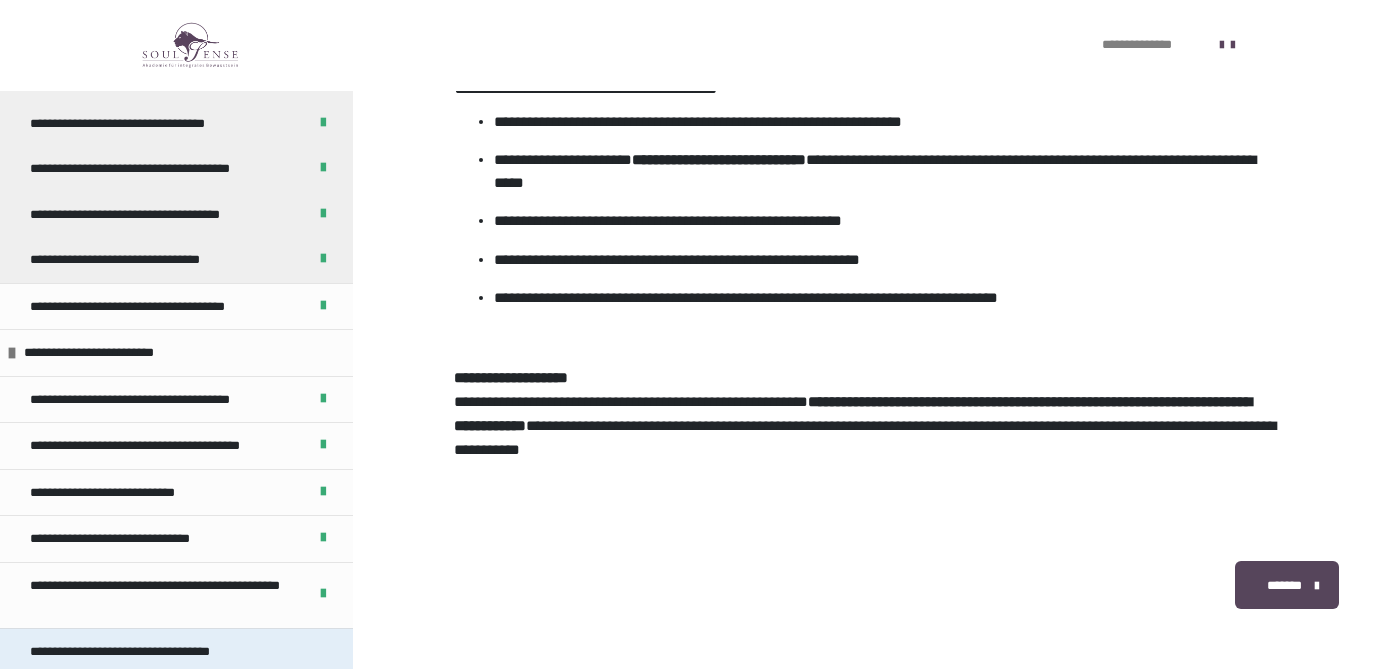 click on "**********" at bounding box center [141, 652] 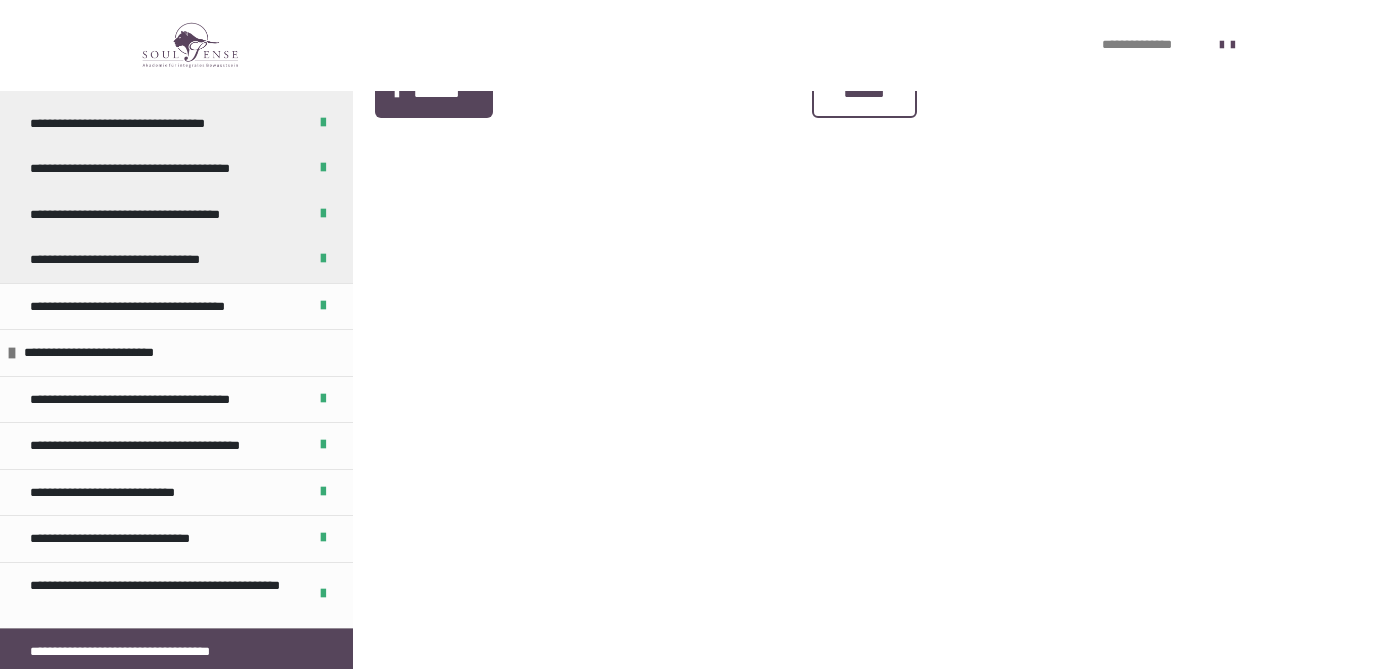 scroll, scrollTop: 188, scrollLeft: 0, axis: vertical 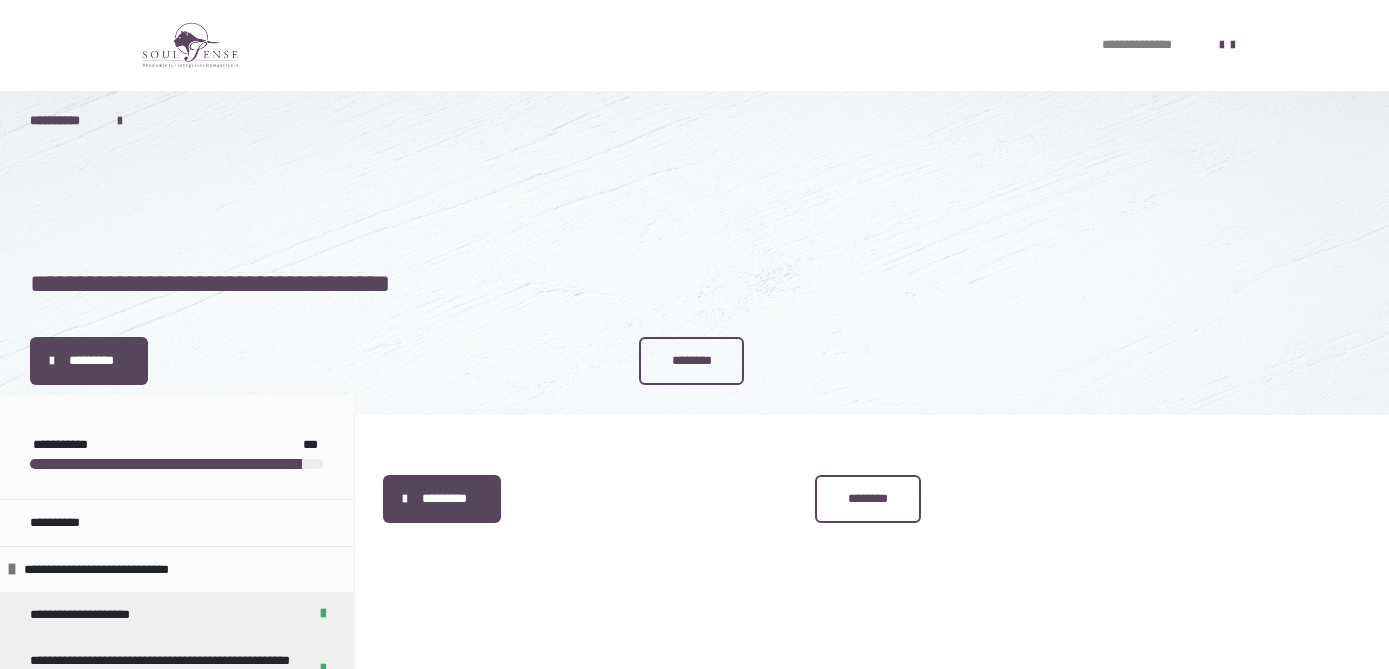 click on "********" at bounding box center (691, 361) 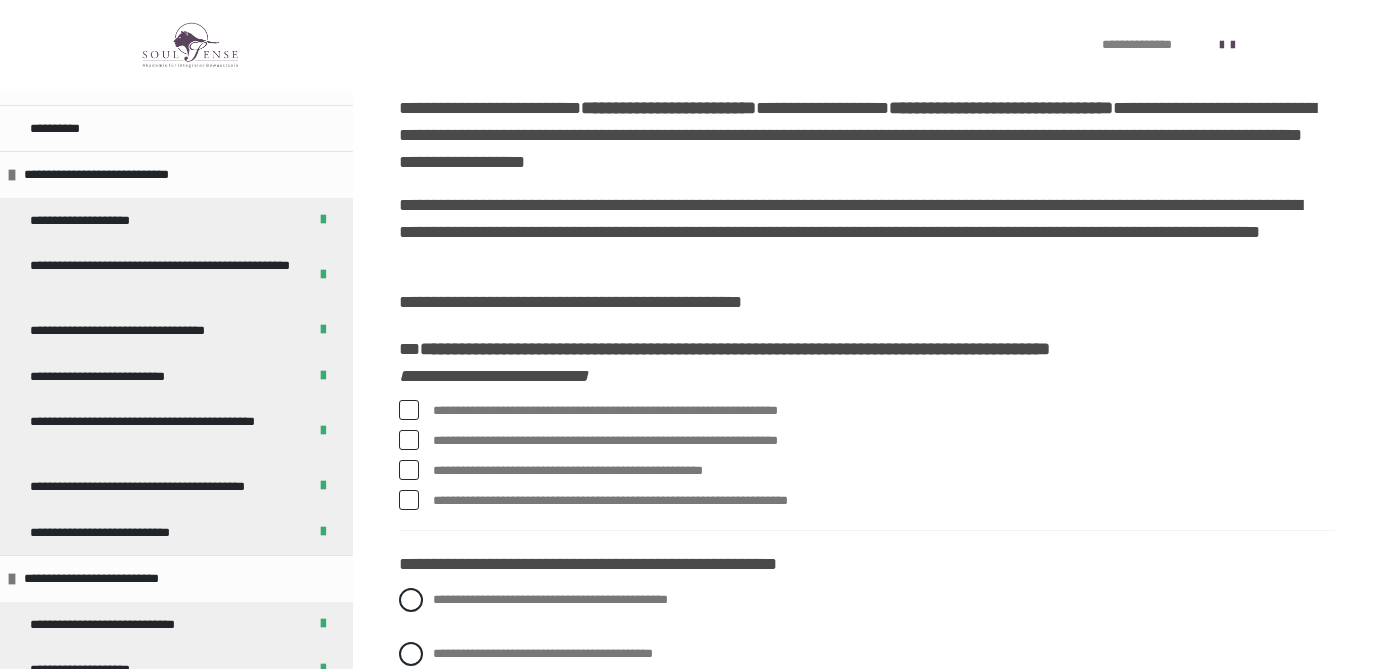 scroll, scrollTop: 419, scrollLeft: 0, axis: vertical 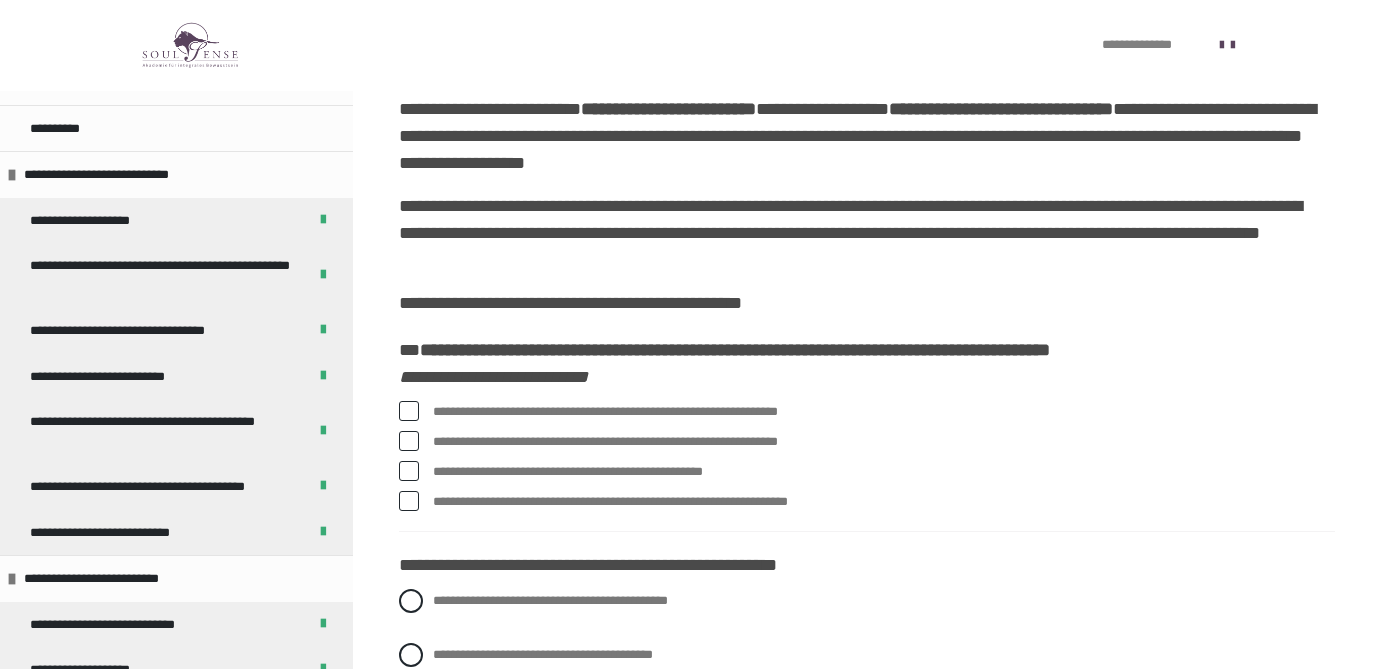 click at bounding box center (409, 441) 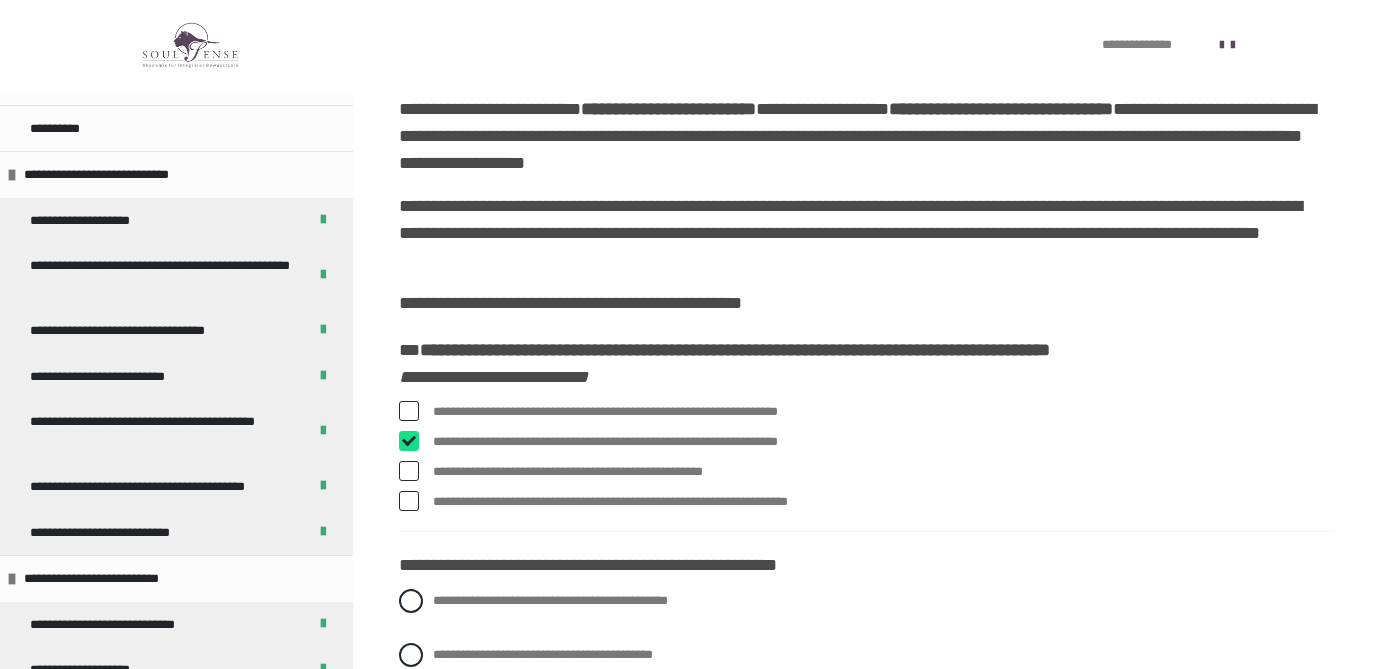 checkbox on "****" 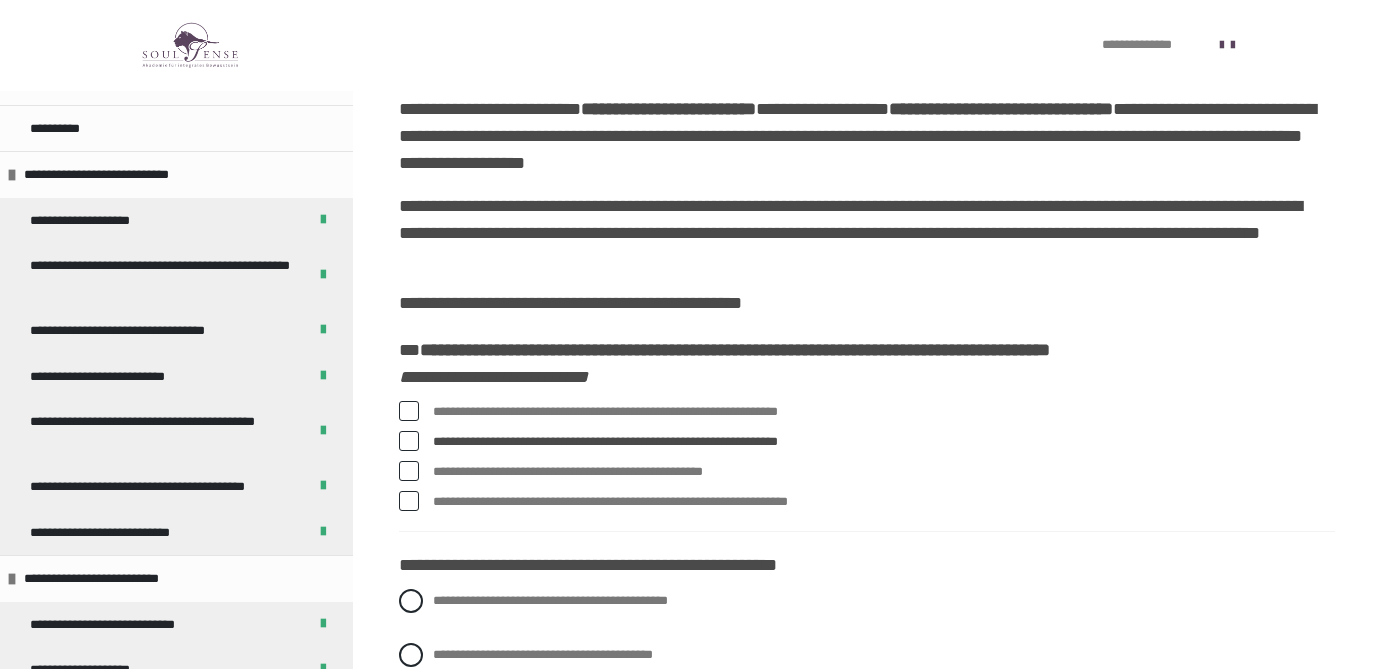 click at bounding box center [409, 501] 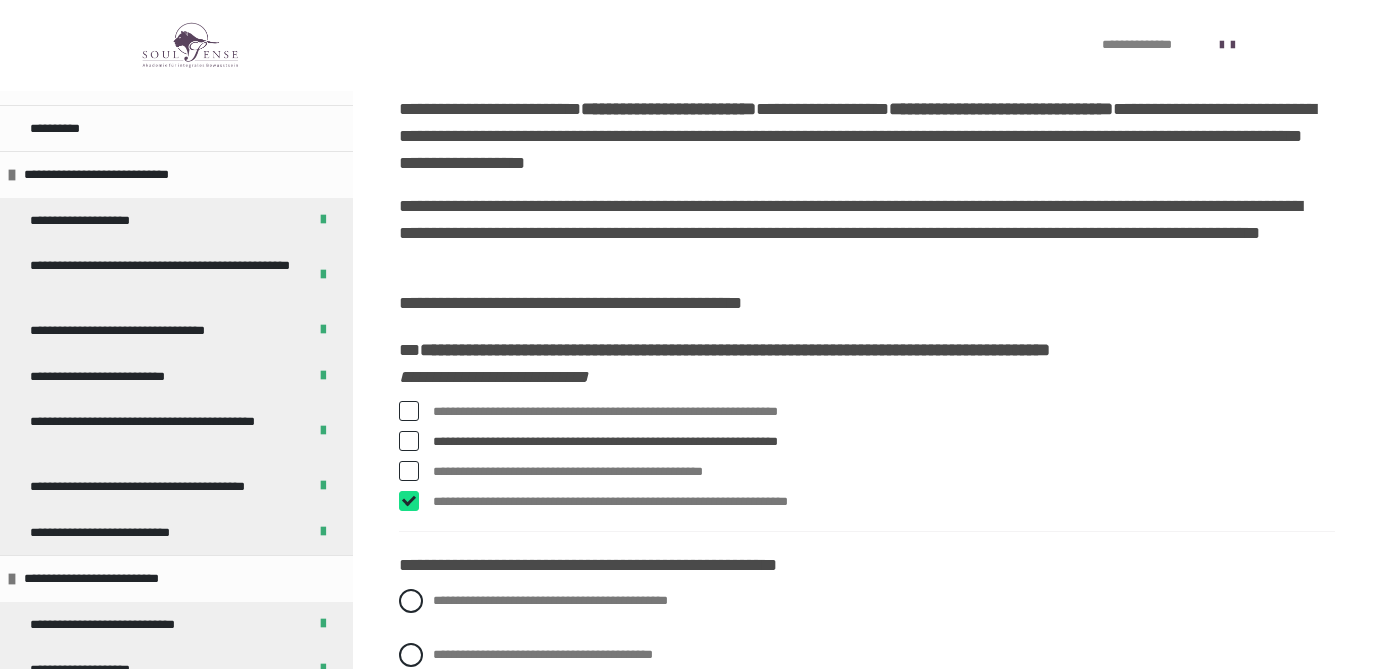 checkbox on "****" 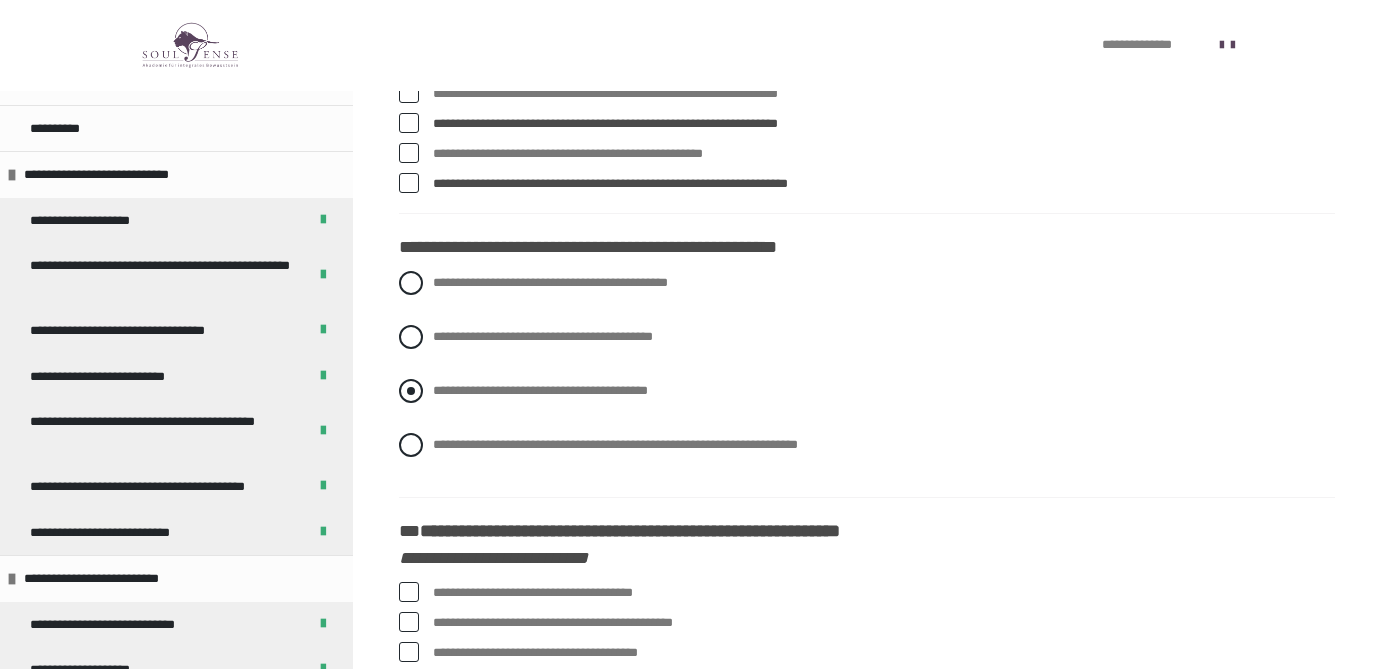 scroll, scrollTop: 745, scrollLeft: 0, axis: vertical 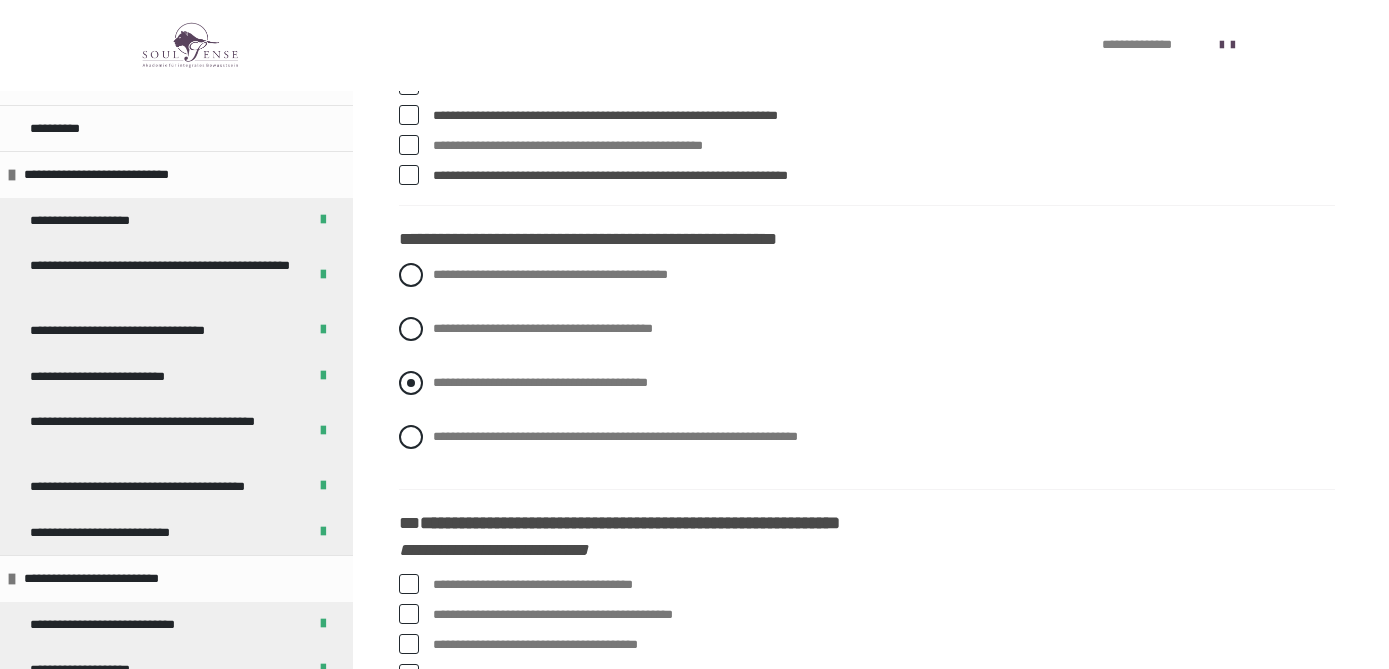 click on "**********" at bounding box center (867, 383) 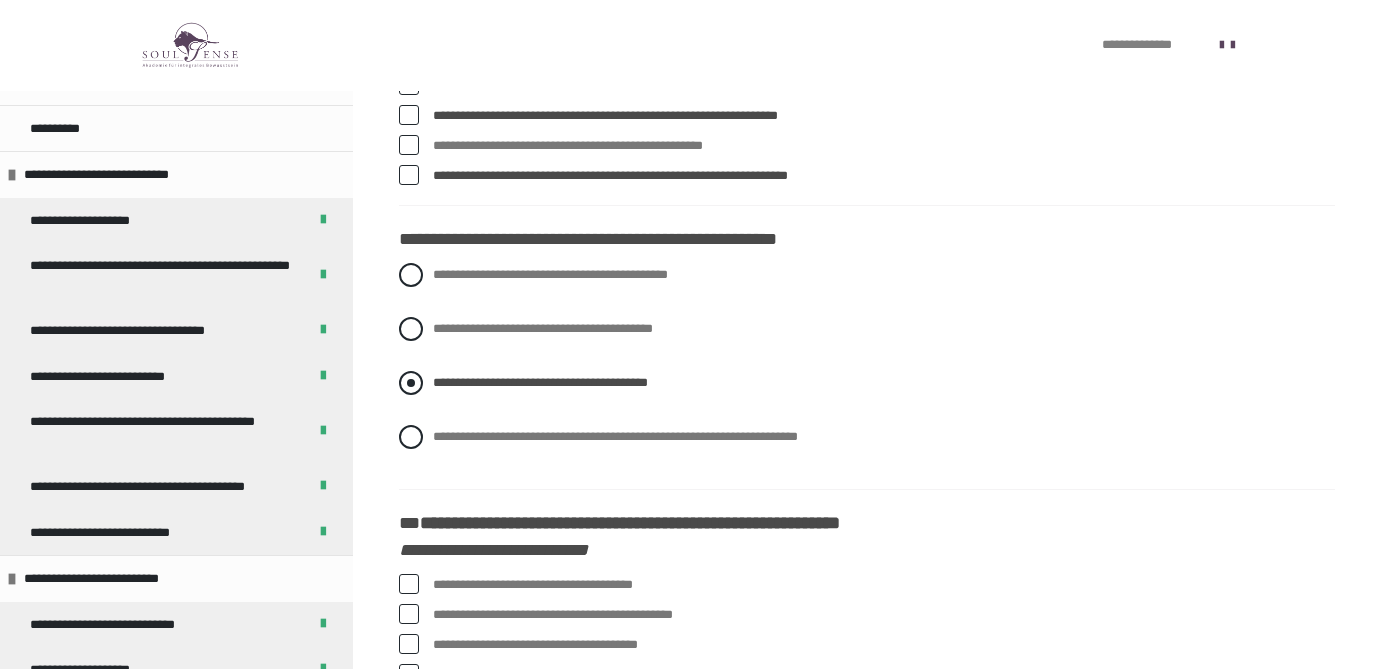 click on "**********" at bounding box center (867, 383) 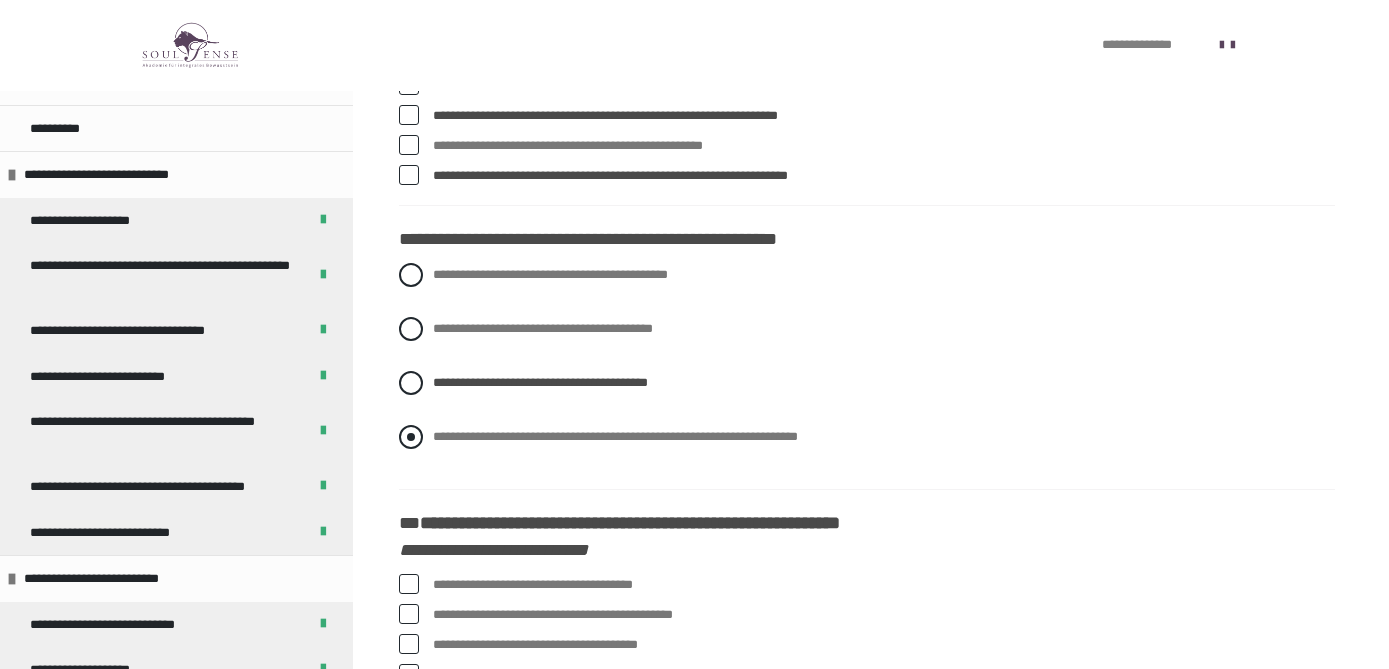 click at bounding box center (411, 437) 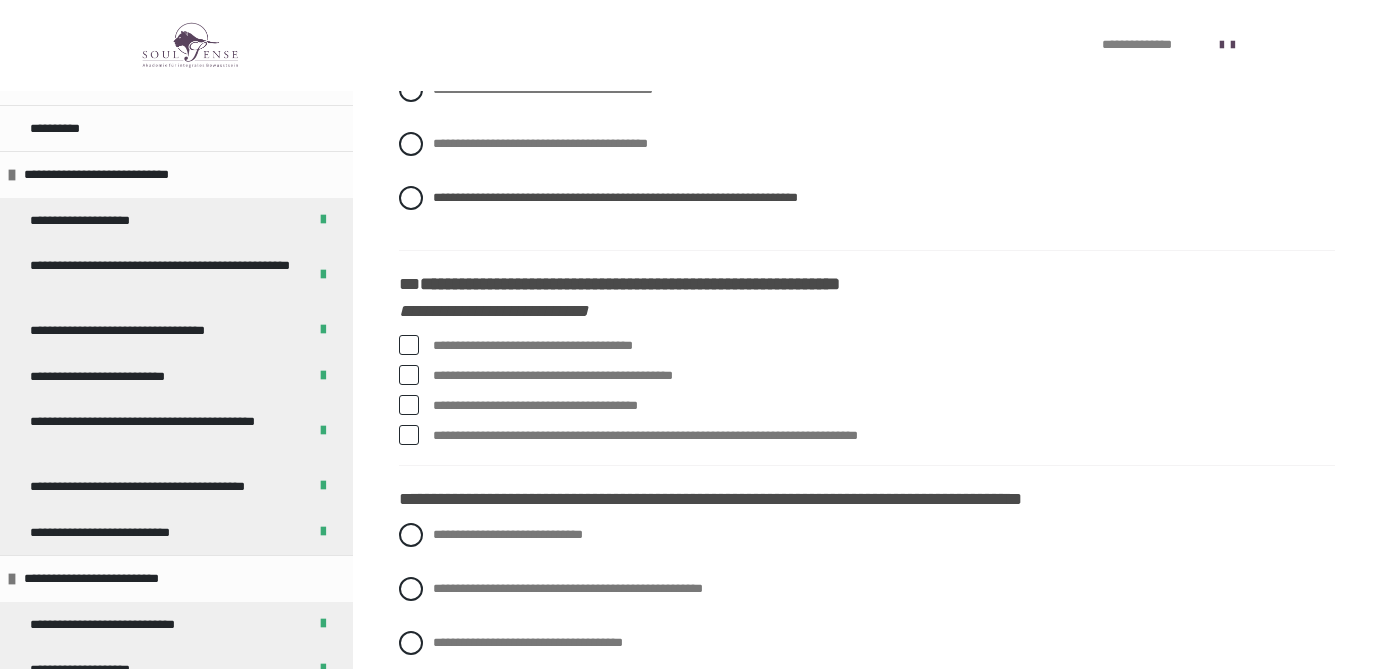 scroll, scrollTop: 985, scrollLeft: 0, axis: vertical 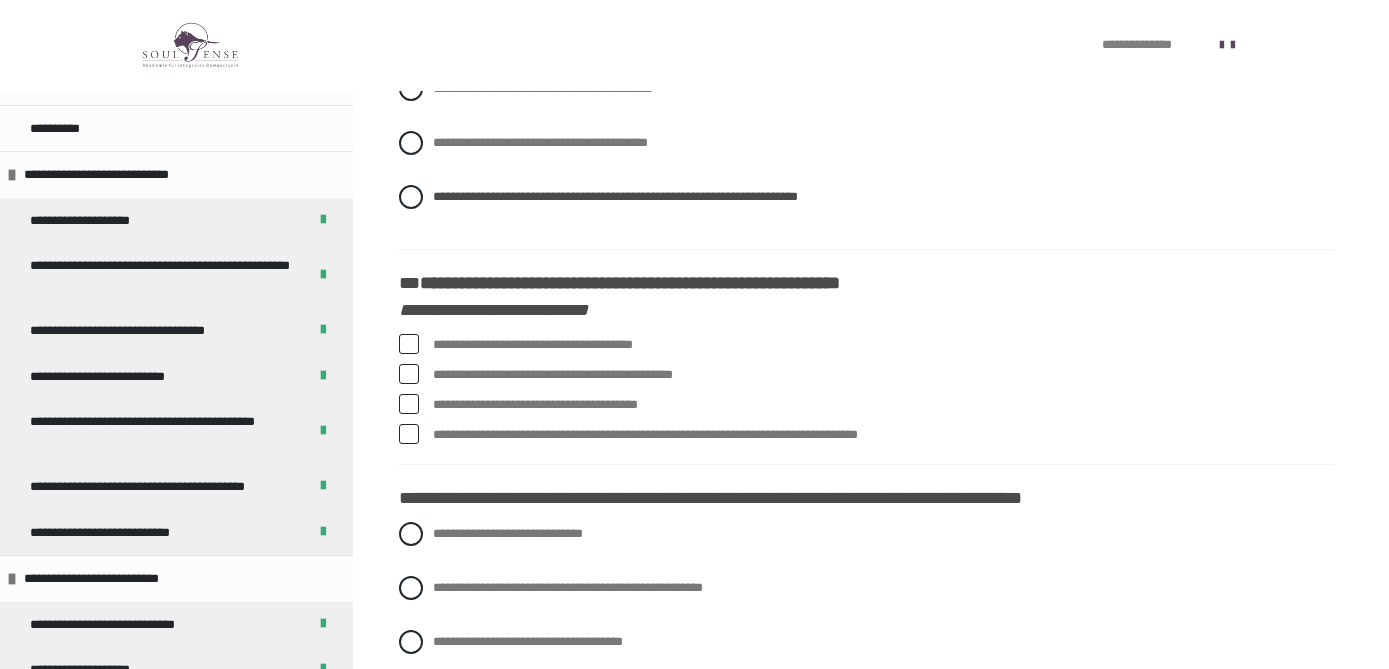 click on "**********" at bounding box center [884, 375] 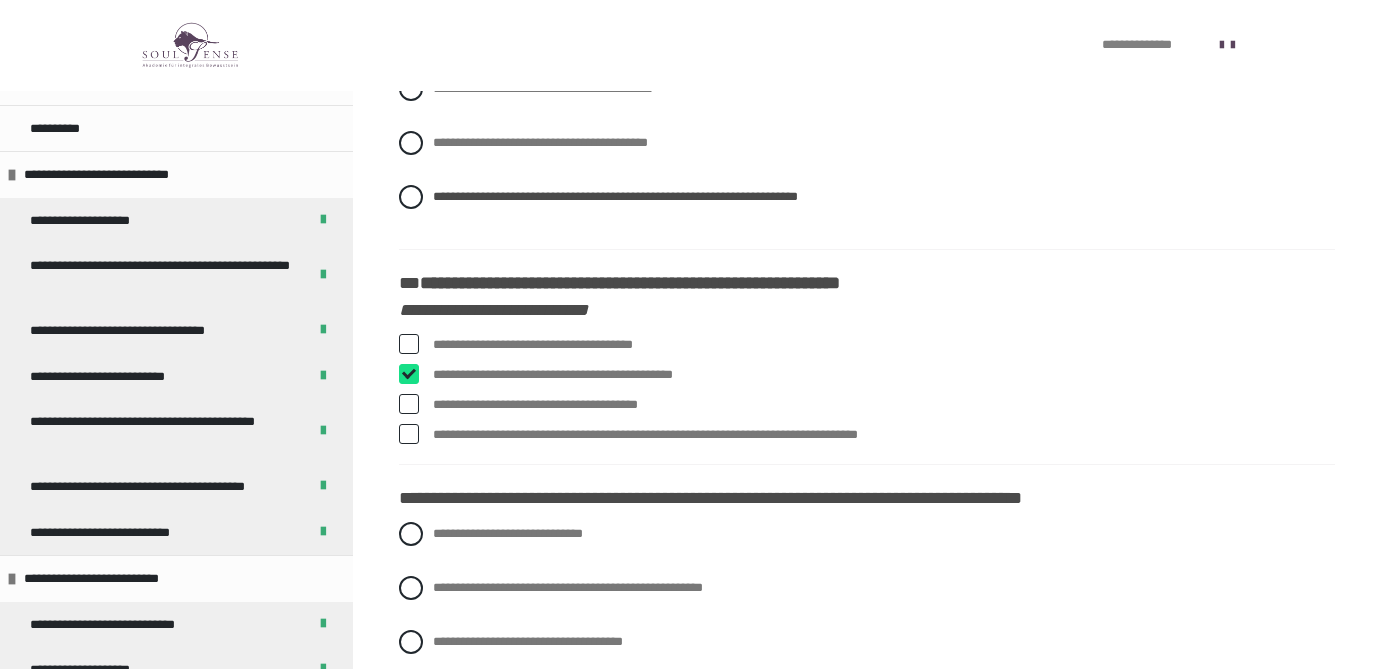 checkbox on "****" 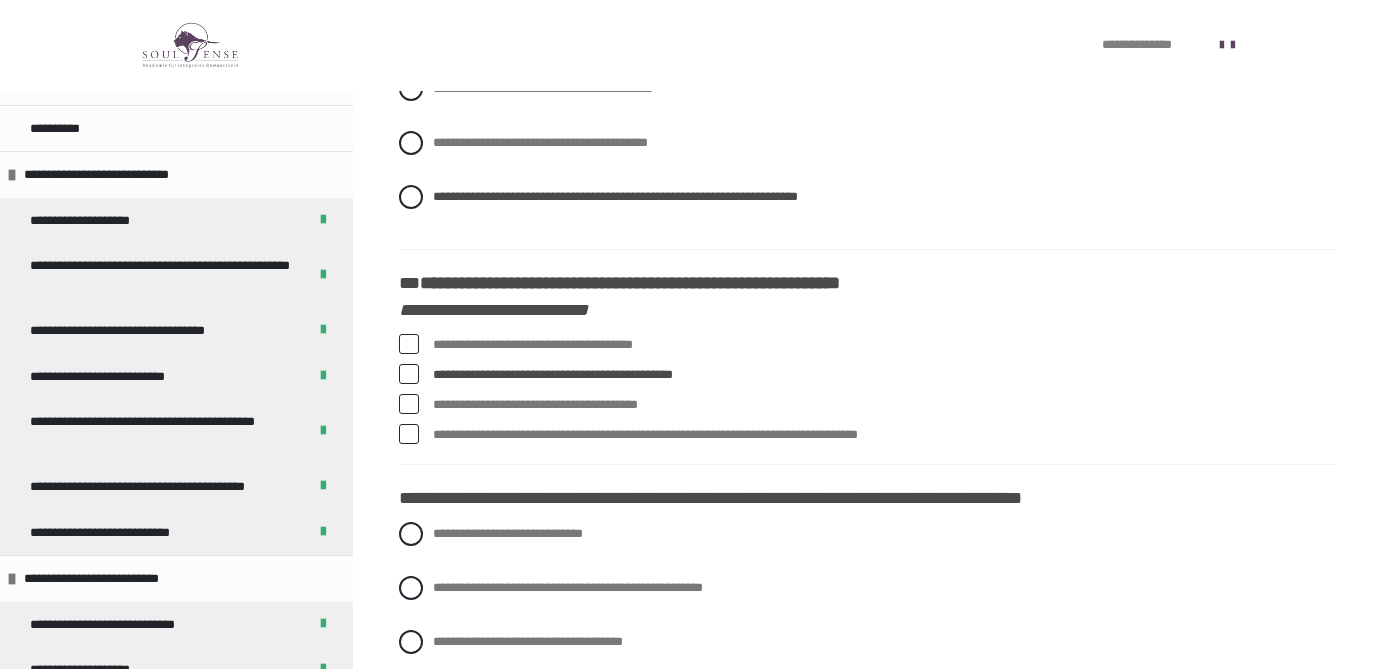 click on "**********" at bounding box center (884, 435) 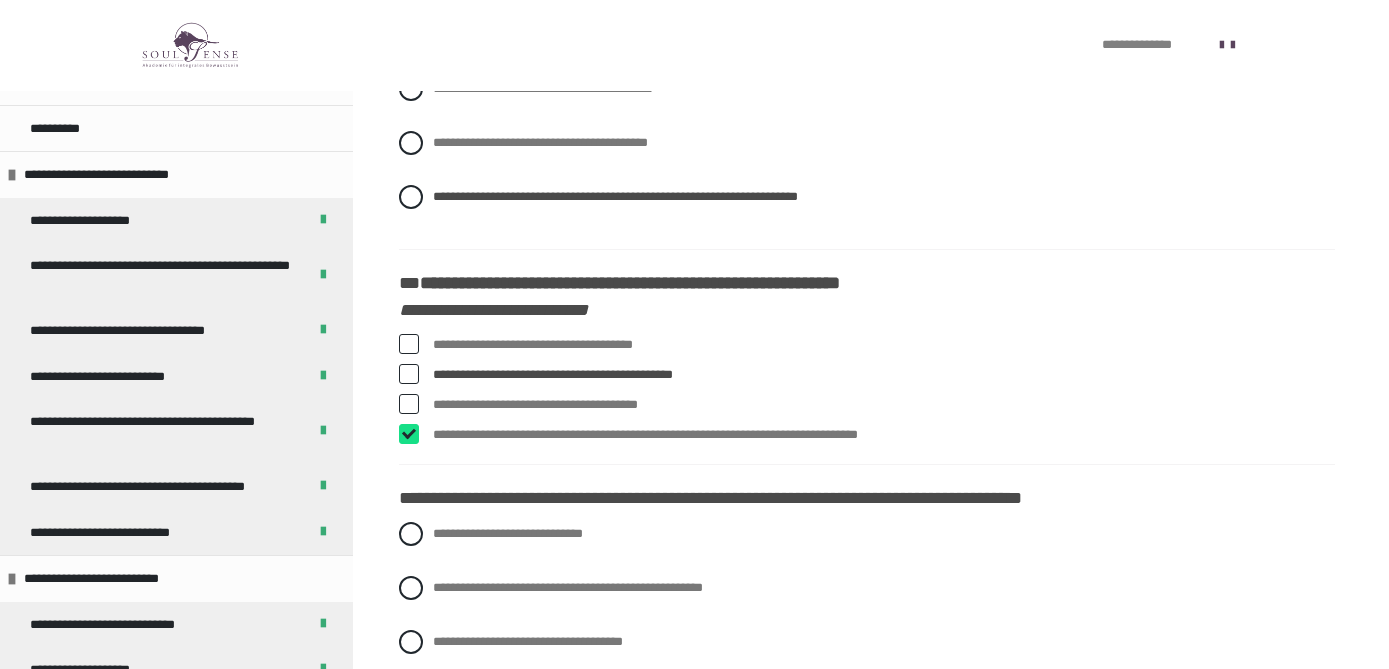 checkbox on "****" 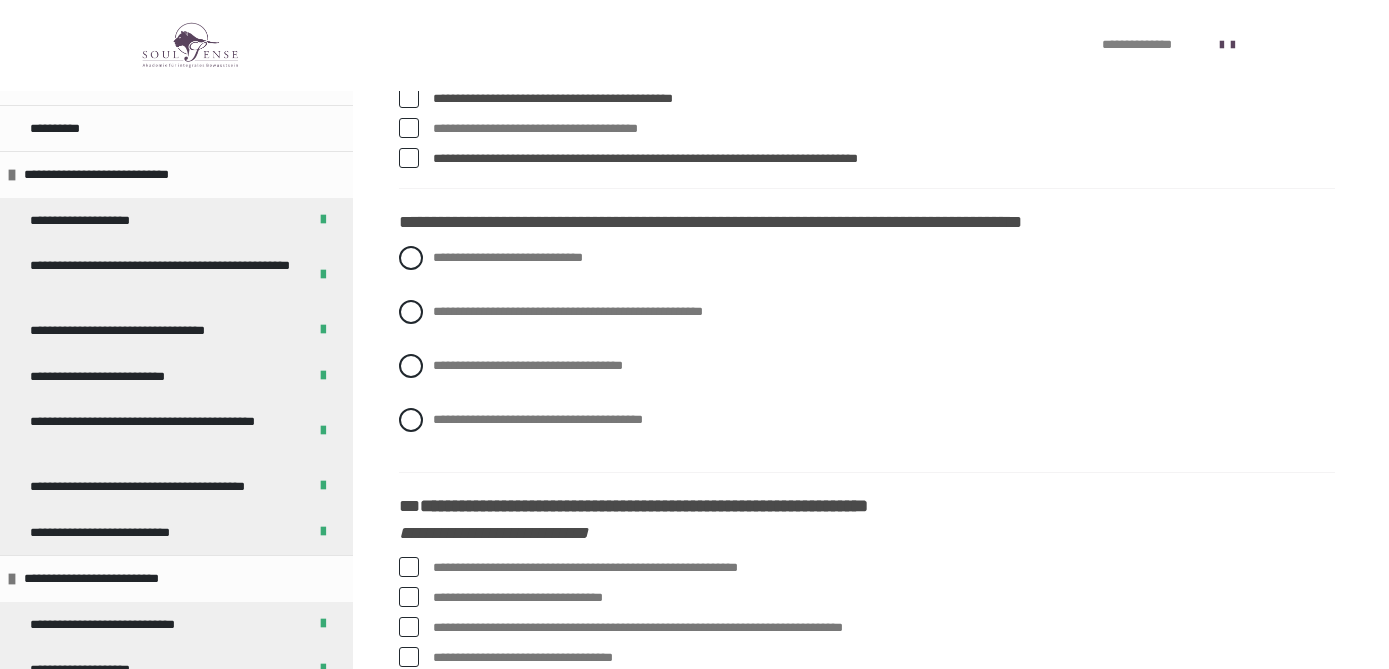 scroll, scrollTop: 1265, scrollLeft: 0, axis: vertical 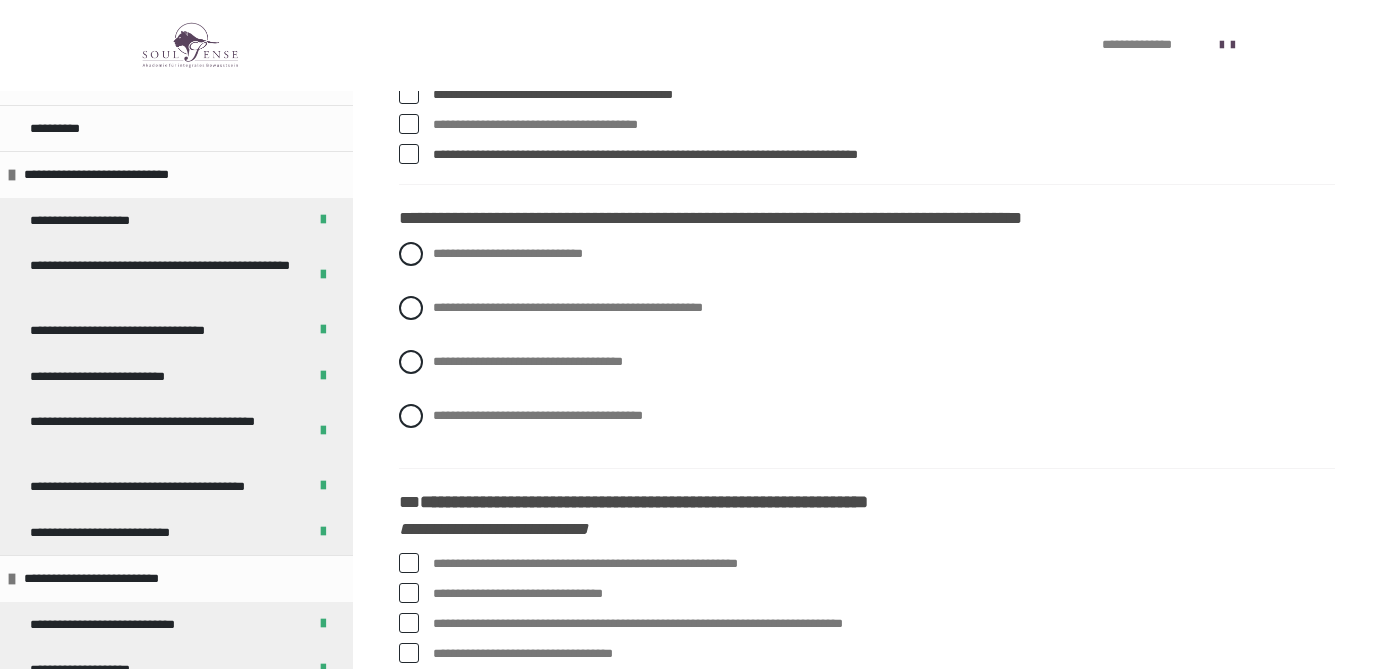 click on "**********" at bounding box center [867, 350] 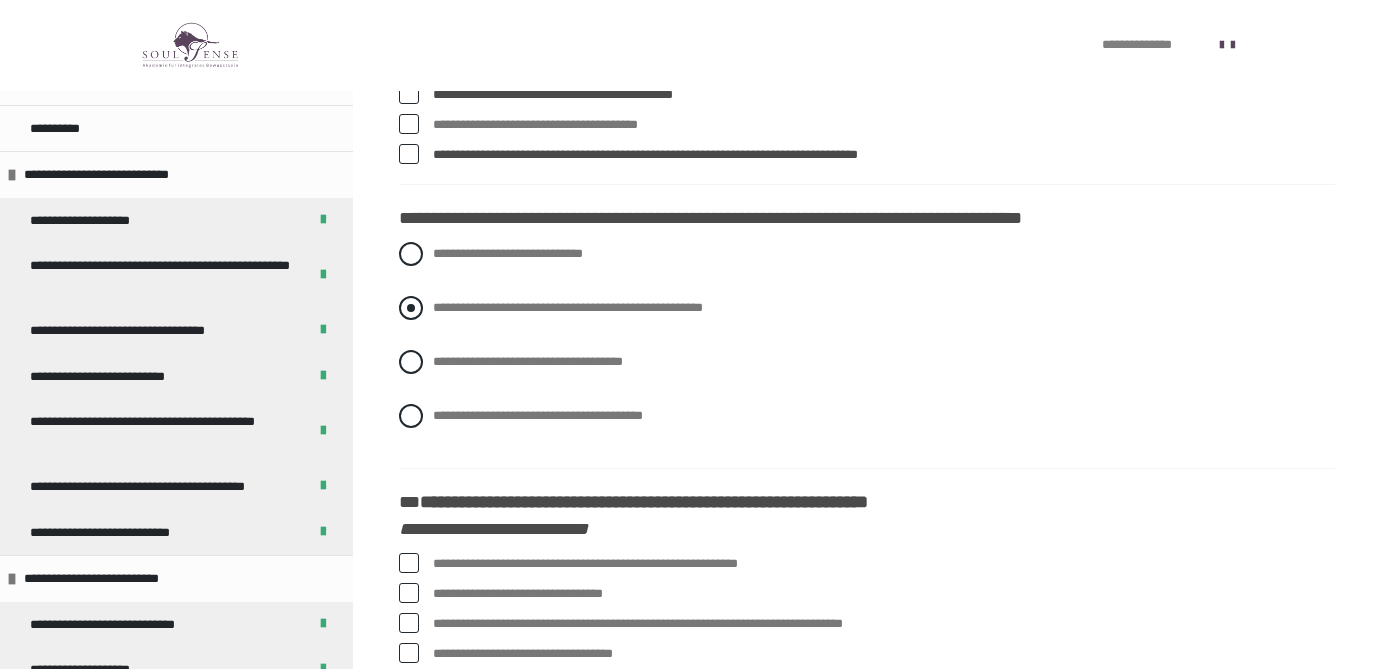 click on "**********" at bounding box center [568, 307] 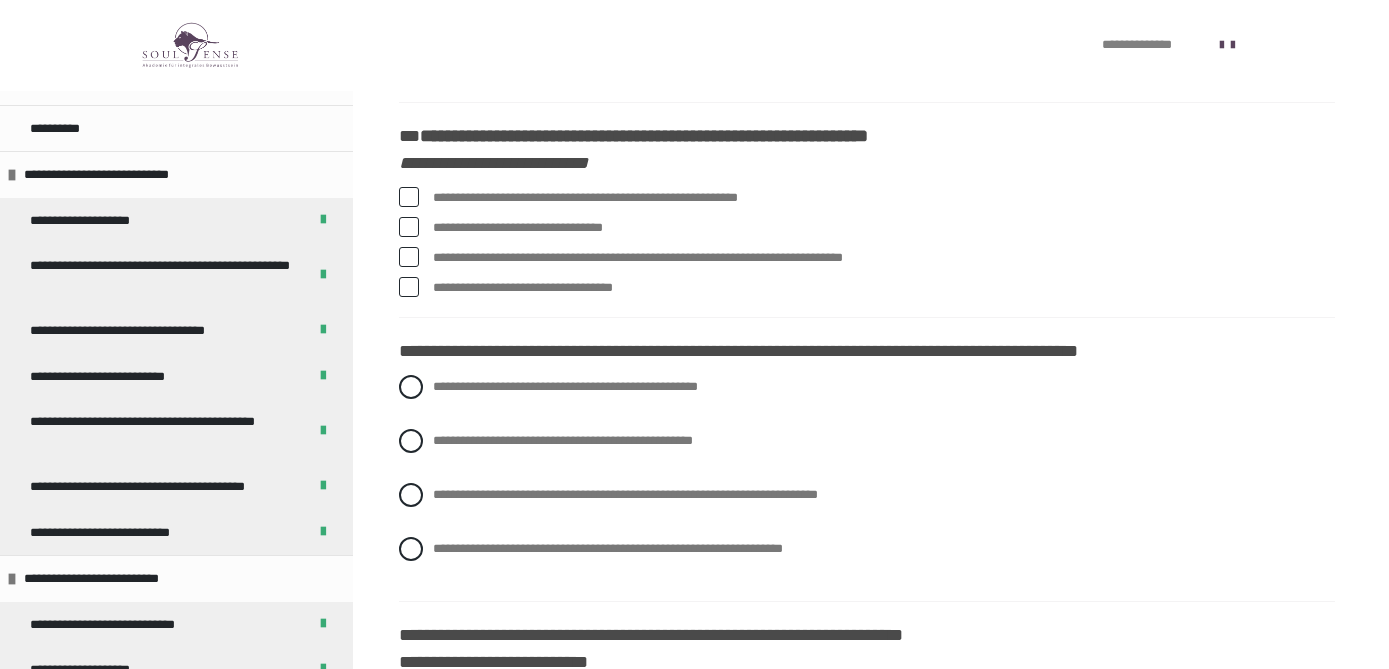 scroll, scrollTop: 1615, scrollLeft: 0, axis: vertical 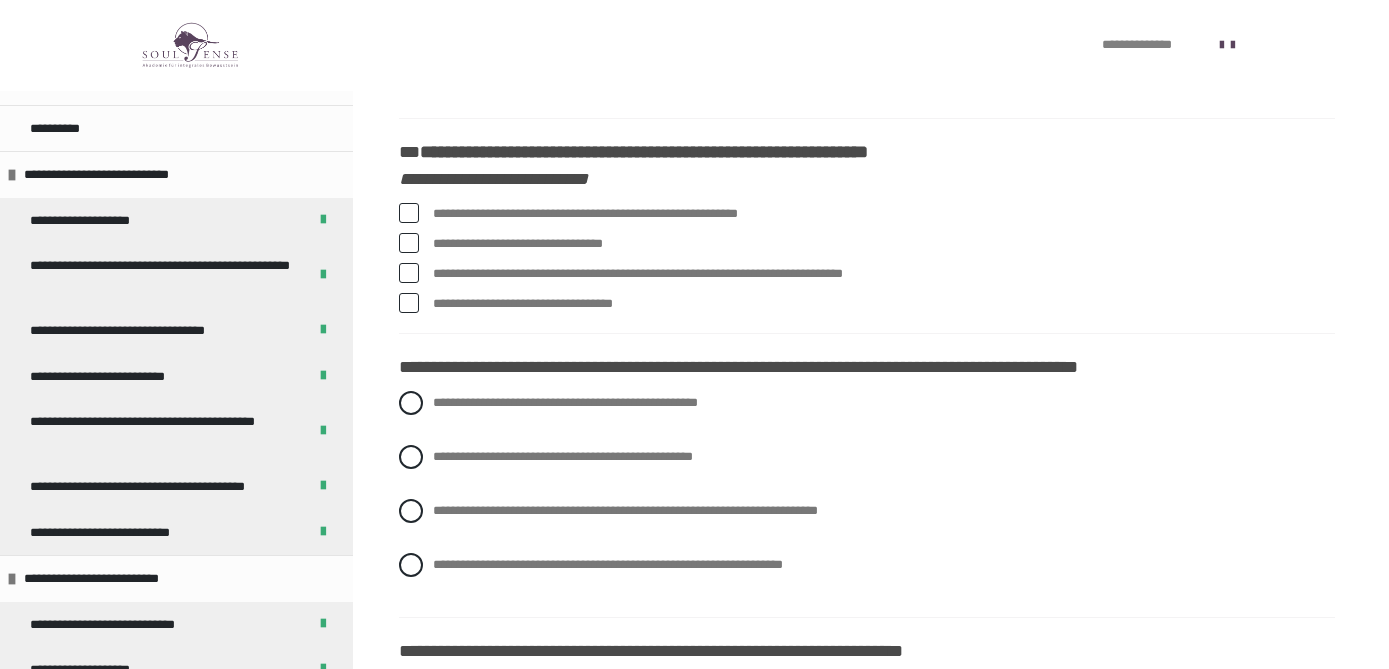 click on "**********" at bounding box center [884, 214] 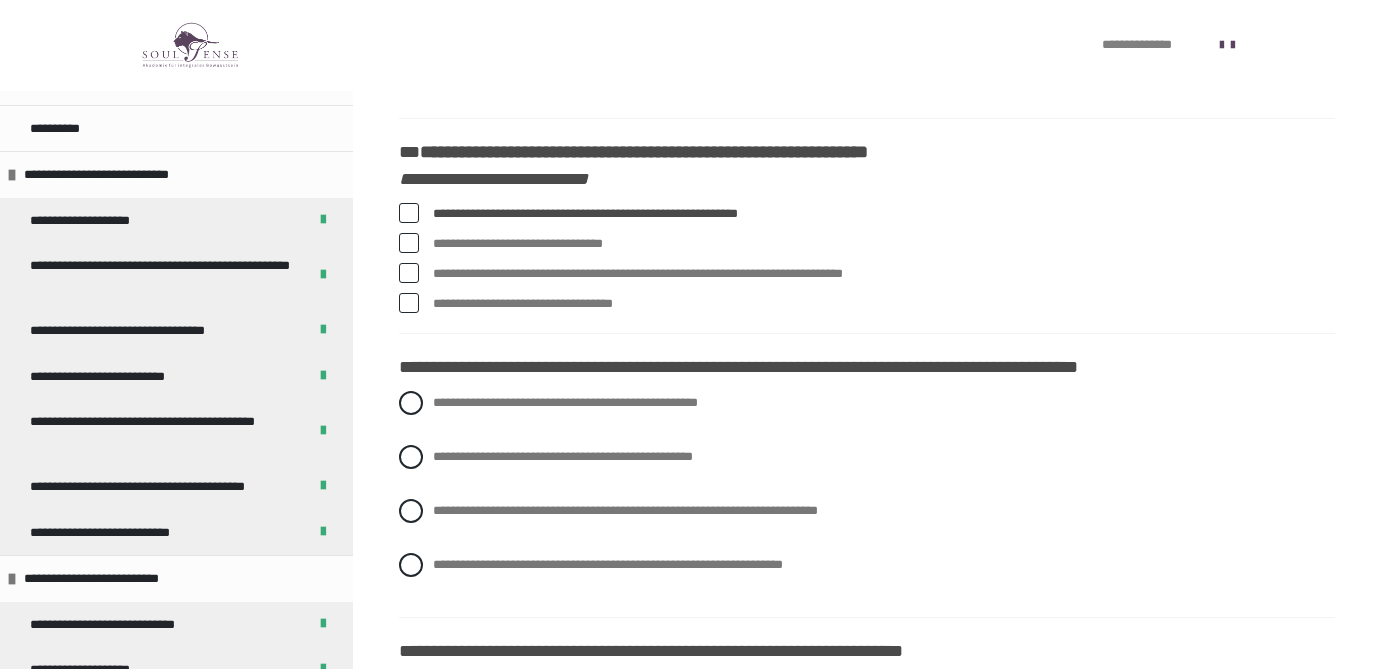 click on "**********" at bounding box center [884, 274] 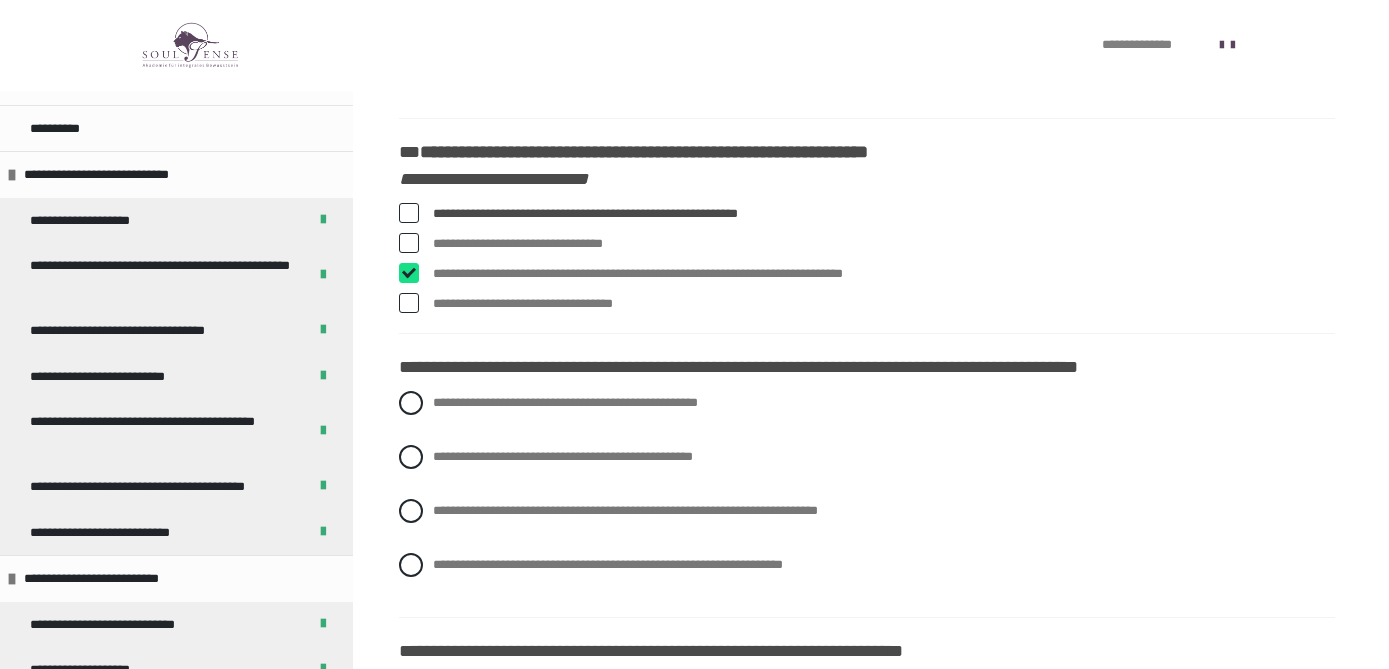 checkbox on "****" 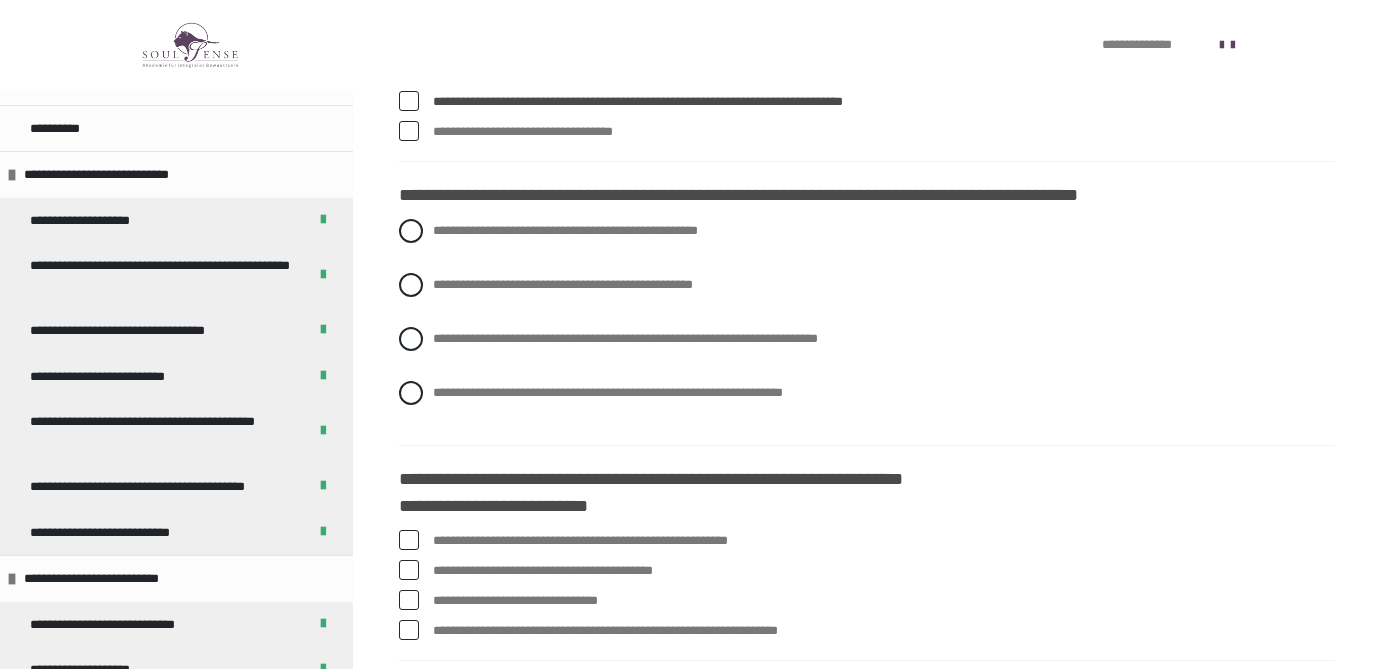 scroll, scrollTop: 1789, scrollLeft: 0, axis: vertical 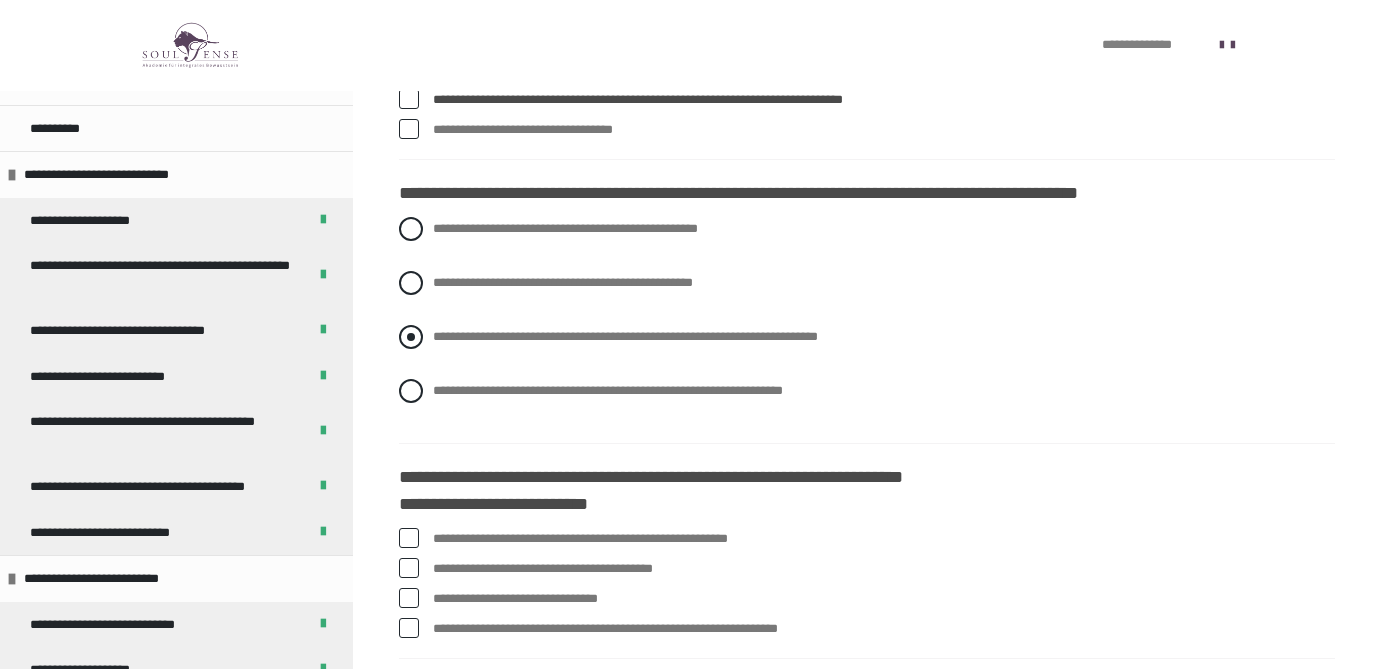 click on "**********" at bounding box center [625, 336] 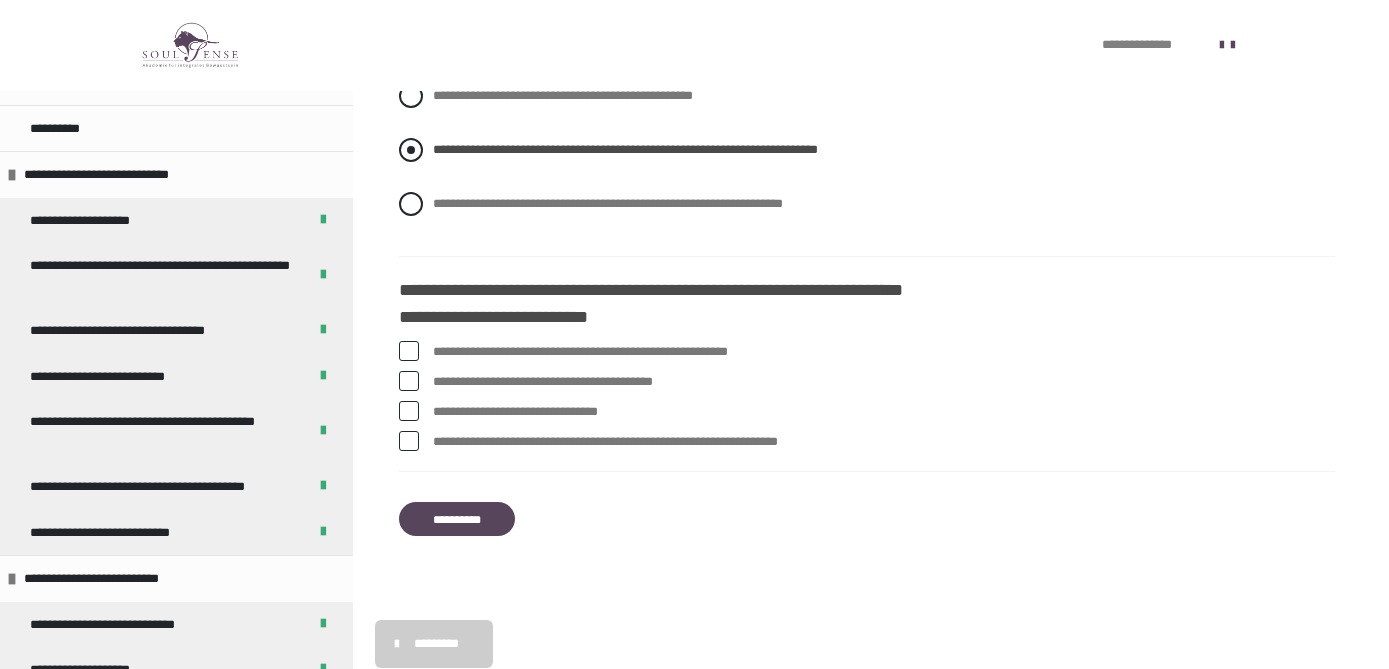 scroll, scrollTop: 1979, scrollLeft: 0, axis: vertical 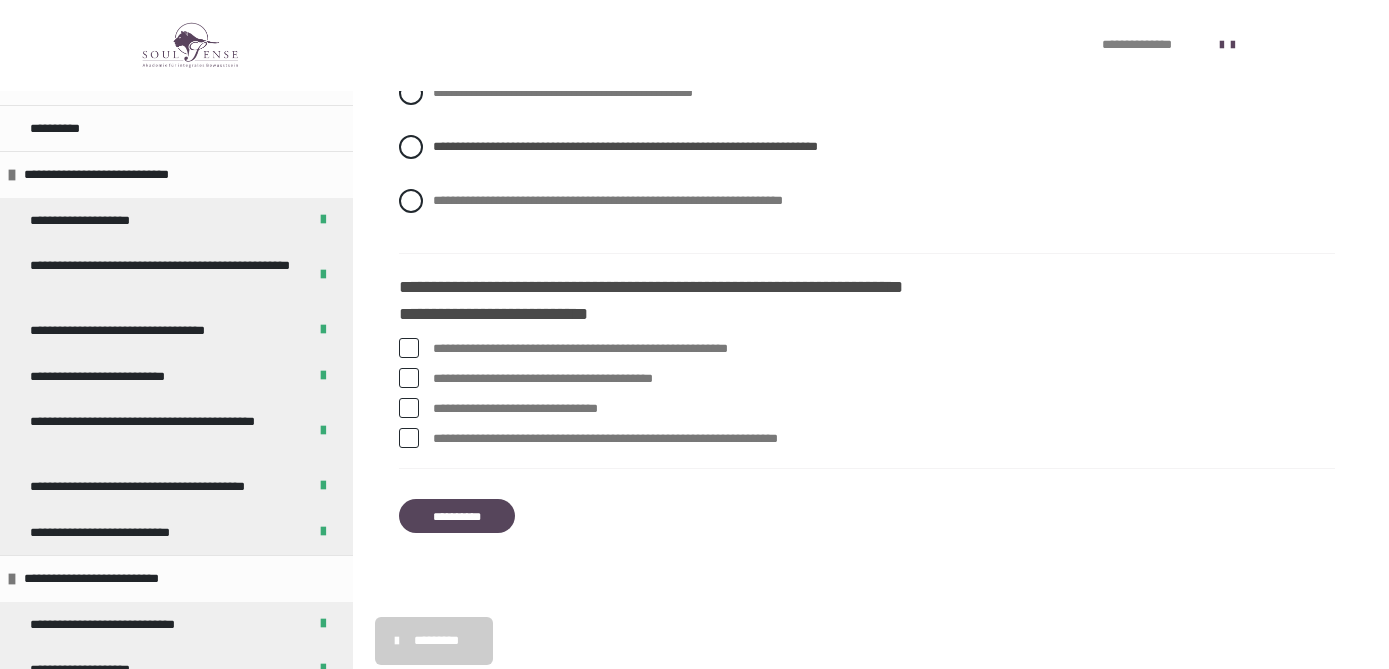 click on "**********" at bounding box center (884, 439) 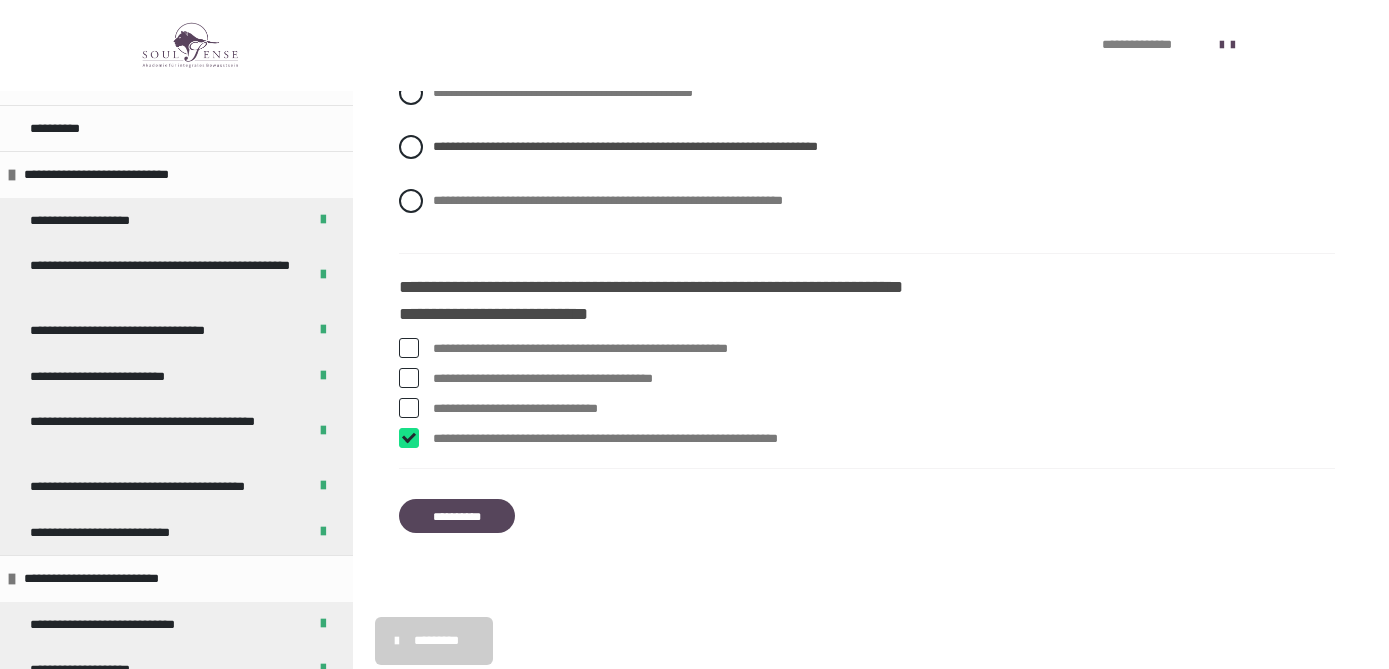 checkbox on "****" 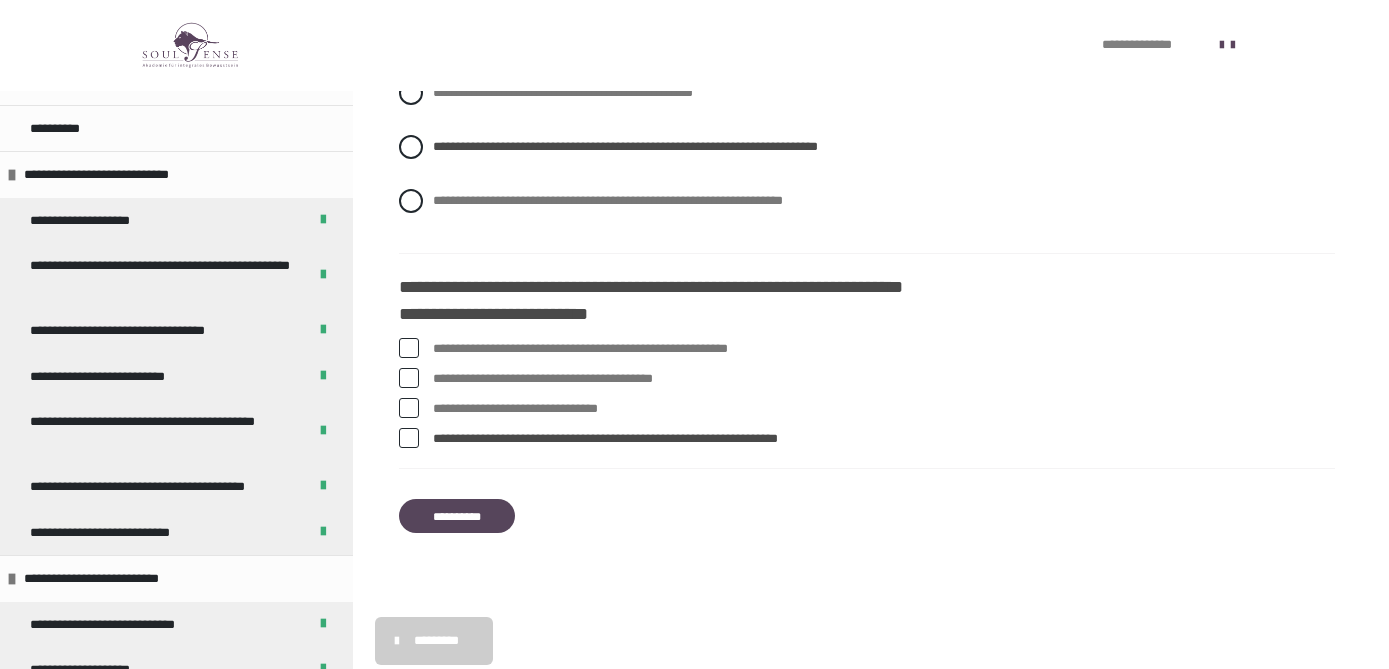 click on "**********" at bounding box center [884, 349] 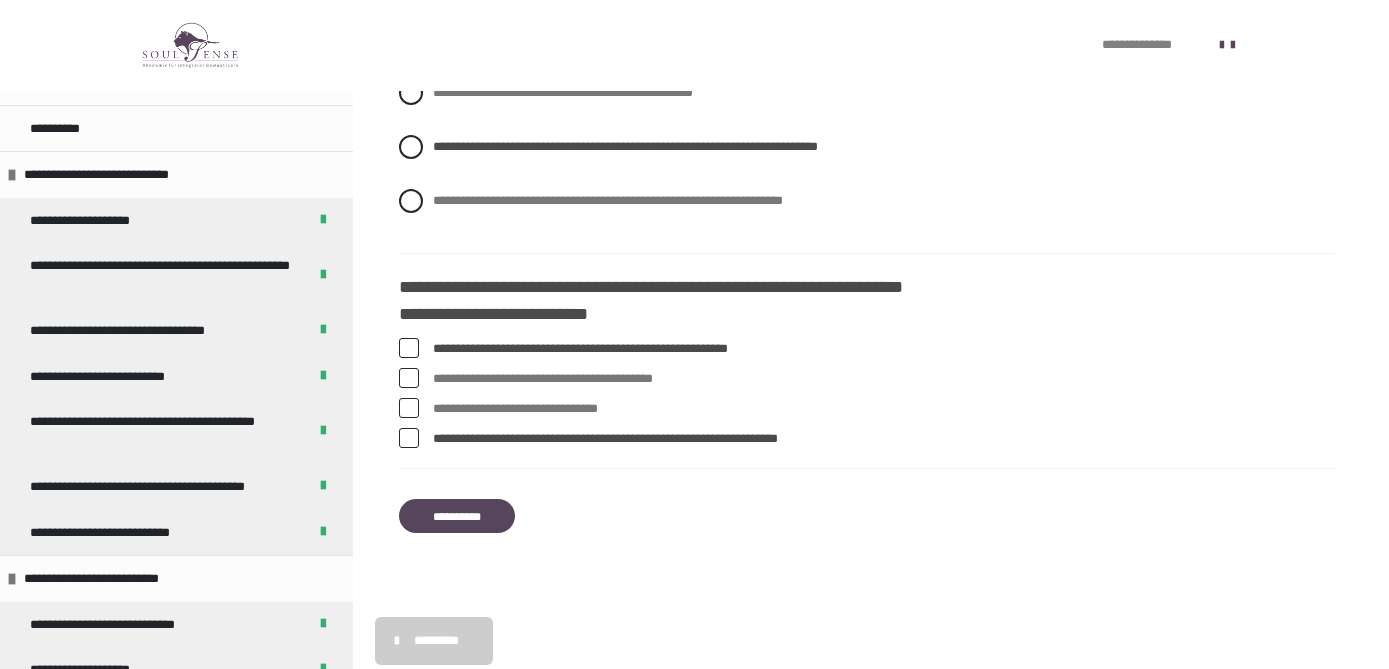 click on "**********" at bounding box center [457, 516] 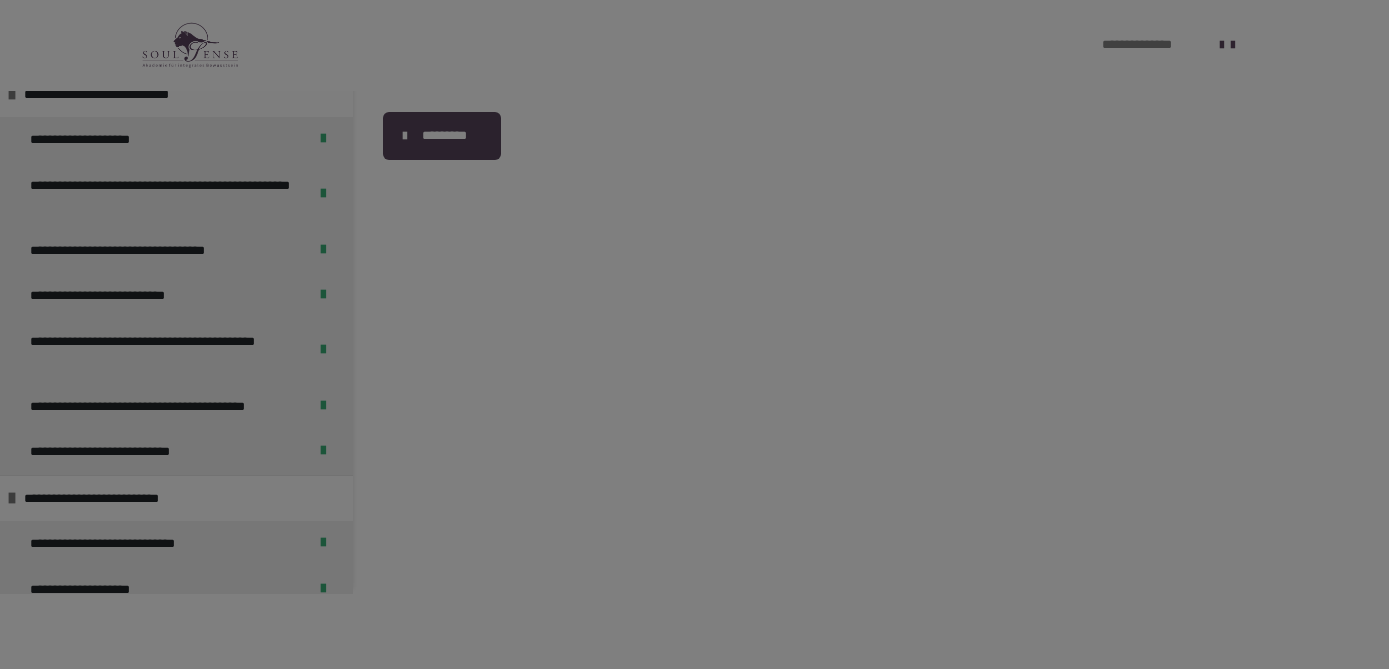 scroll, scrollTop: 0, scrollLeft: 0, axis: both 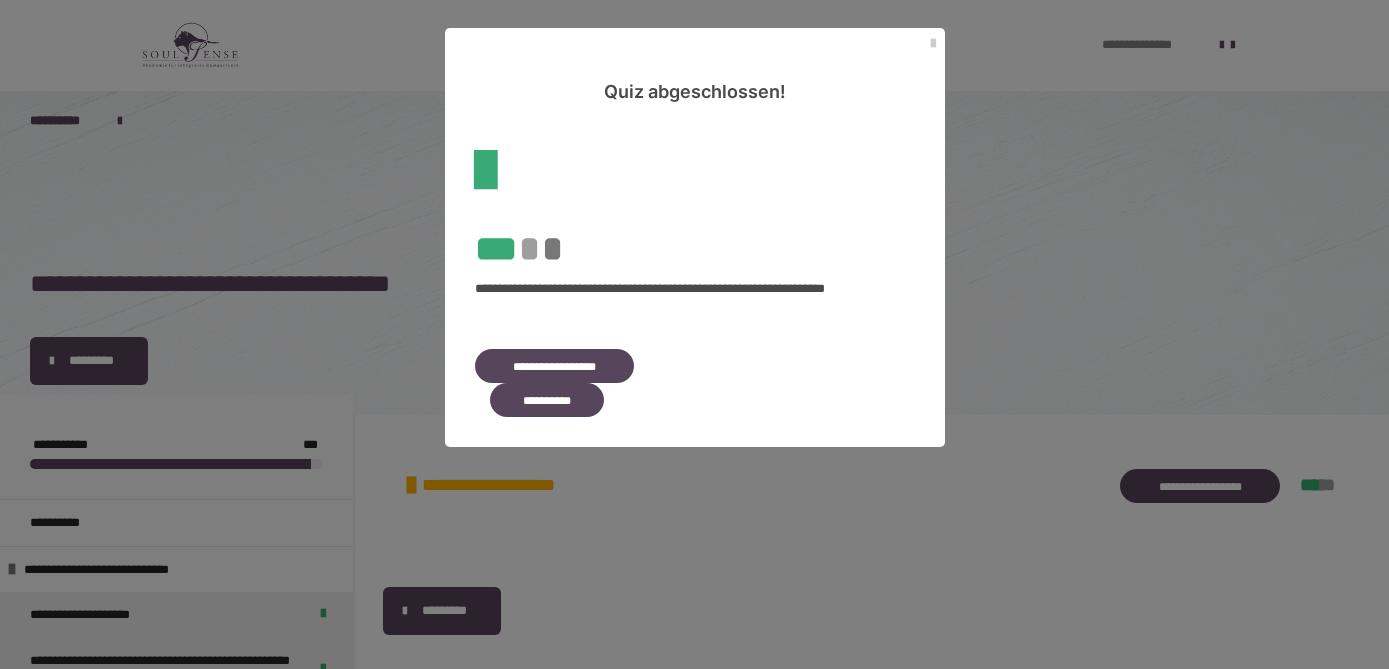 click on "**********" at bounding box center (555, 366) 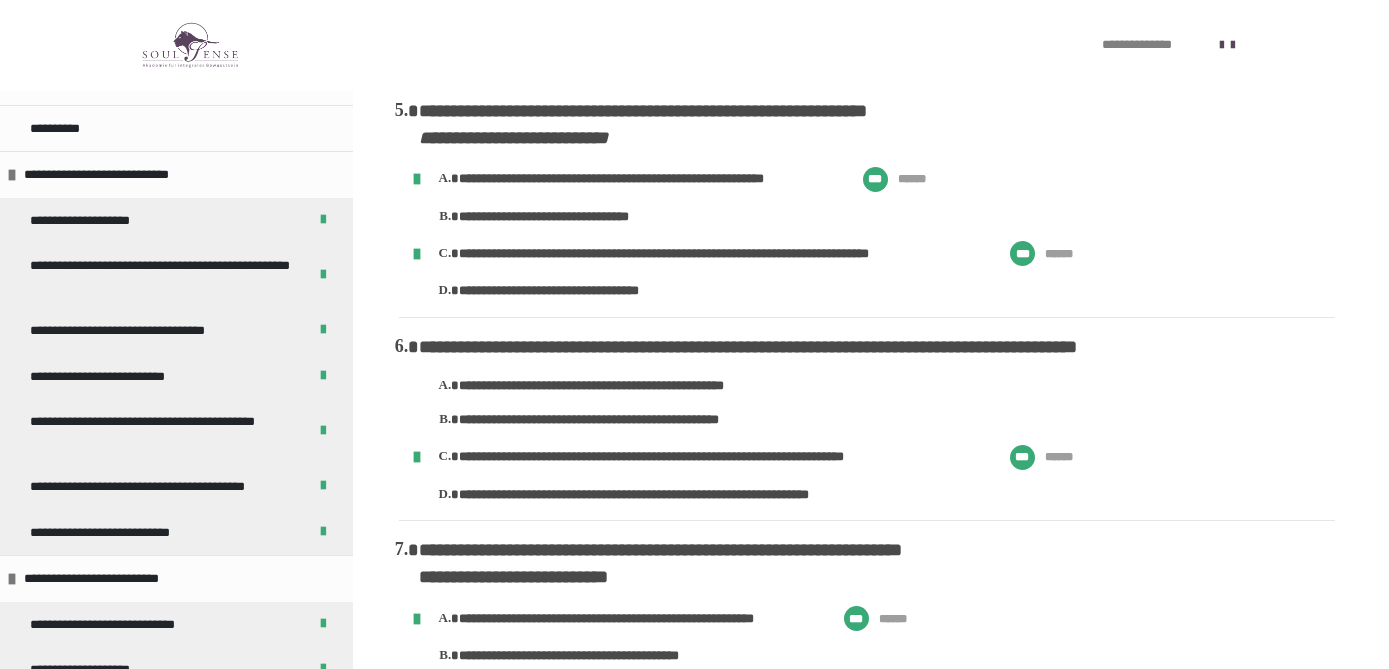 scroll, scrollTop: 1618, scrollLeft: 0, axis: vertical 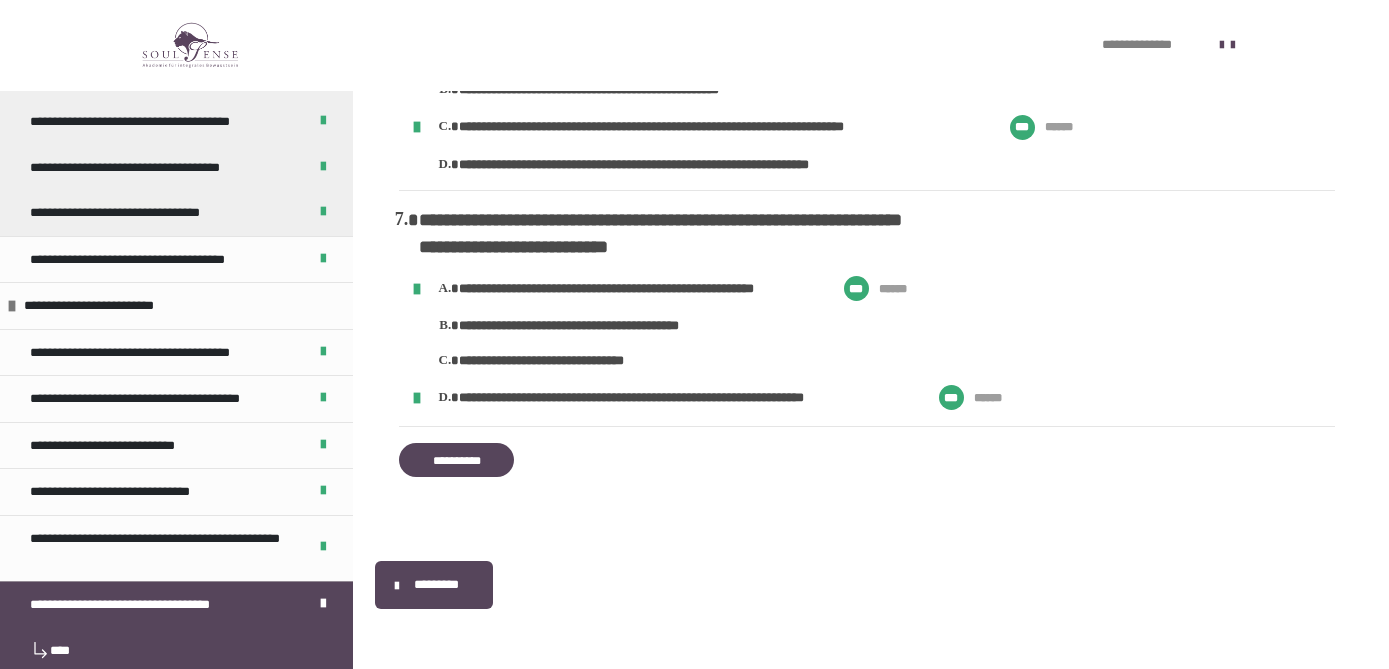 click on "**********" at bounding box center (456, 460) 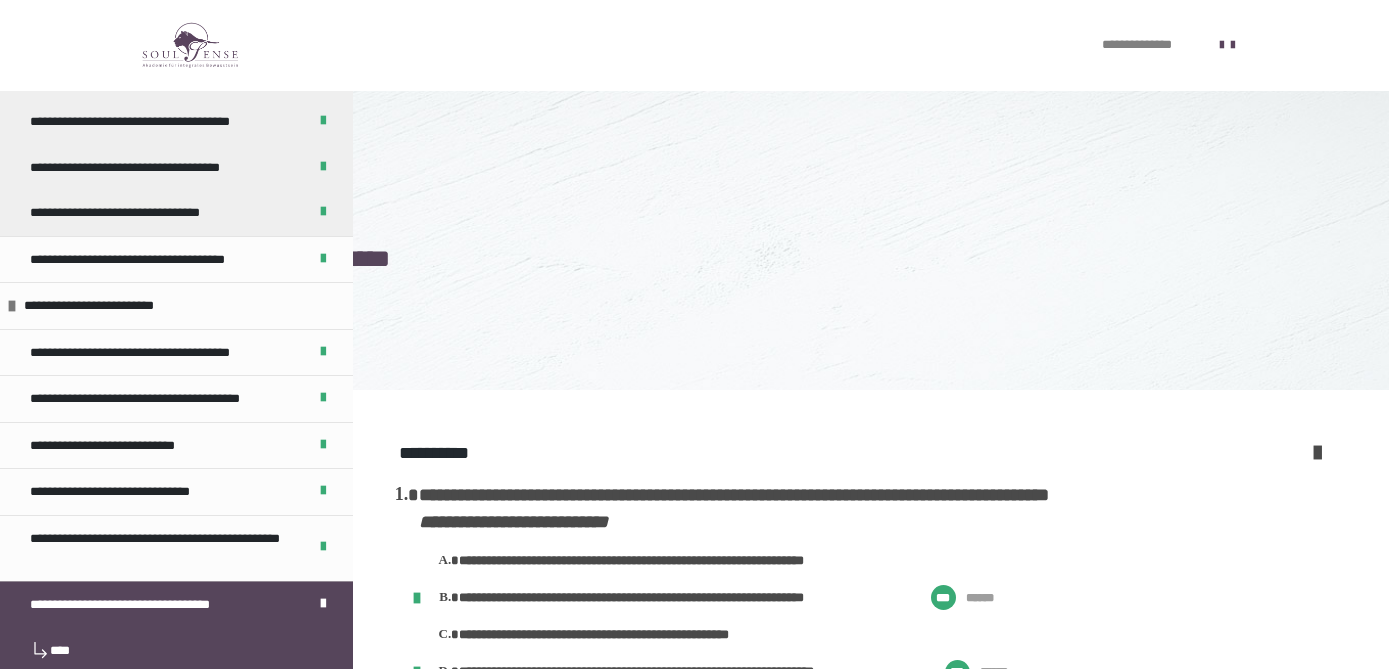 scroll, scrollTop: 0, scrollLeft: 0, axis: both 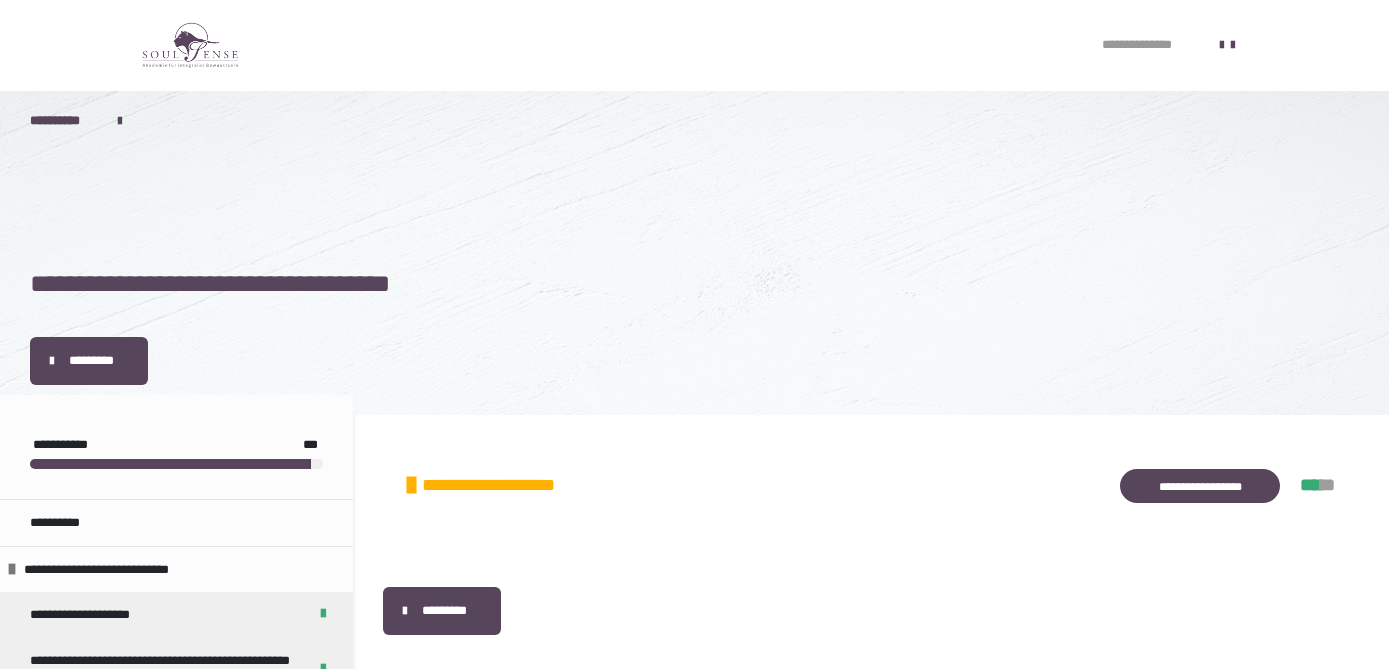 click on "**********" at bounding box center [1145, 45] 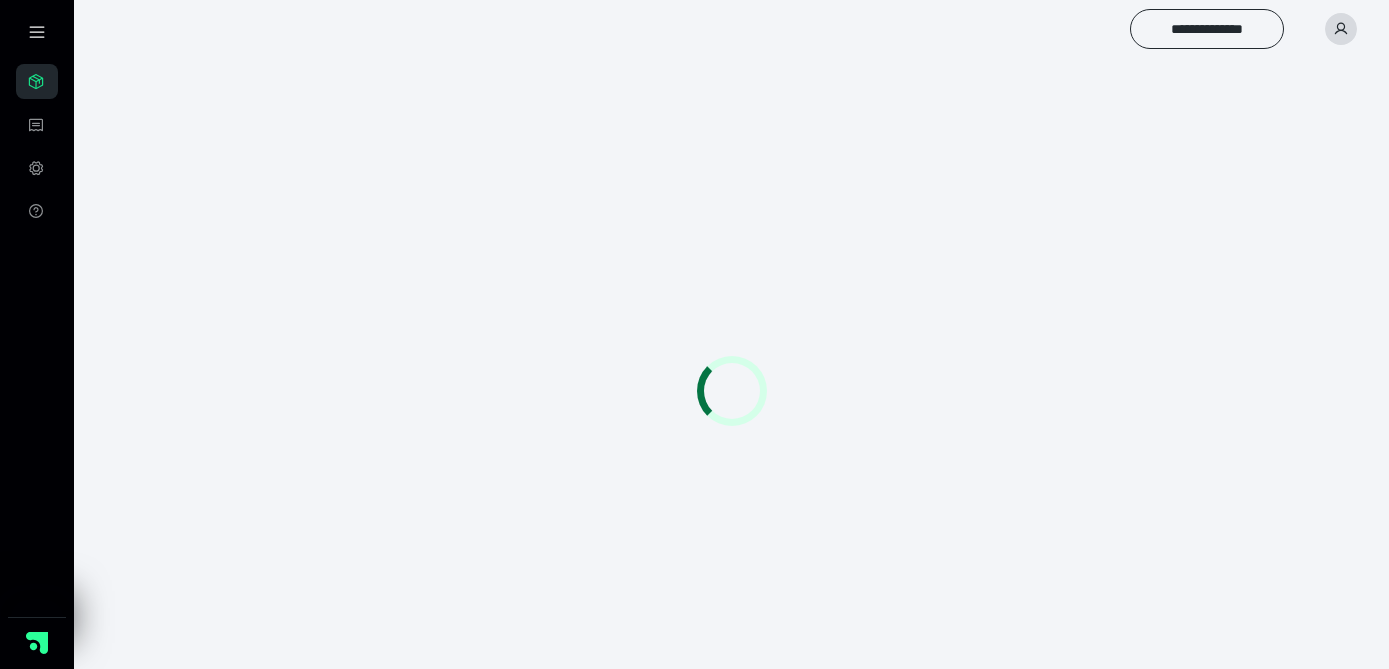 scroll, scrollTop: 0, scrollLeft: 0, axis: both 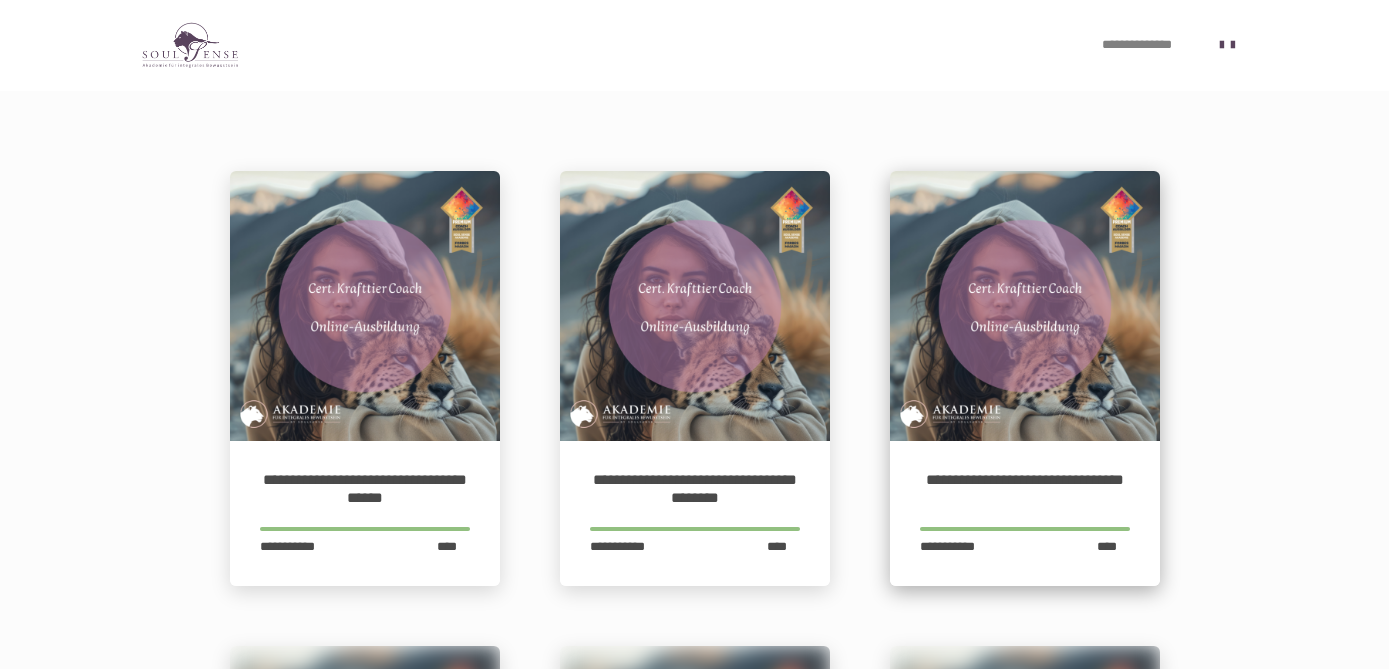 click on "**********" at bounding box center [1025, 514] 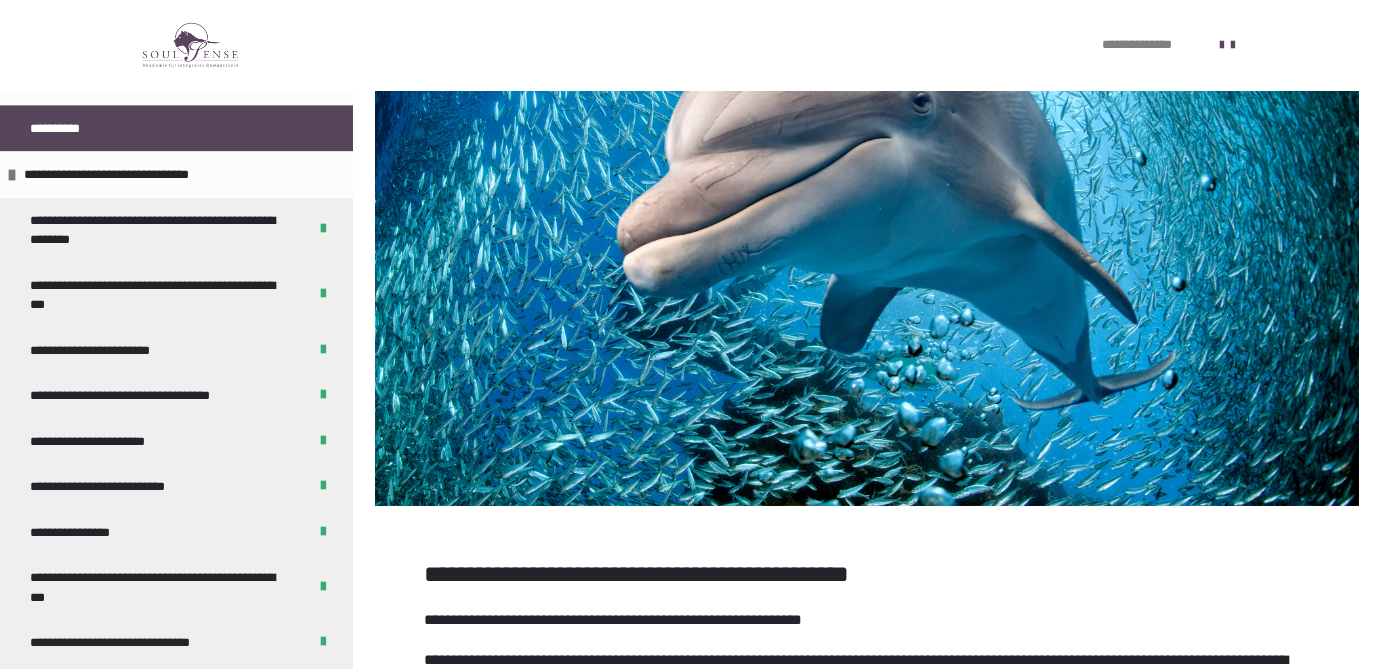 scroll, scrollTop: 1006, scrollLeft: 0, axis: vertical 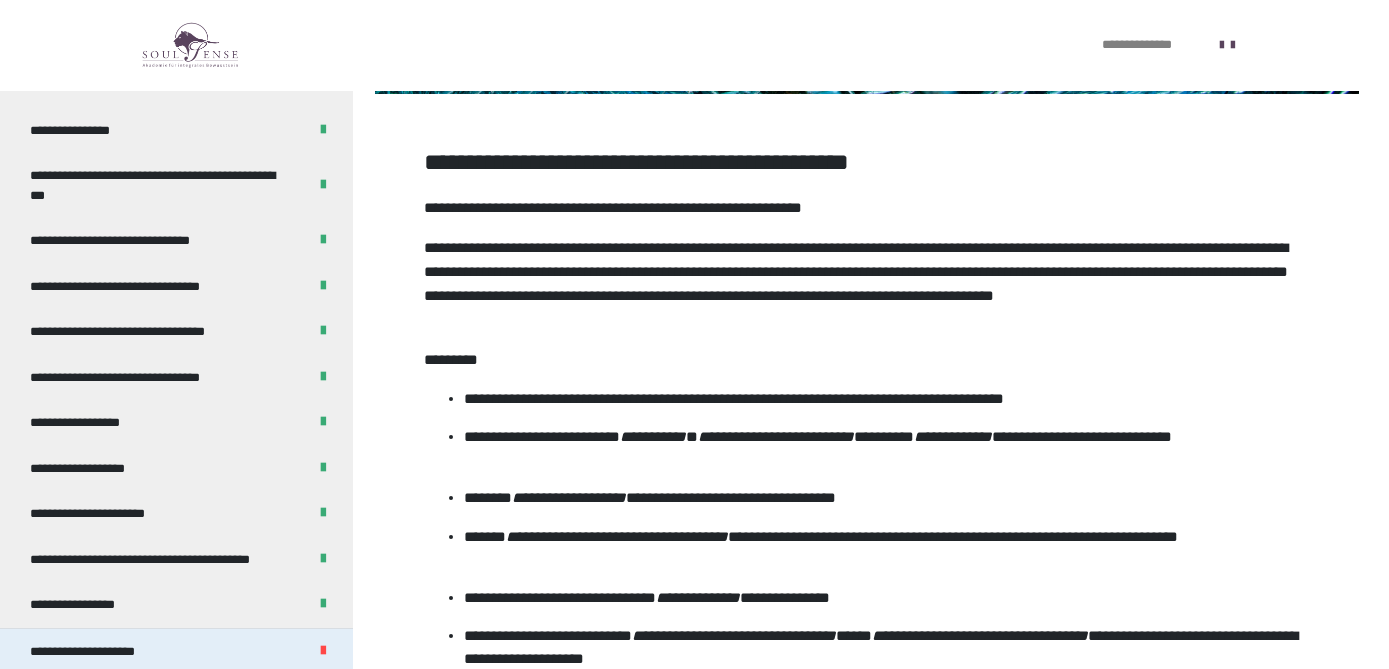 click on "**********" at bounding box center [176, 651] 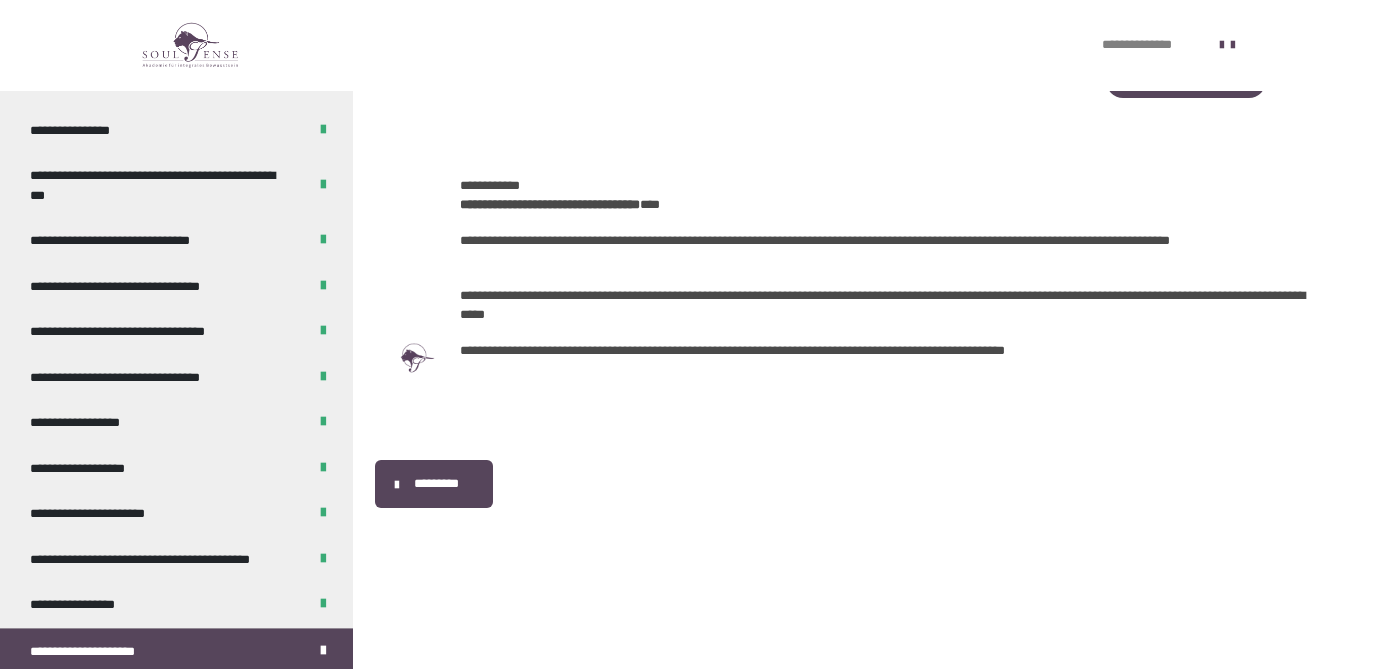 click on "*********" at bounding box center [436, 484] 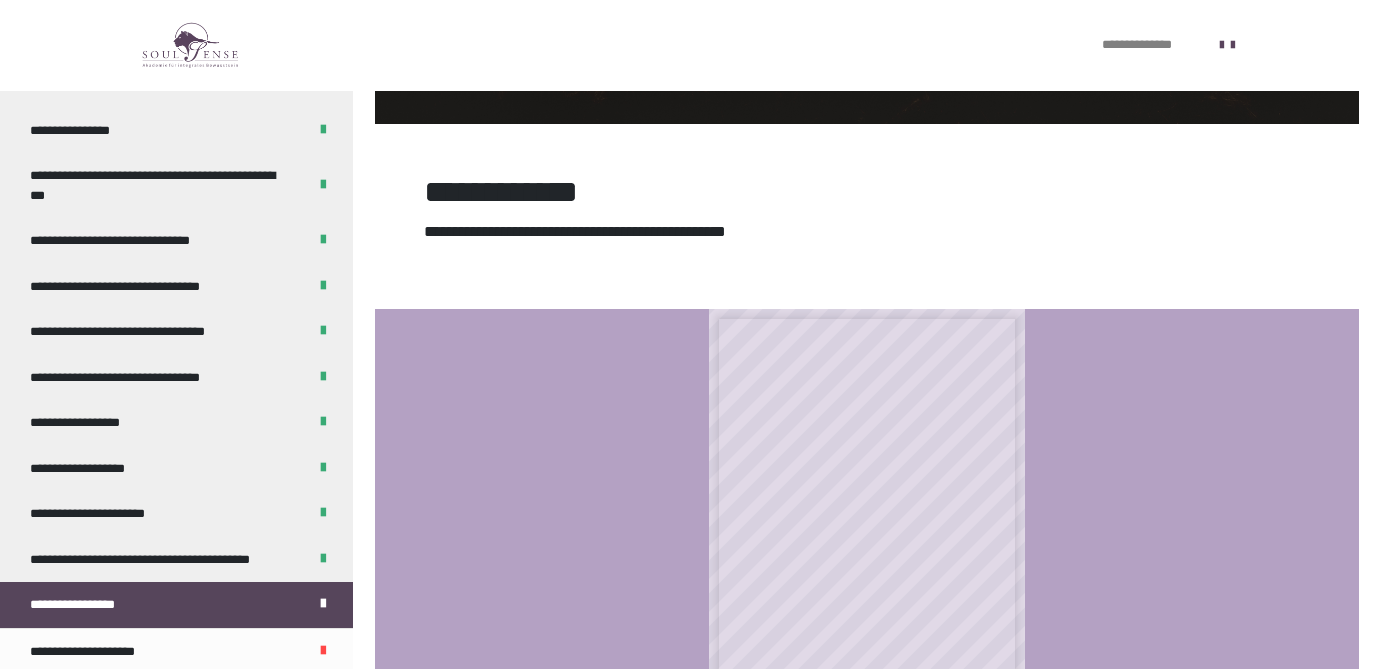 scroll, scrollTop: 1152, scrollLeft: 0, axis: vertical 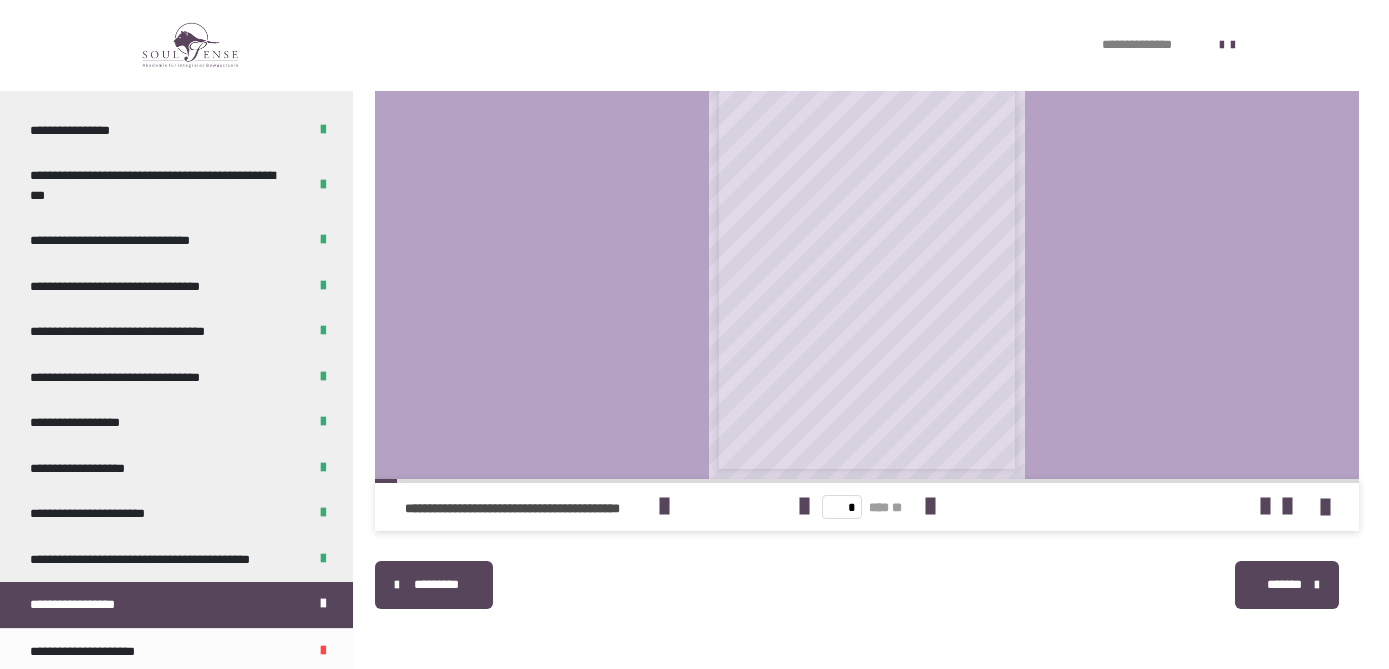 click on "*******" at bounding box center [1284, 585] 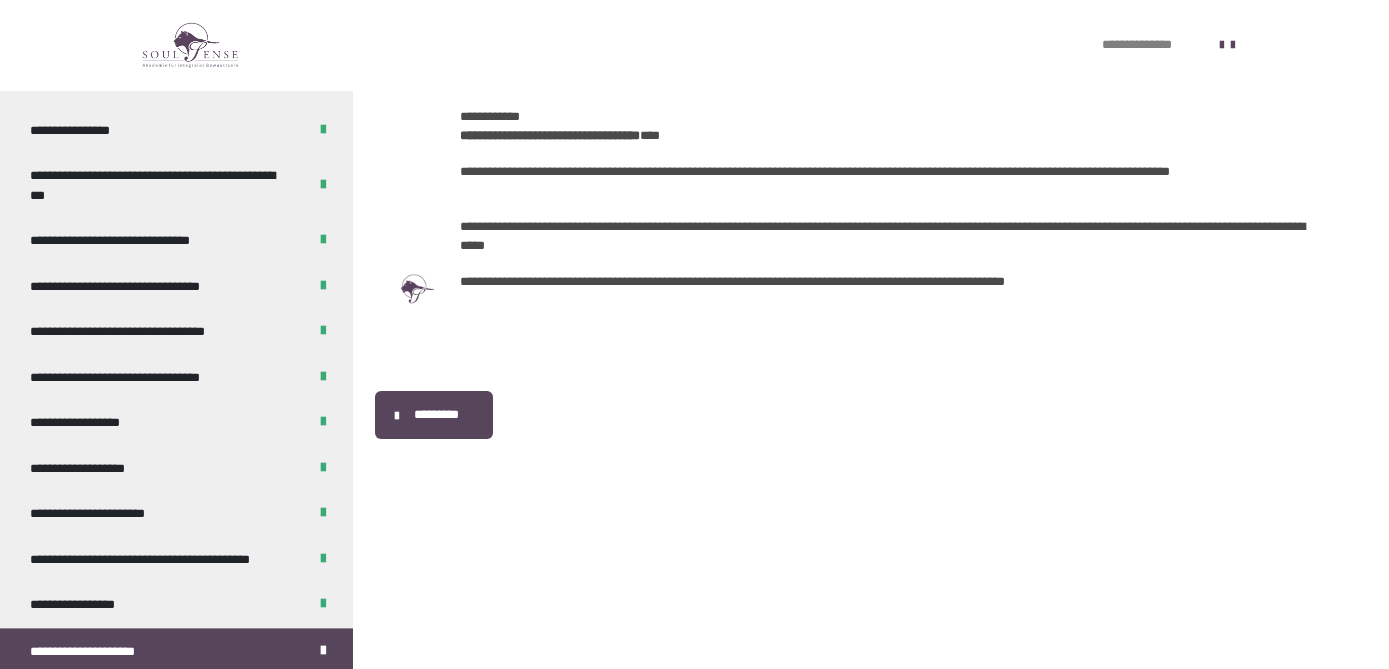 scroll, scrollTop: 347, scrollLeft: 0, axis: vertical 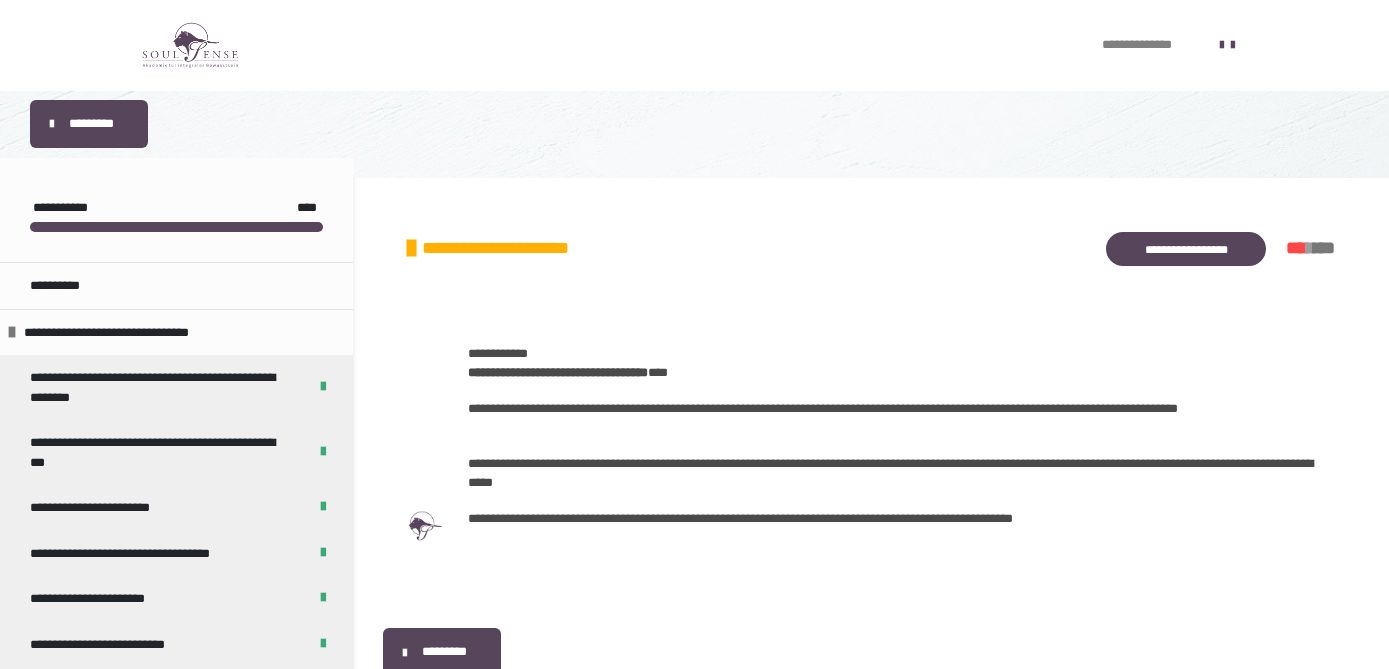 click on "**********" at bounding box center [1186, 249] 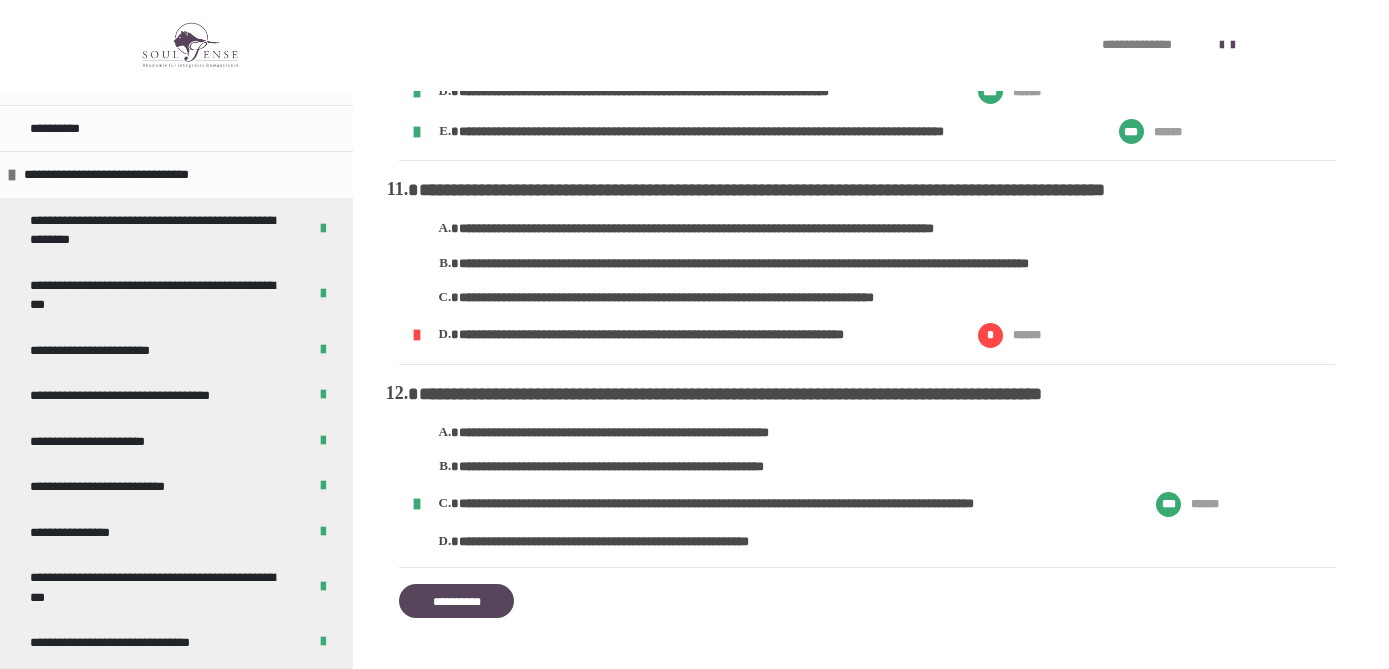 scroll, scrollTop: 2777, scrollLeft: 0, axis: vertical 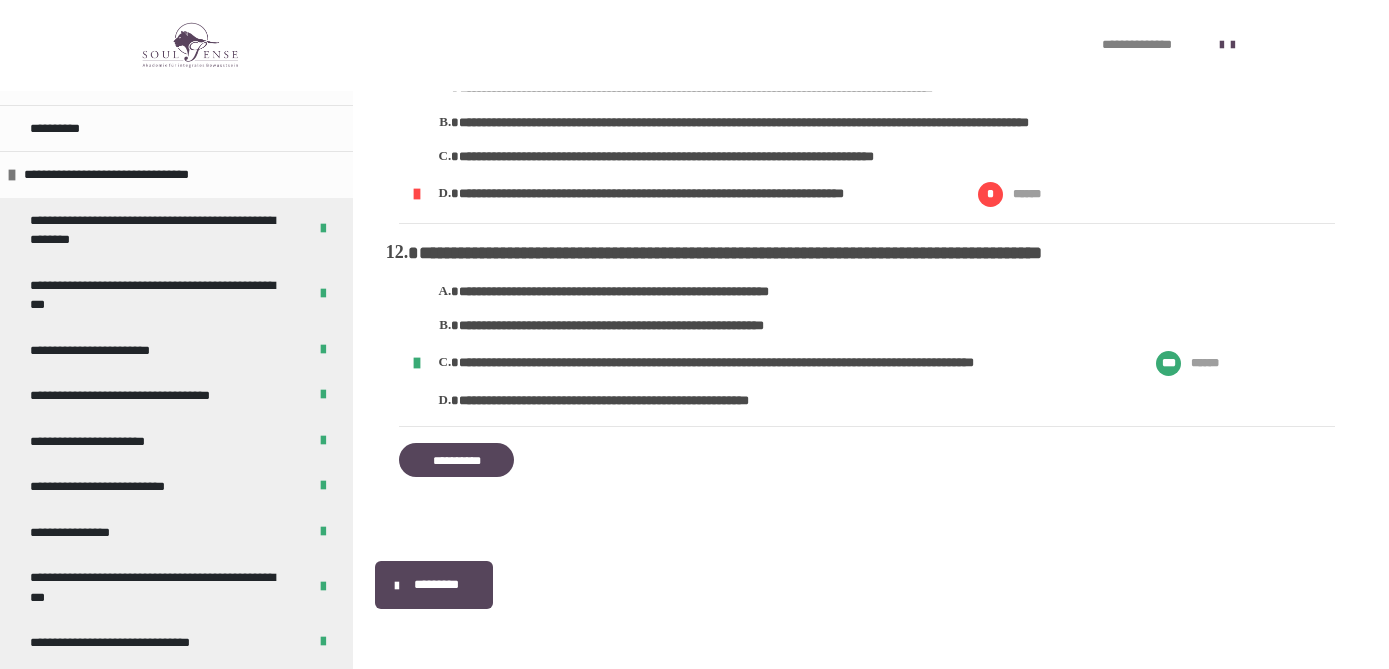 click on "**********" at bounding box center (456, 460) 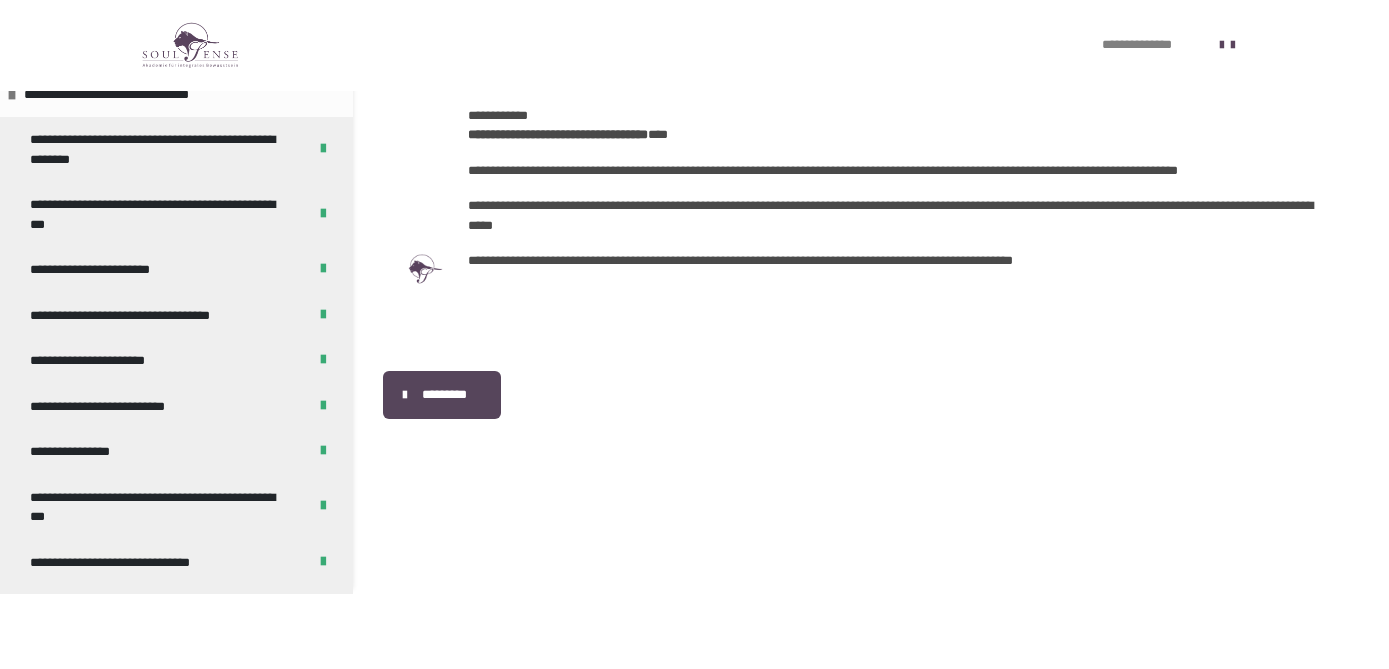 scroll, scrollTop: 304, scrollLeft: 0, axis: vertical 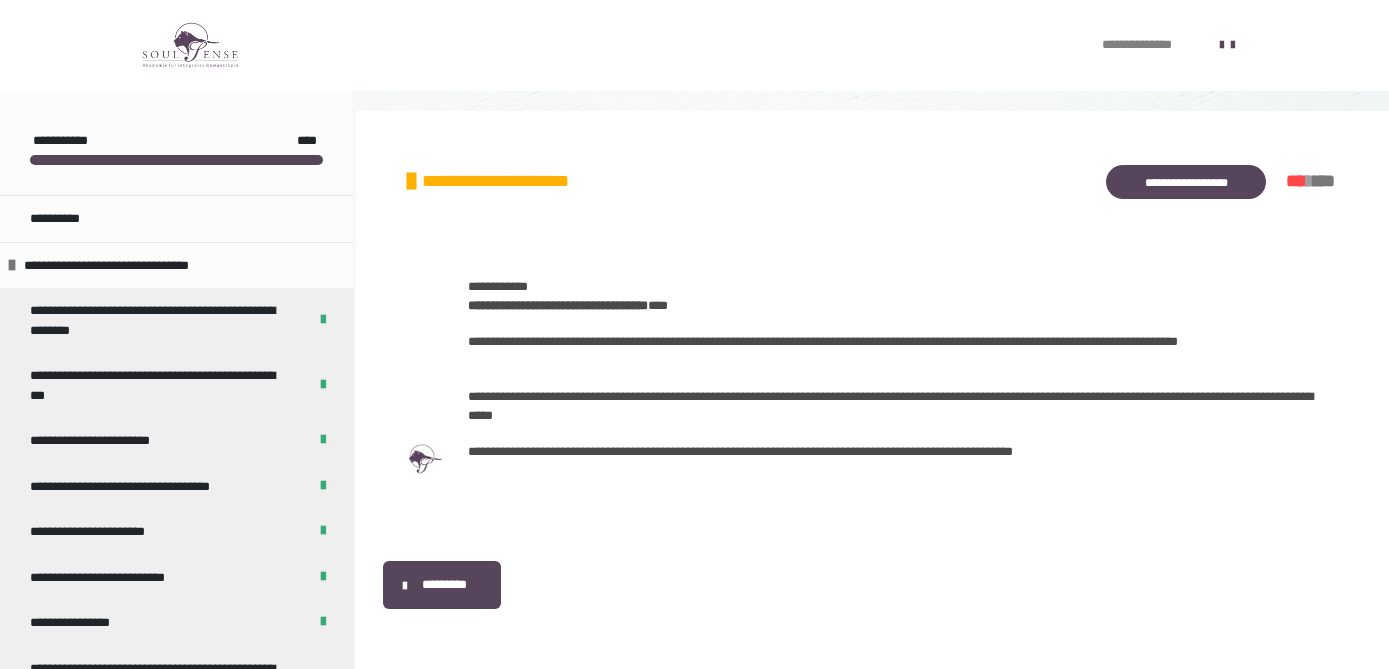 click on "**********" at bounding box center [1186, 182] 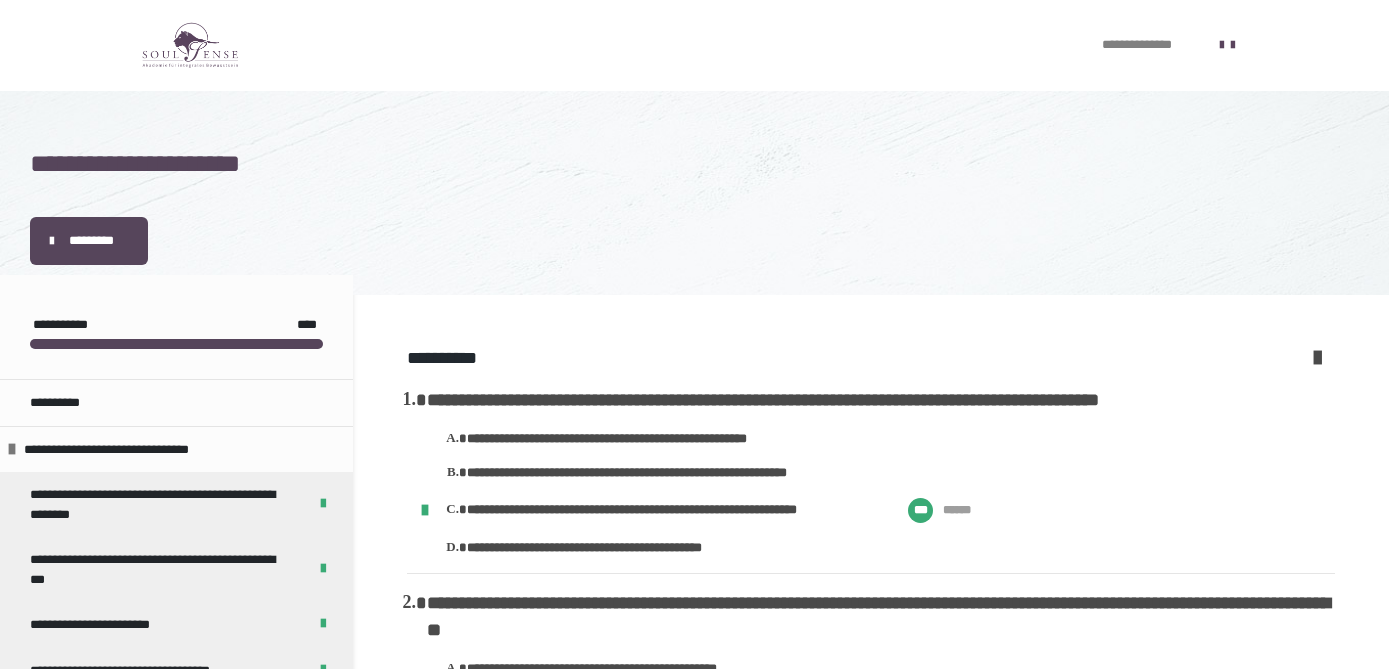 scroll, scrollTop: 0, scrollLeft: 0, axis: both 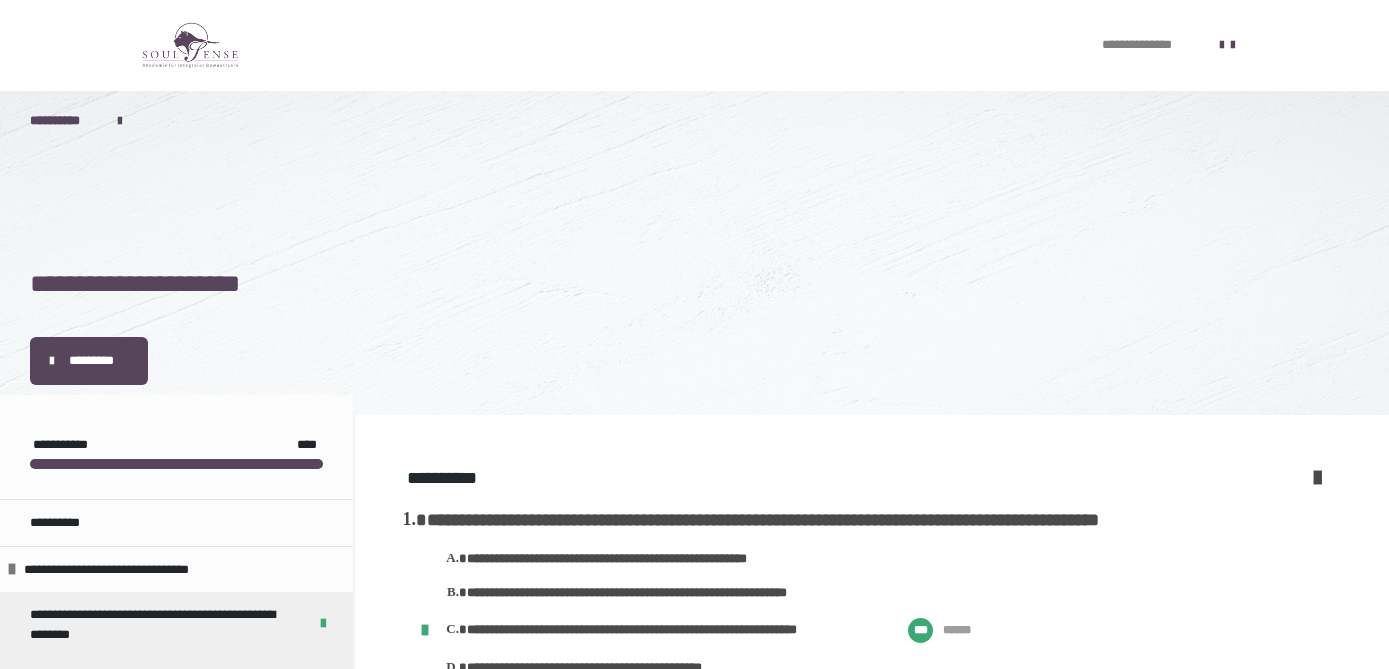 click on "**********" at bounding box center [871, 1835] 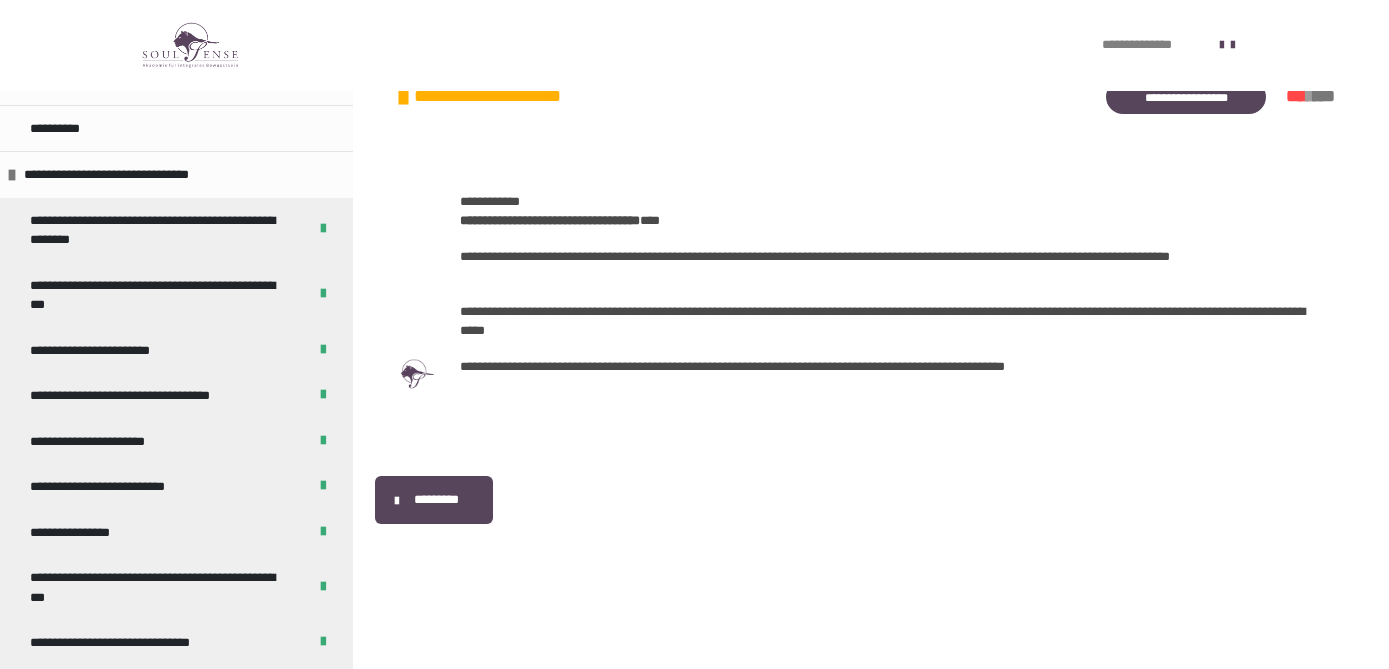 scroll, scrollTop: 474, scrollLeft: 0, axis: vertical 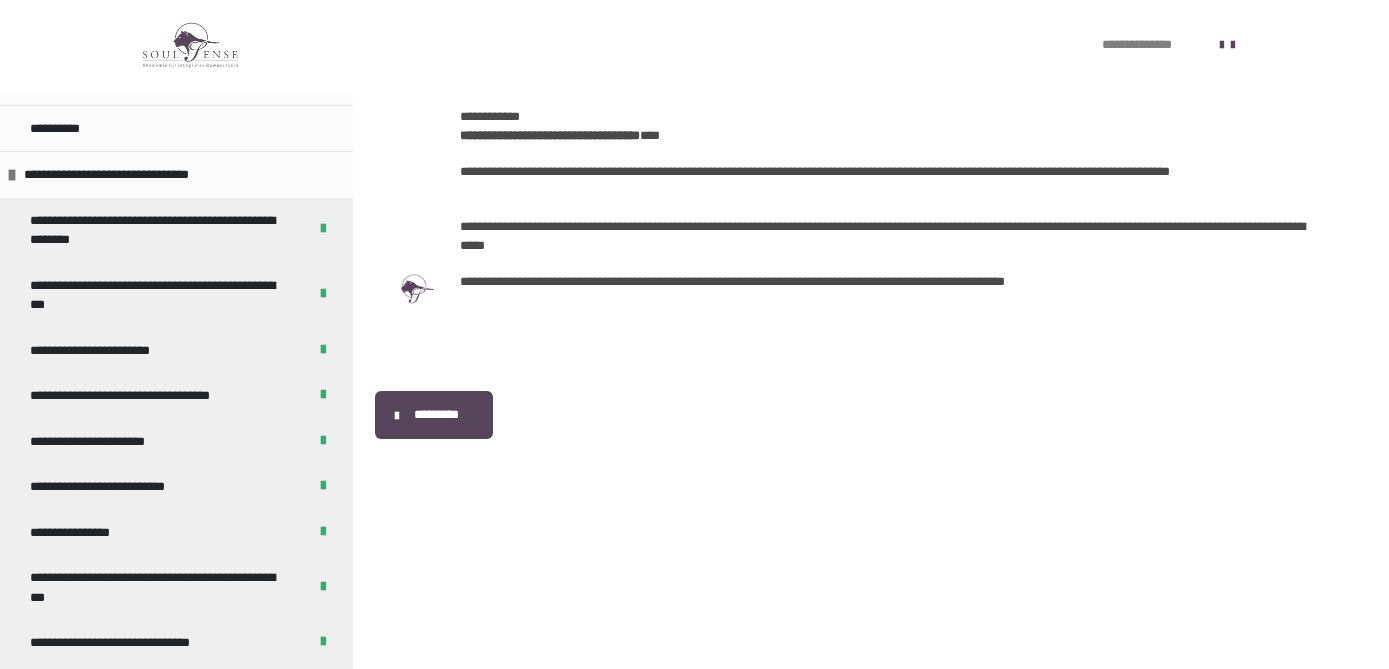 click on "*********" at bounding box center (434, 415) 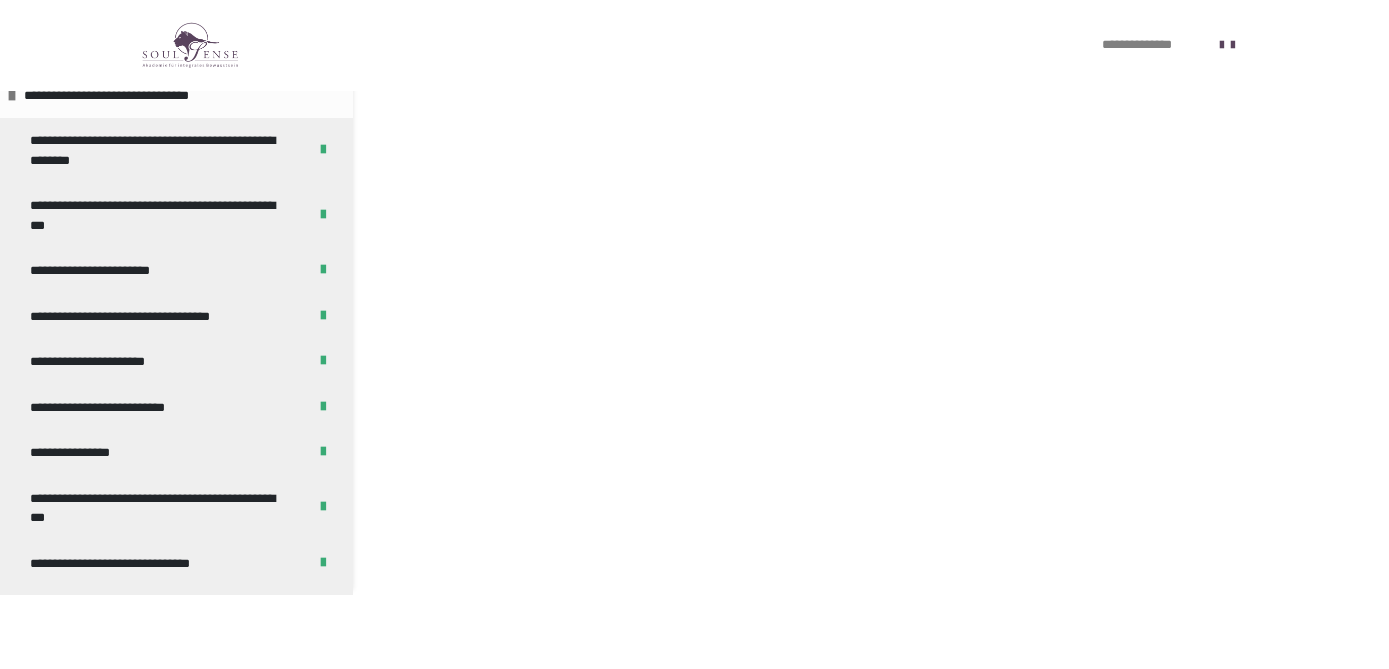 scroll, scrollTop: 1152, scrollLeft: 0, axis: vertical 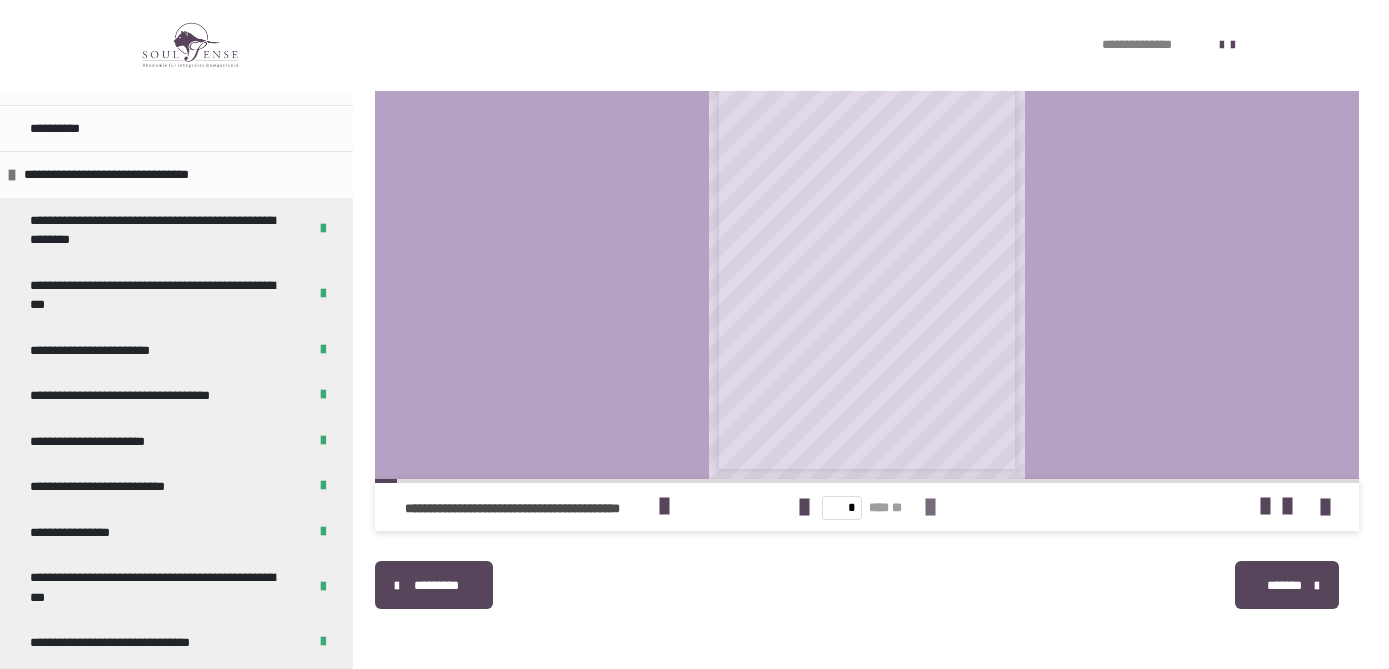 click at bounding box center [930, 508] 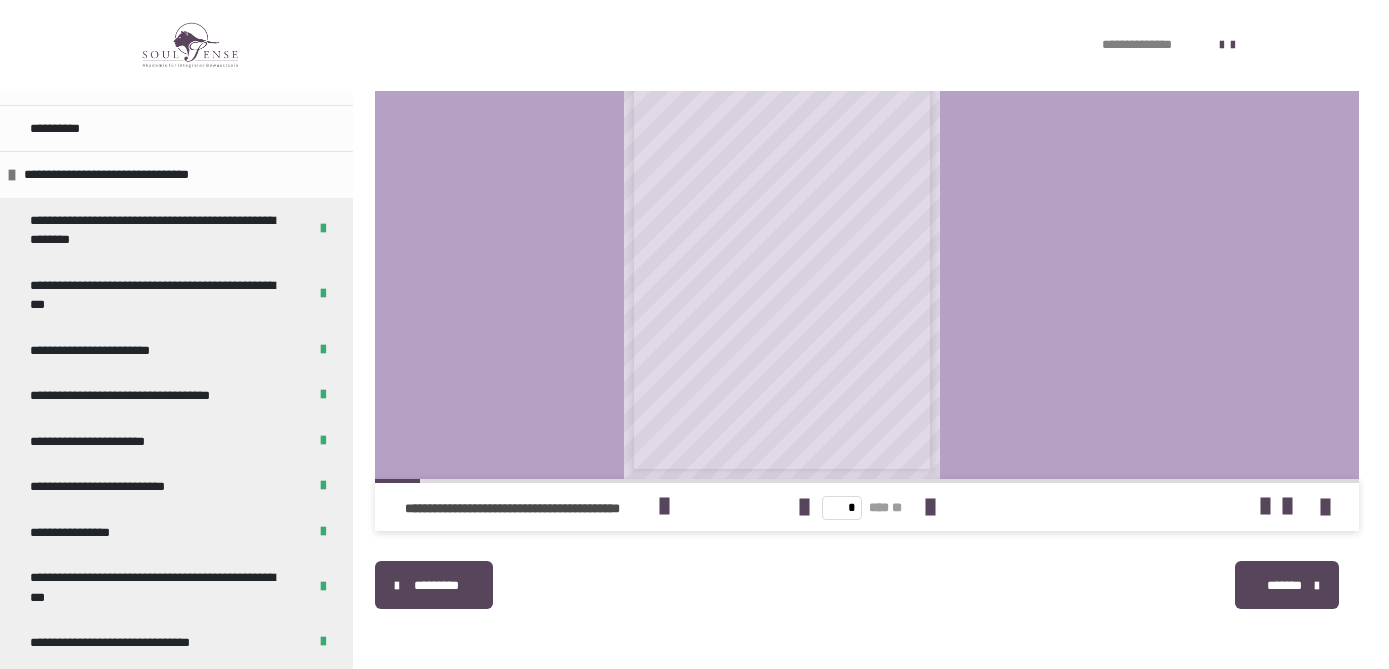 click on "*******" at bounding box center (1284, 586) 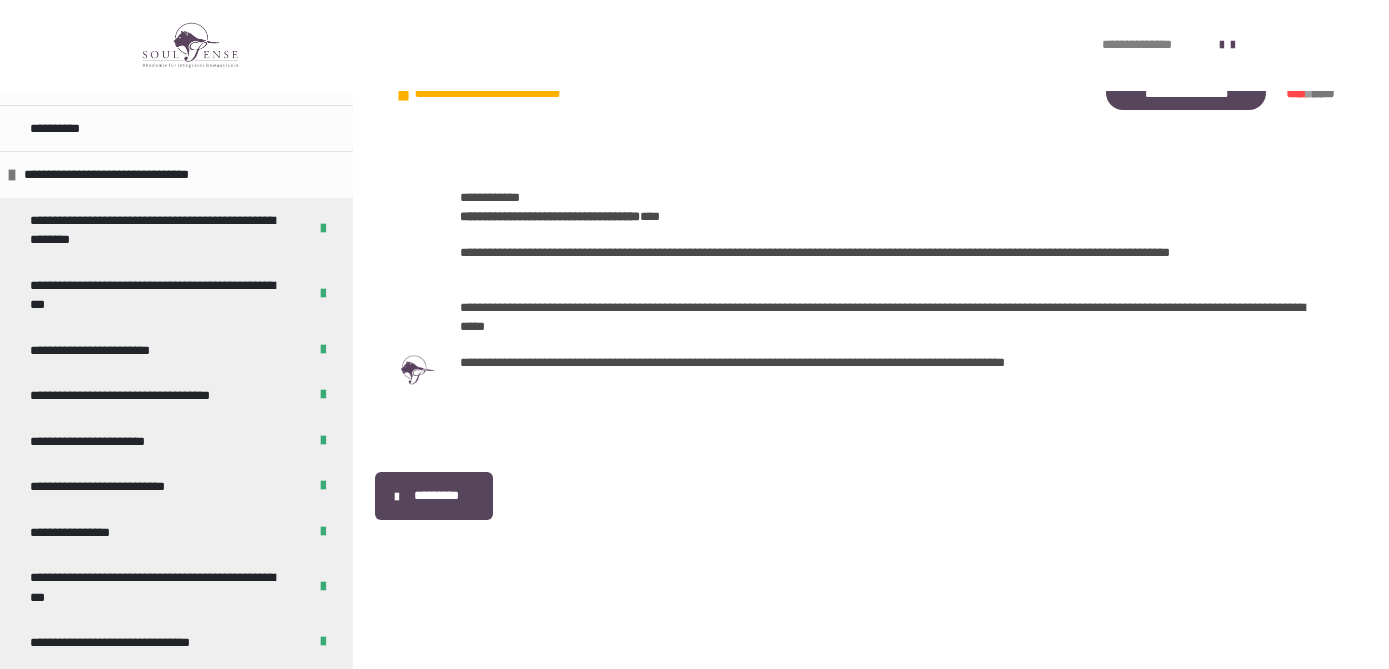 scroll, scrollTop: 402, scrollLeft: 0, axis: vertical 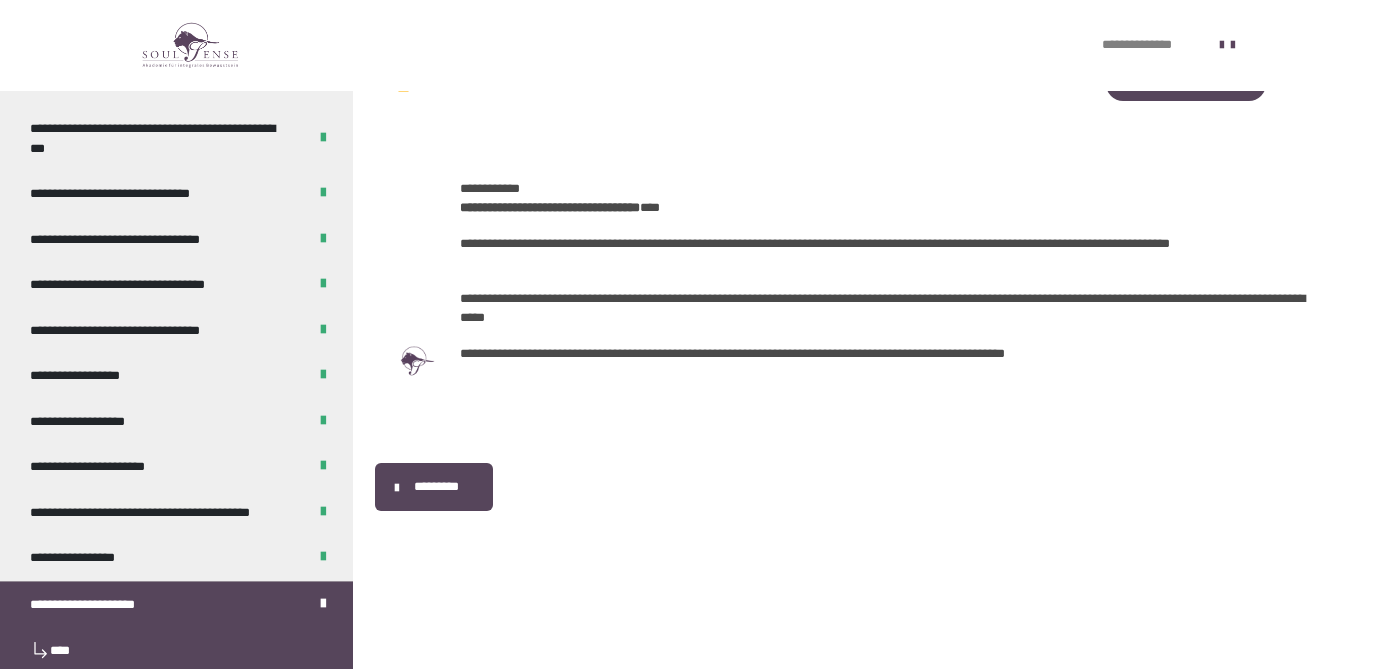 click on "****" at bounding box center (176, 650) 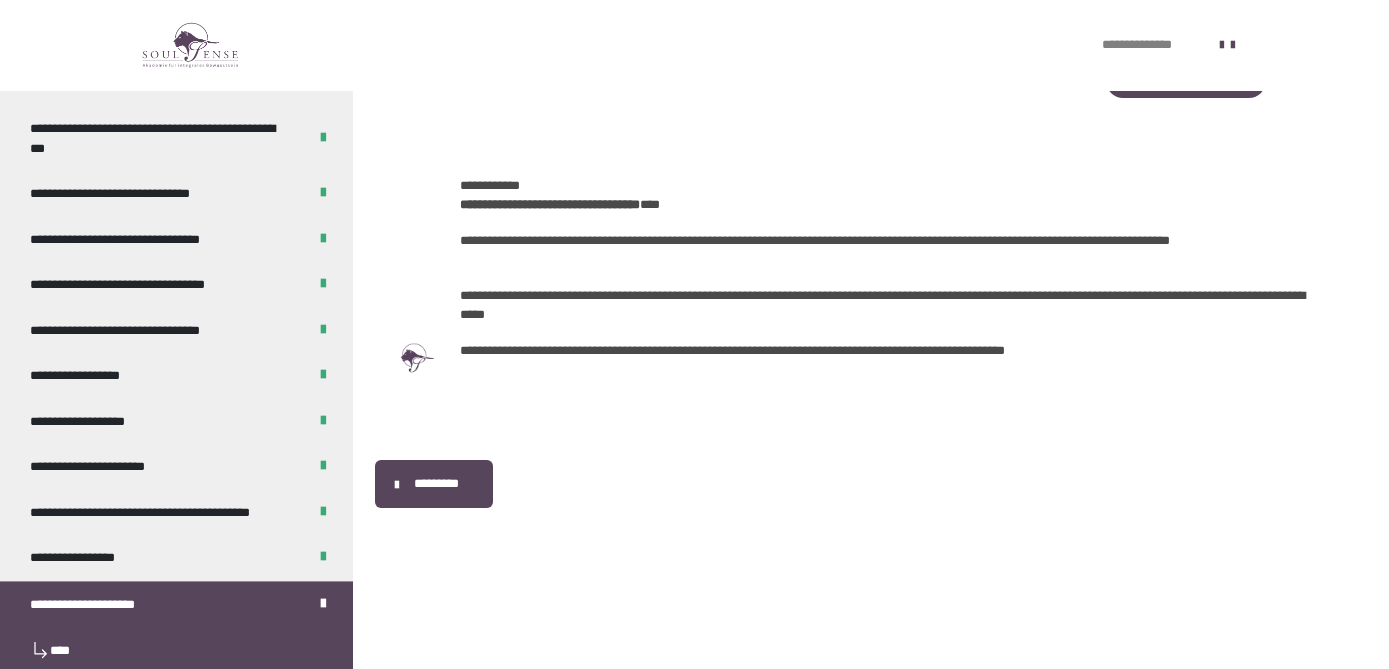 click on "**********" at bounding box center [93, 605] 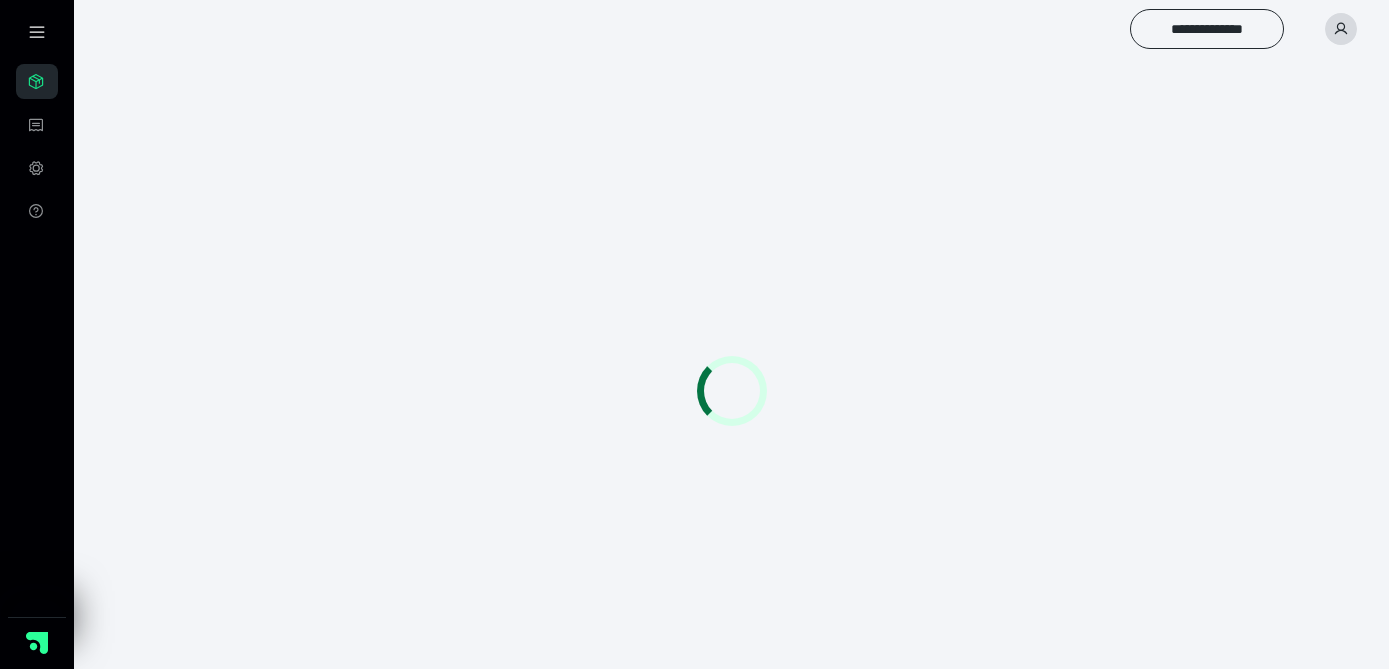 scroll, scrollTop: 0, scrollLeft: 0, axis: both 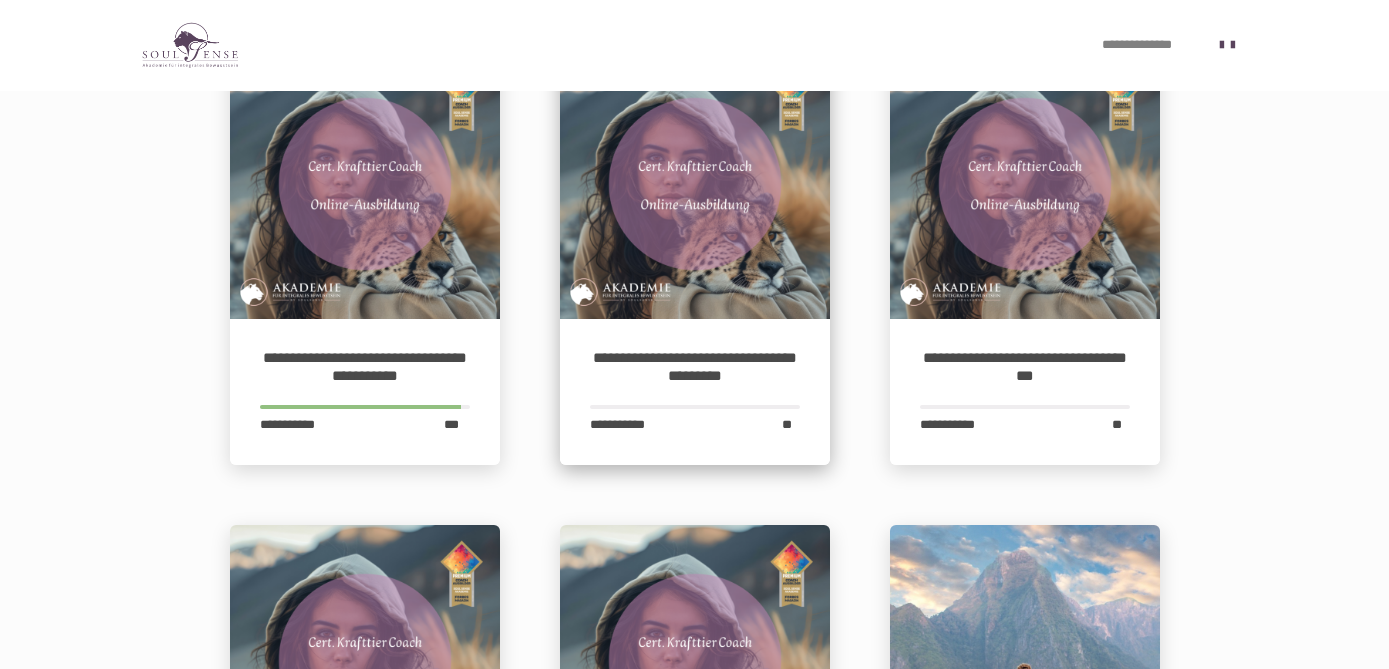 click on "**********" at bounding box center (695, 392) 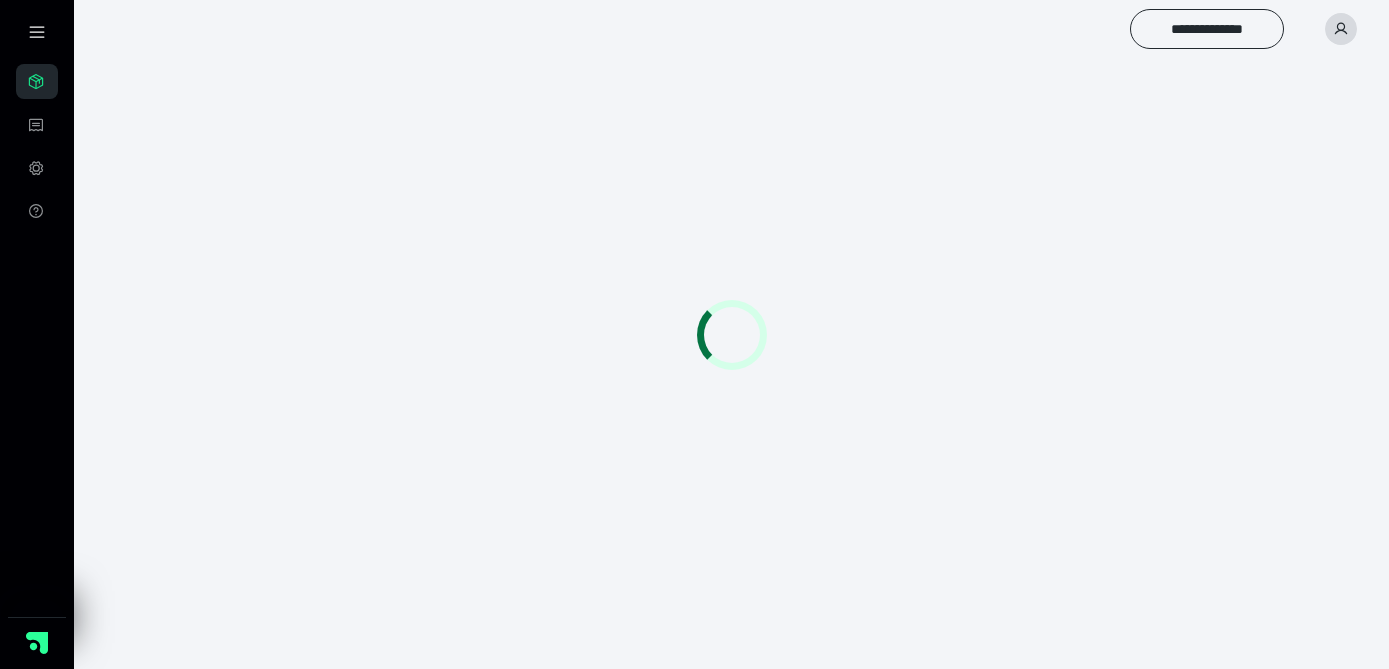 scroll, scrollTop: 0, scrollLeft: 0, axis: both 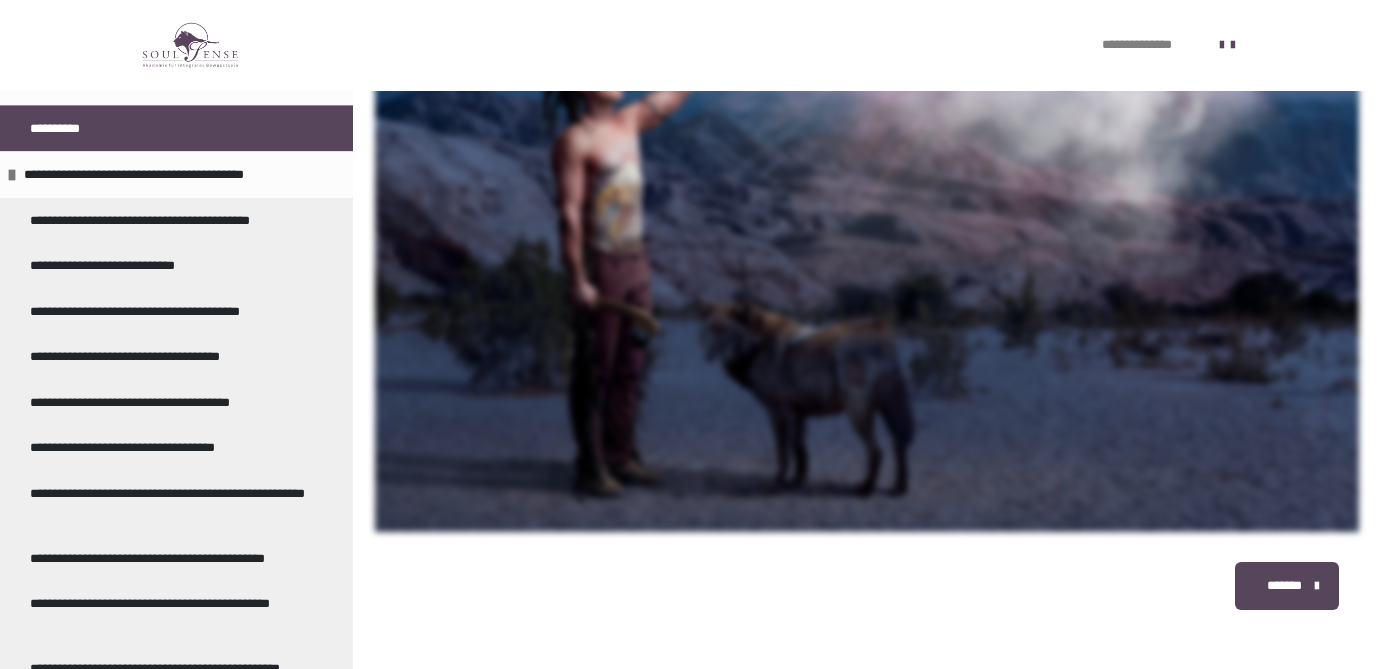 click on "*******" at bounding box center (1284, 586) 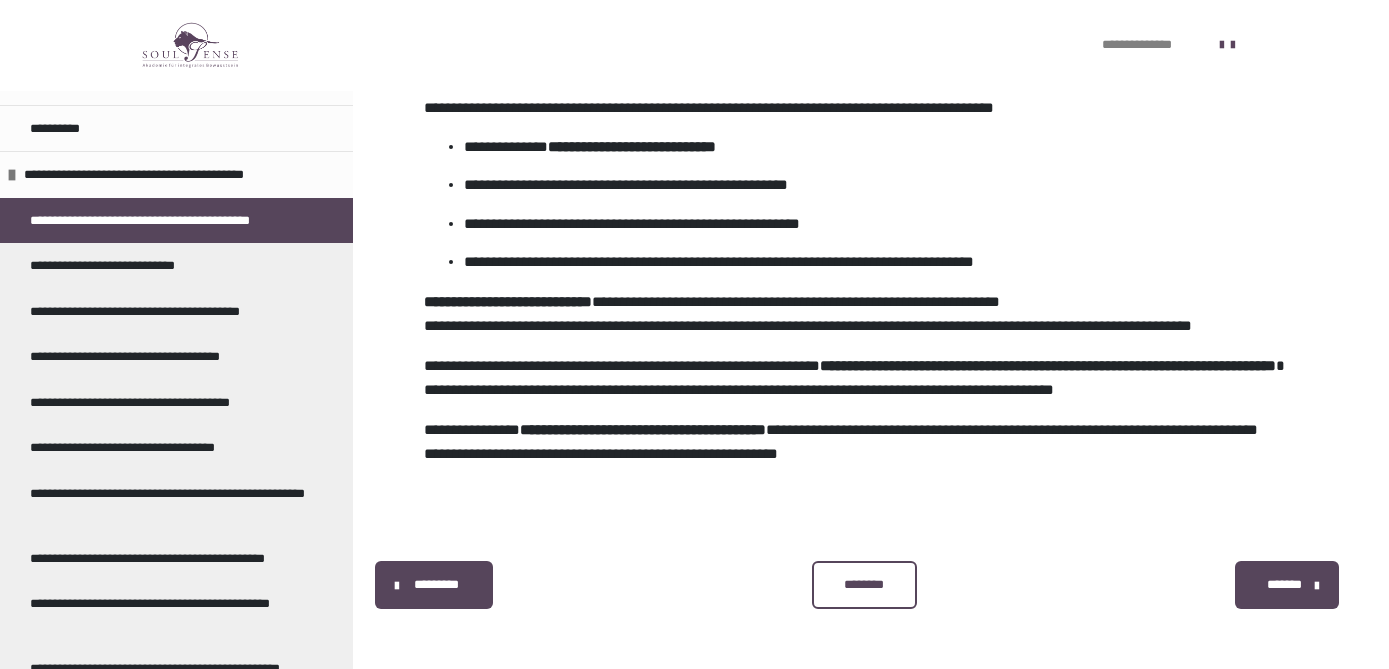 scroll, scrollTop: 1913, scrollLeft: 0, axis: vertical 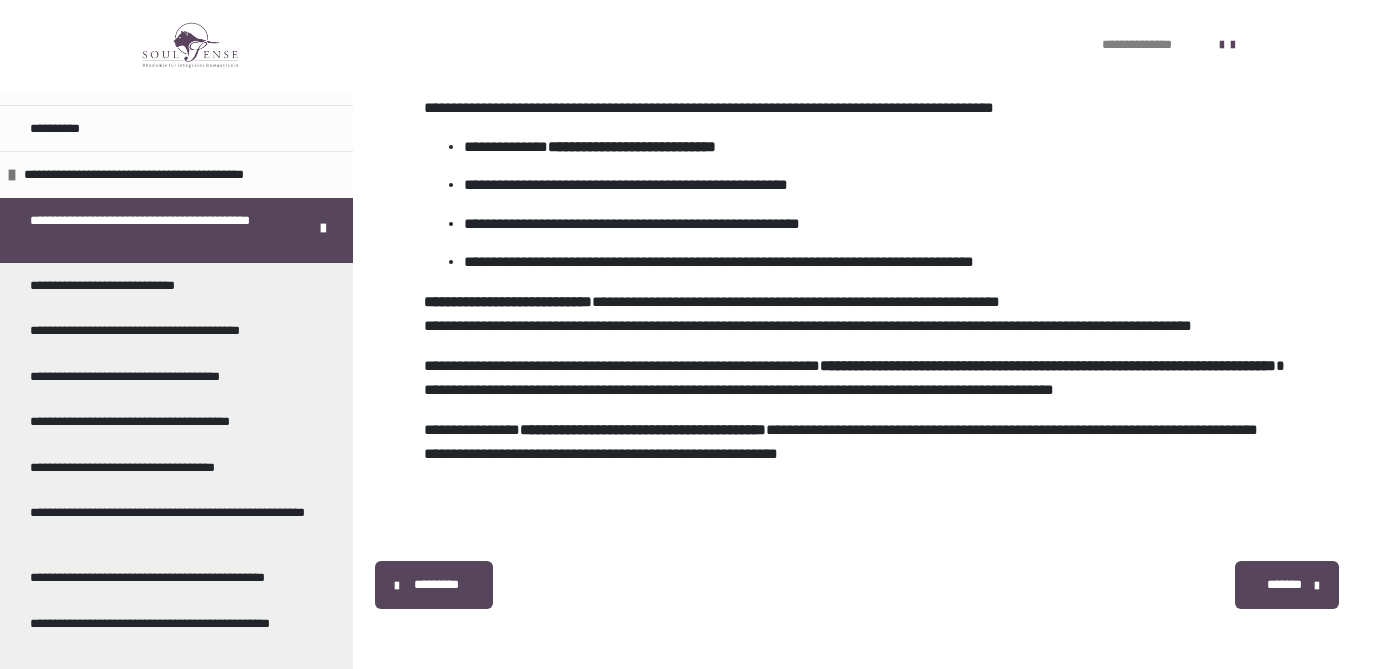 click on "*******" at bounding box center (1284, 585) 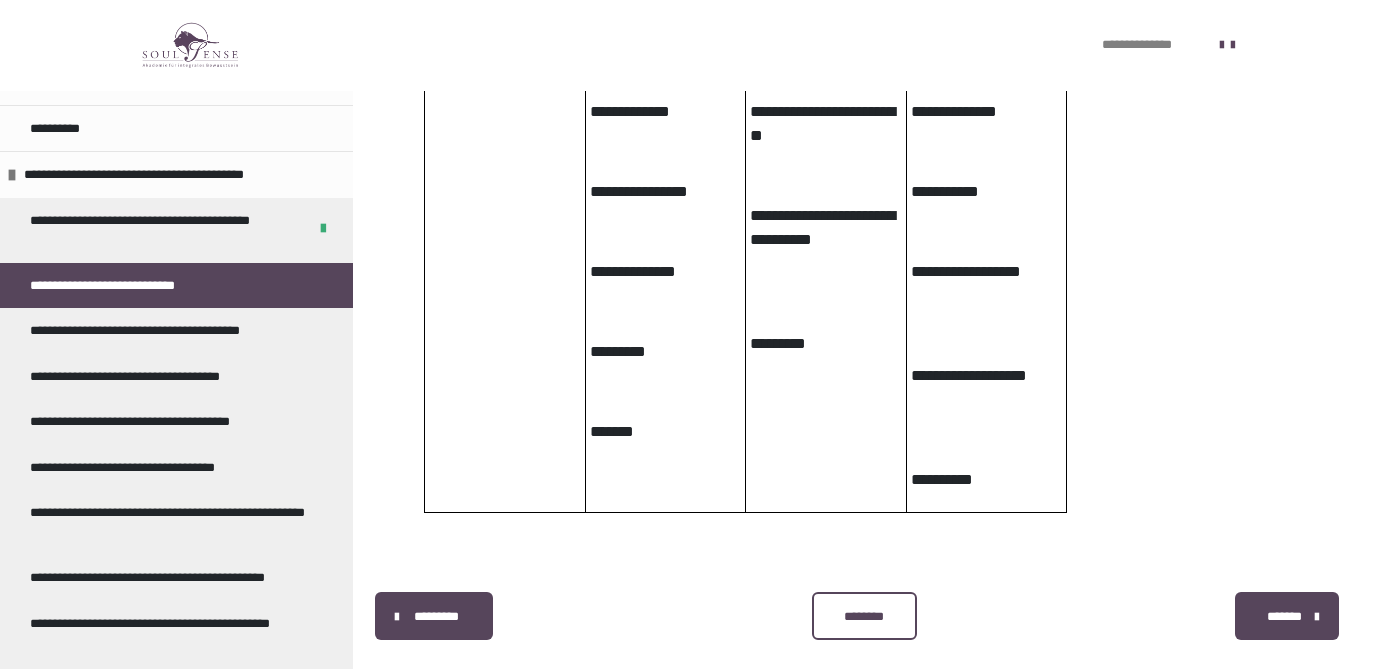scroll, scrollTop: 2839, scrollLeft: 0, axis: vertical 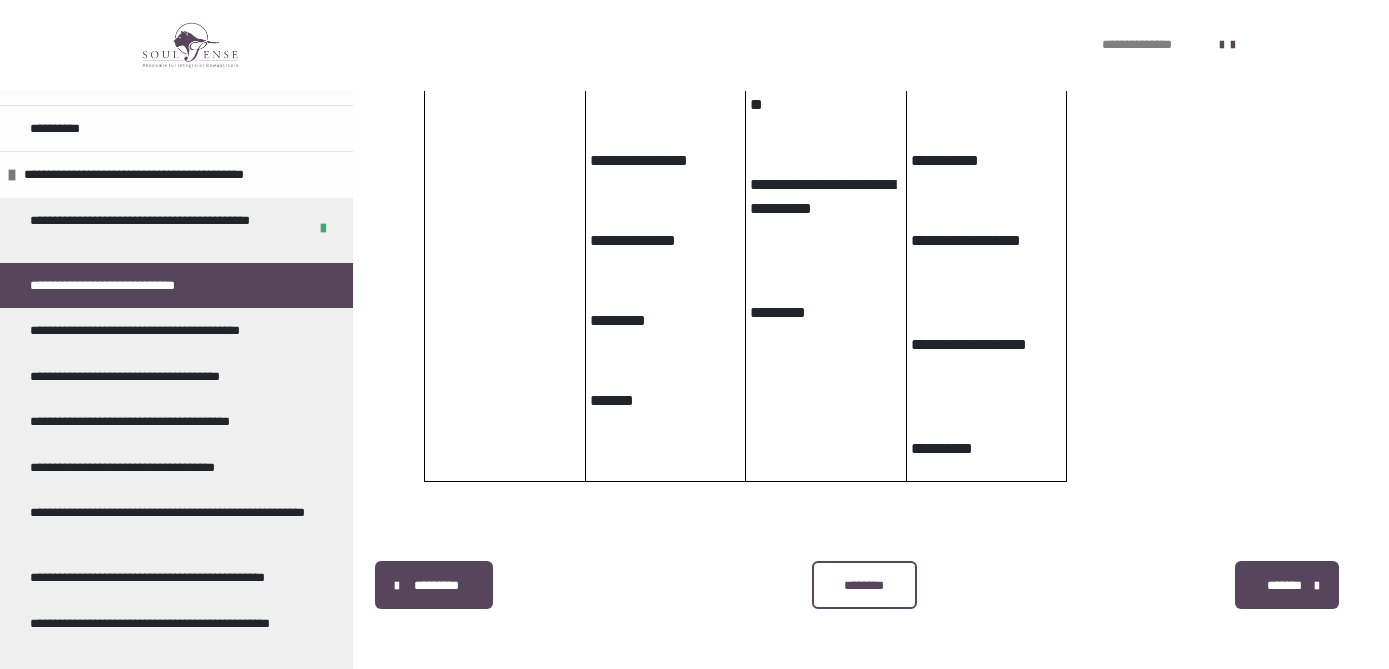 click on "********" at bounding box center [864, 586] 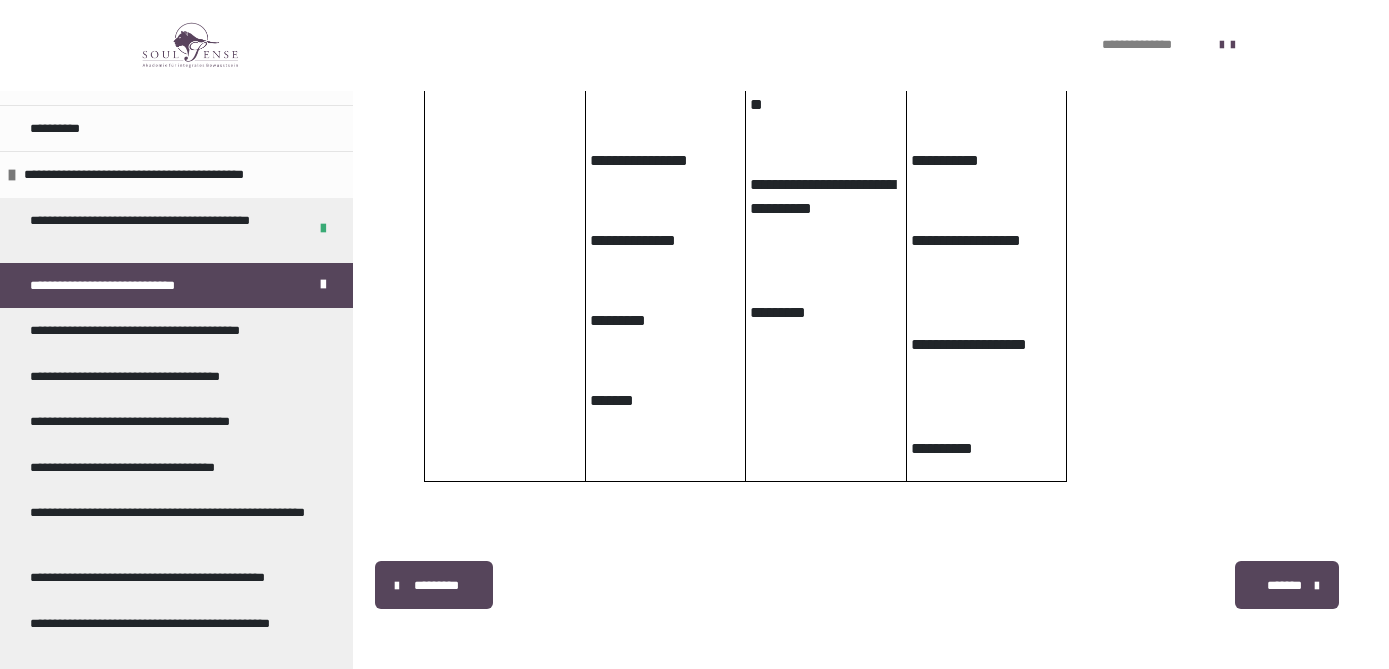 click on "*******" at bounding box center (1284, 586) 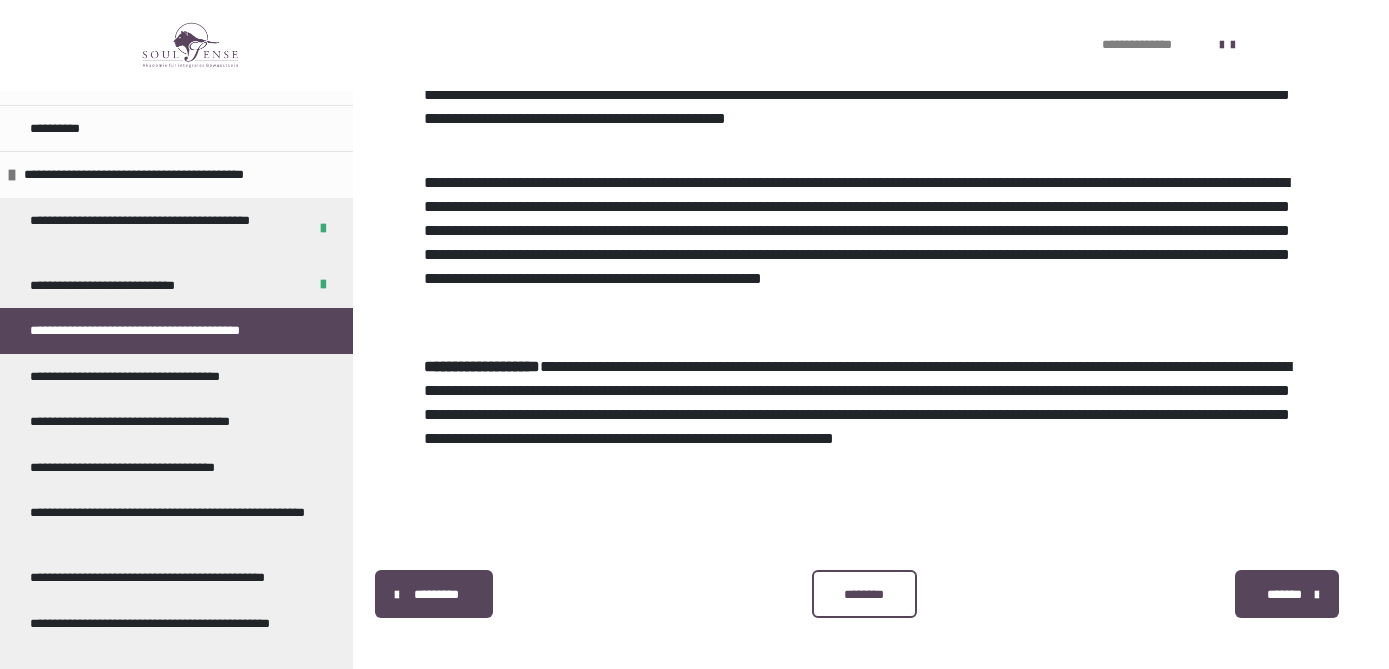 scroll, scrollTop: 1053, scrollLeft: 0, axis: vertical 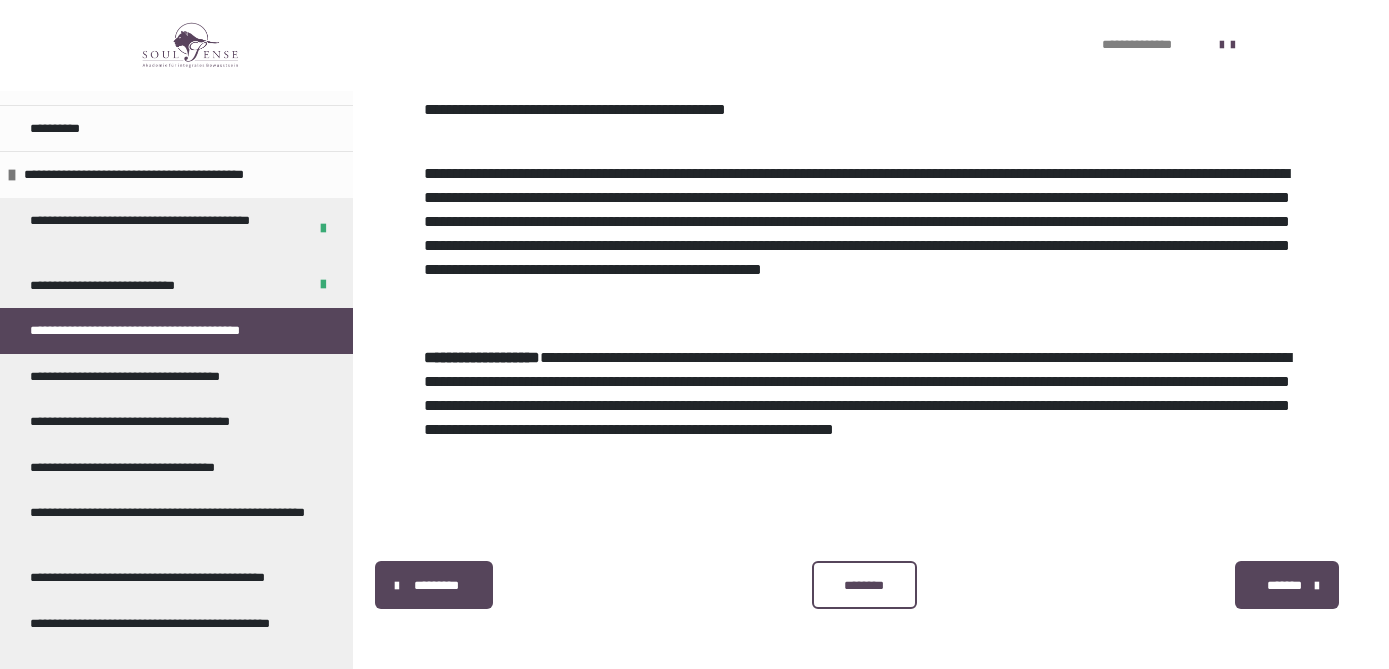 click on "********" at bounding box center [864, 585] 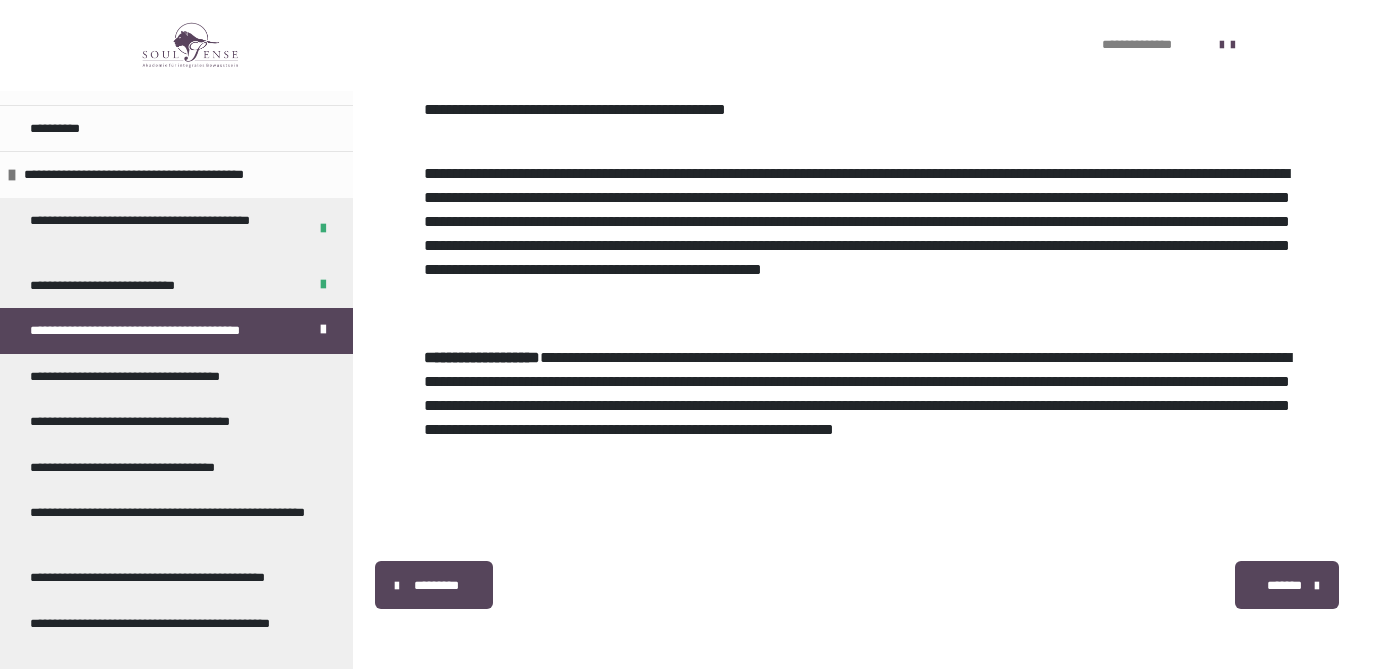 click on "*******" at bounding box center (1284, 586) 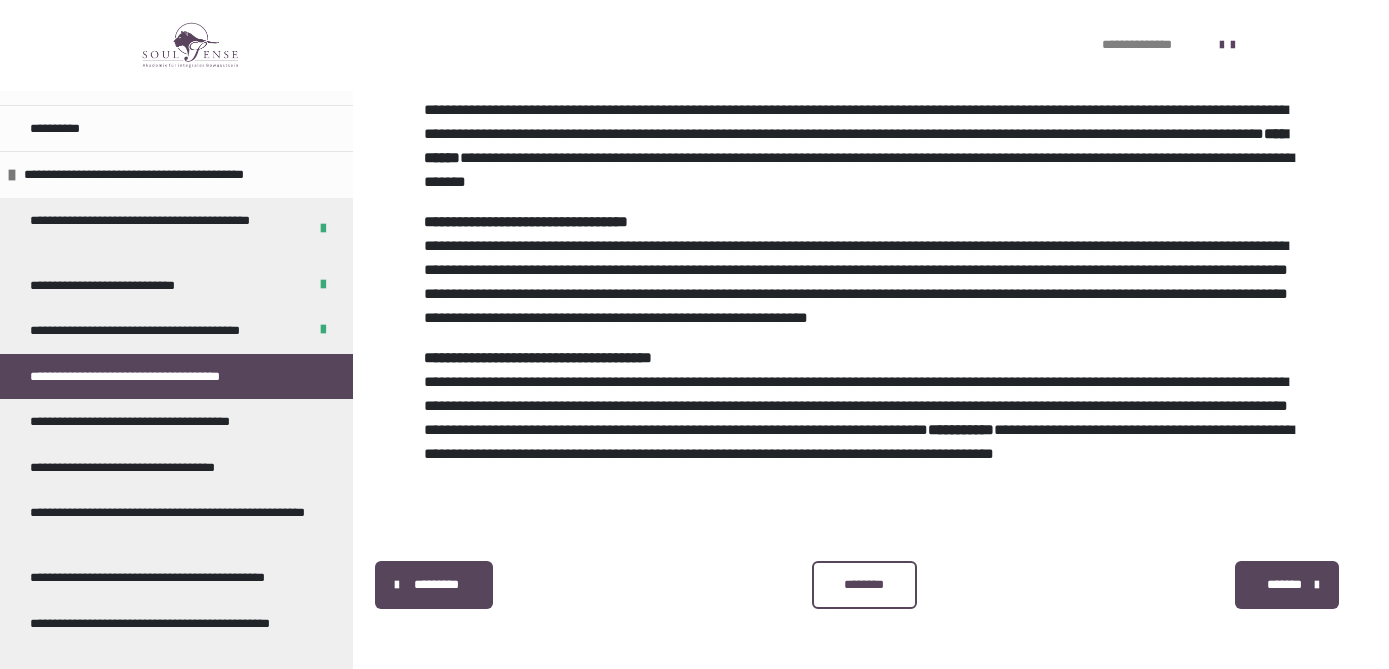 scroll, scrollTop: 752, scrollLeft: 0, axis: vertical 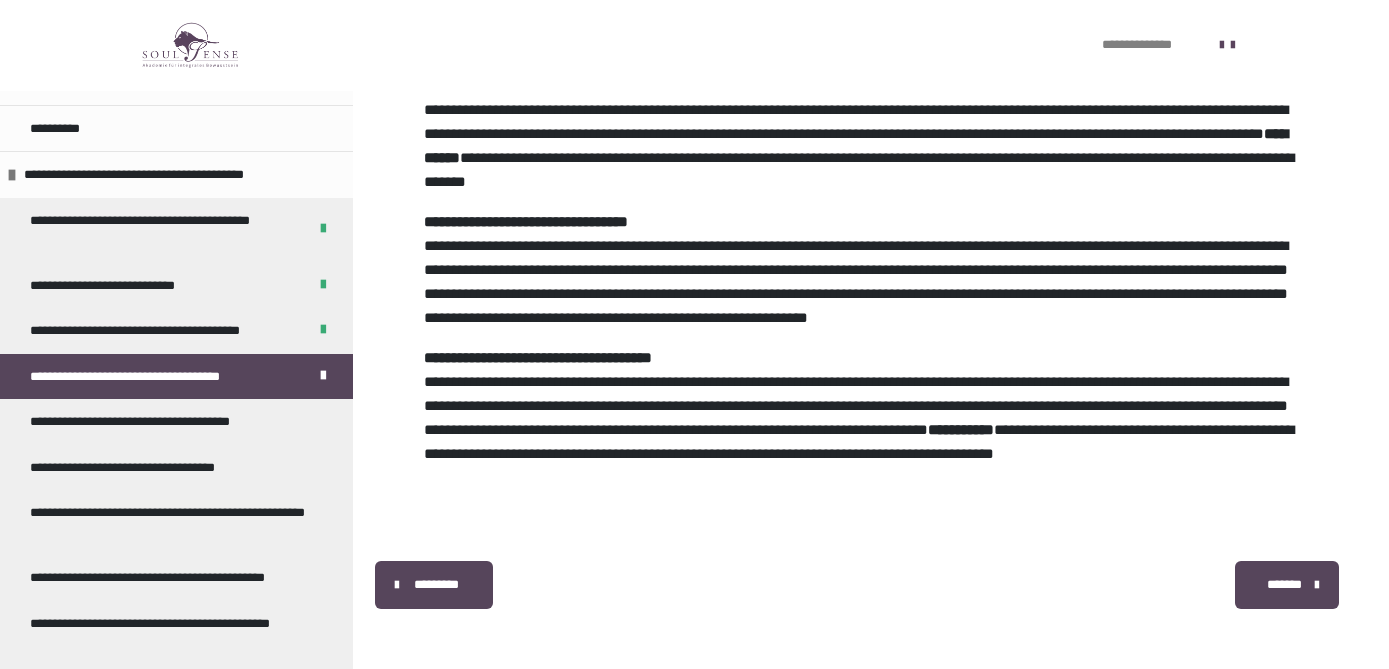 click on "*******" at bounding box center (1284, 585) 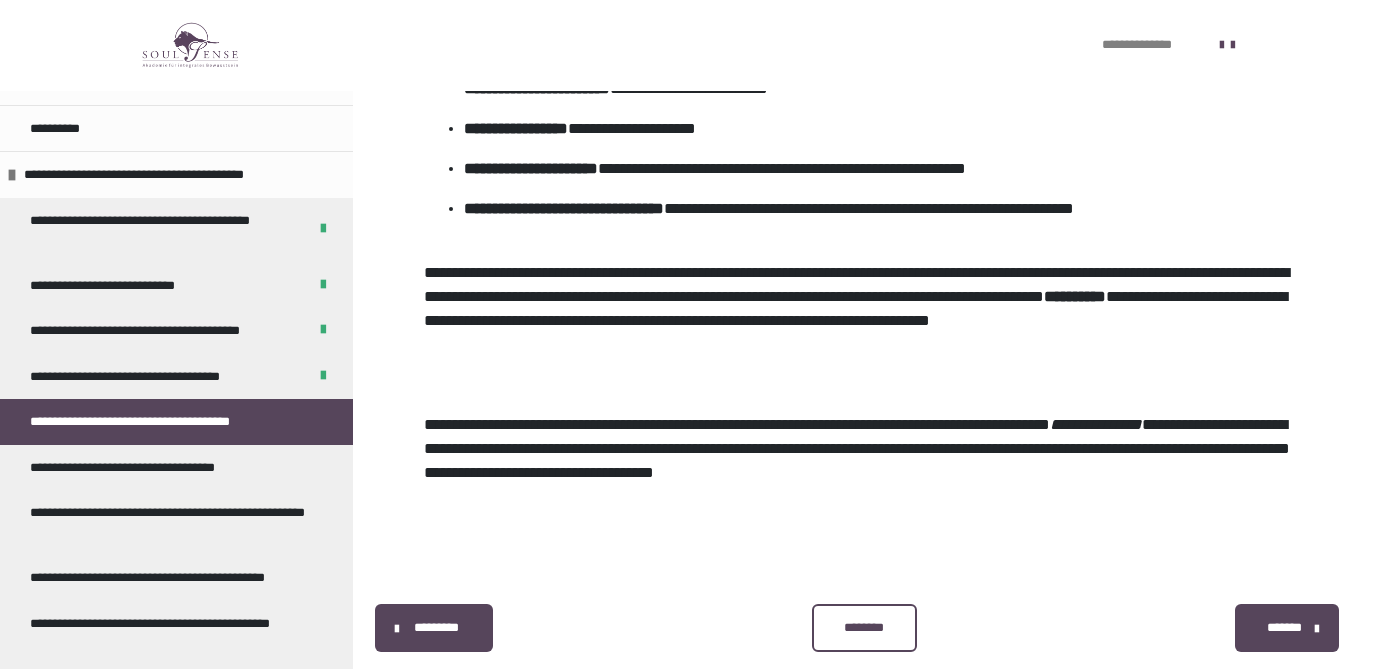scroll, scrollTop: 2095, scrollLeft: 0, axis: vertical 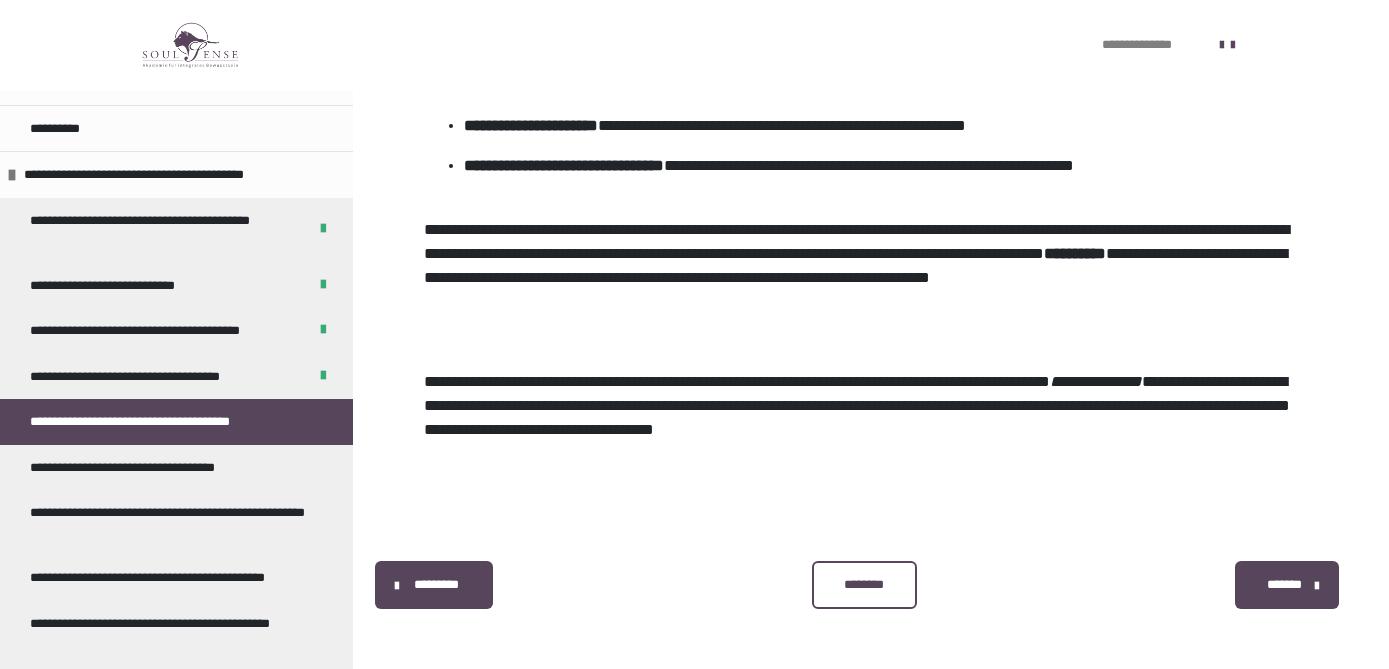 click on "********" at bounding box center (864, 585) 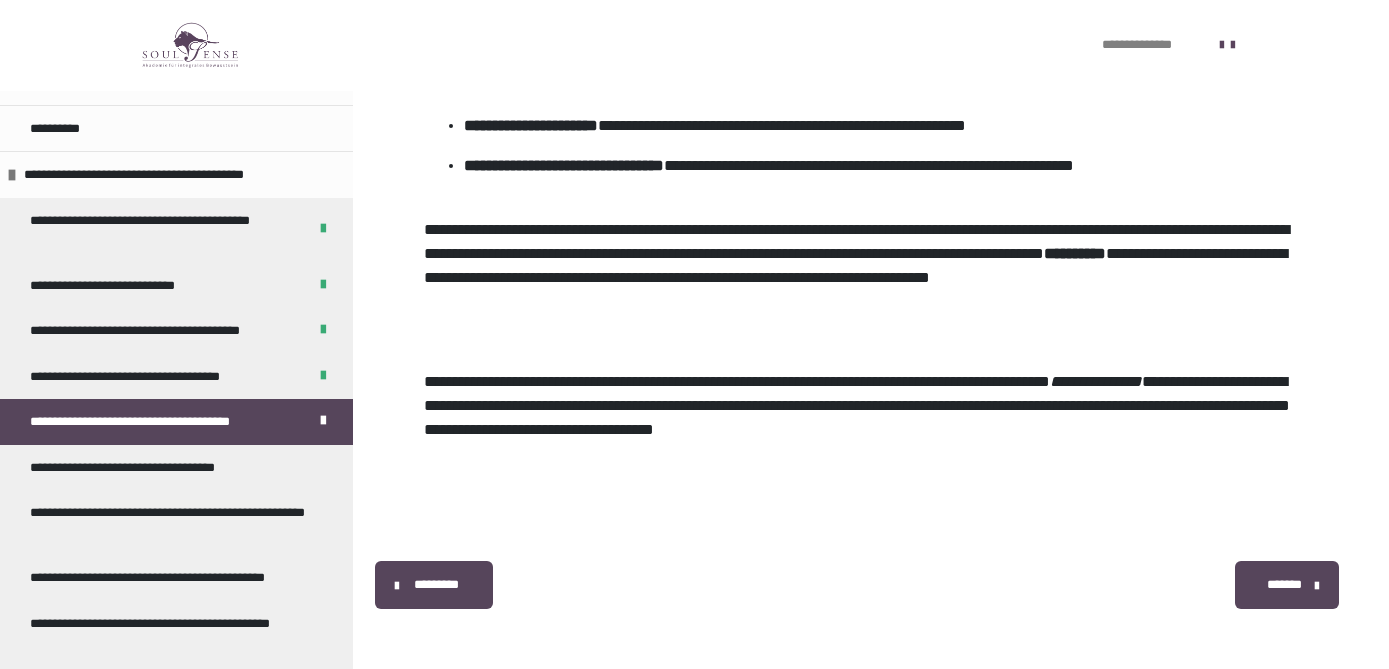 click on "*******" at bounding box center [1287, 585] 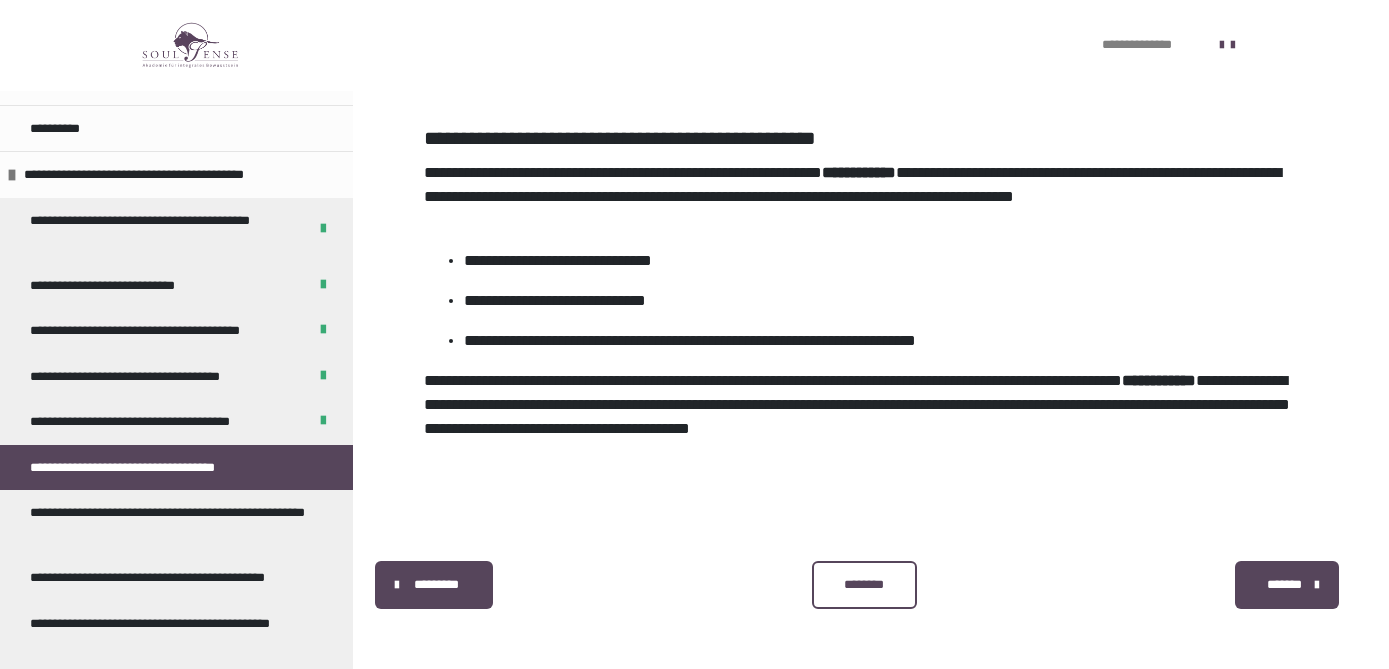 scroll, scrollTop: 1360, scrollLeft: 0, axis: vertical 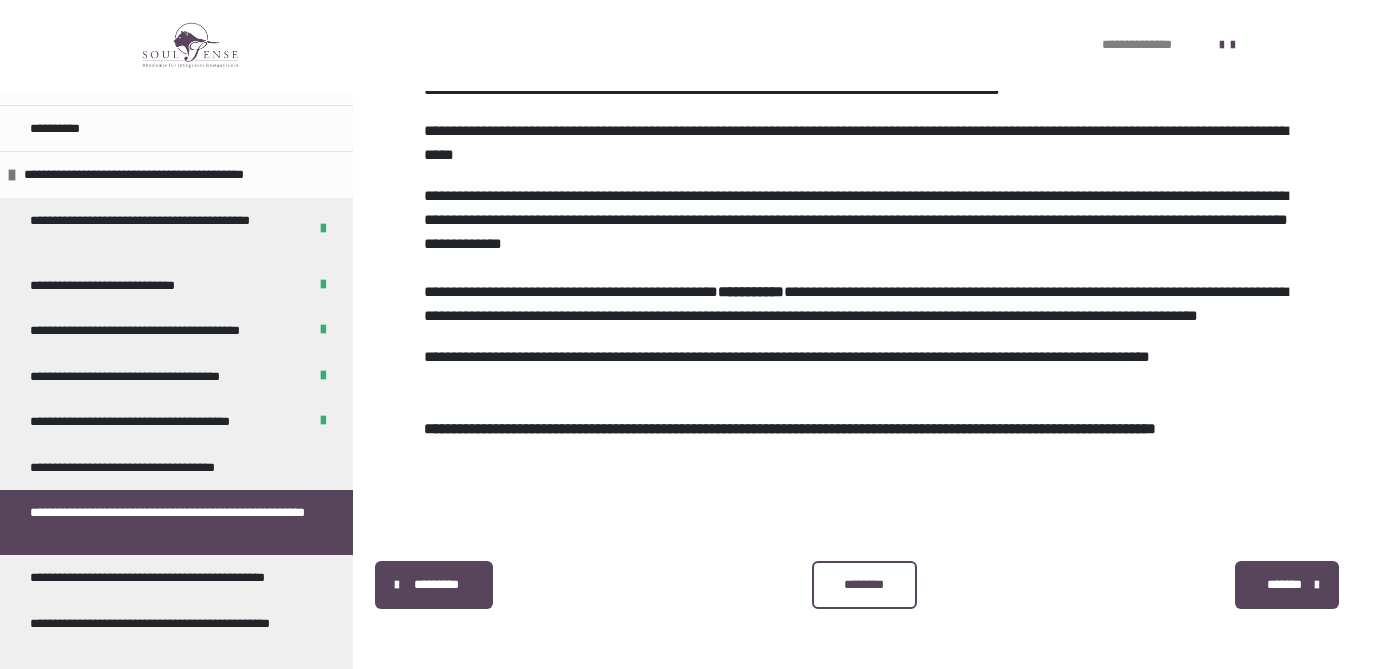 click on "********" at bounding box center [864, 585] 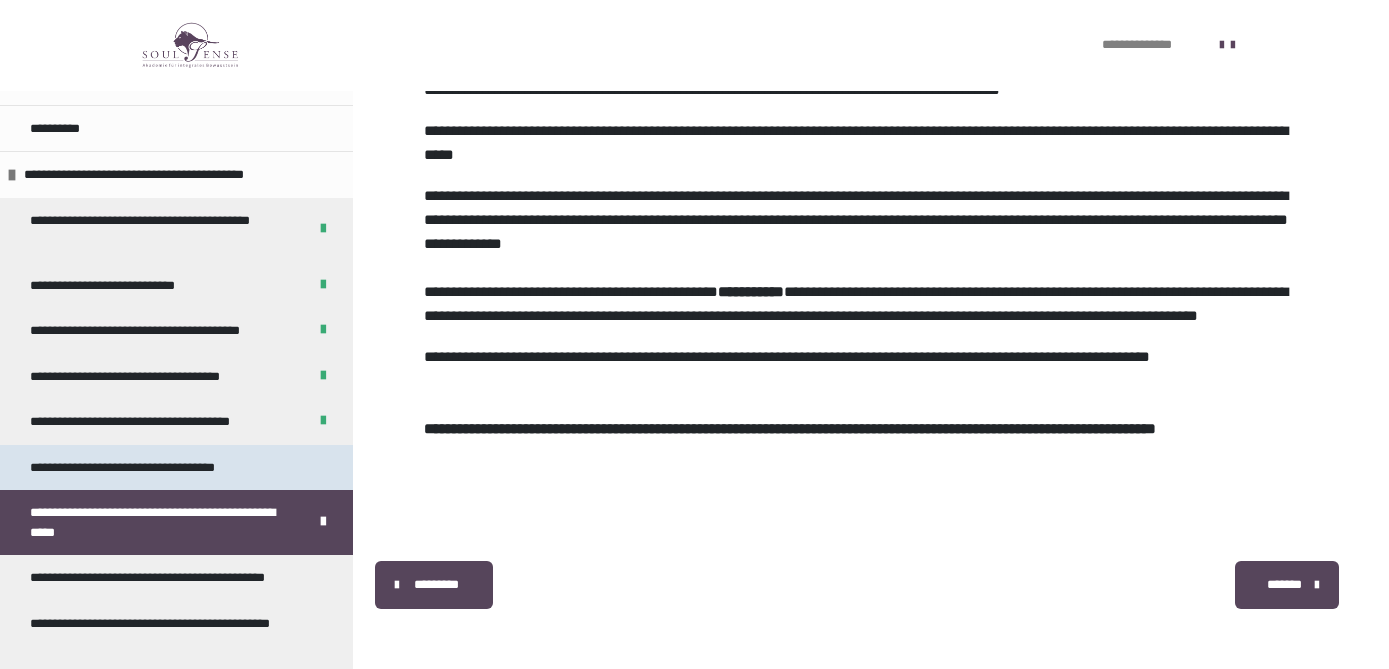 click on "**********" at bounding box center (176, 468) 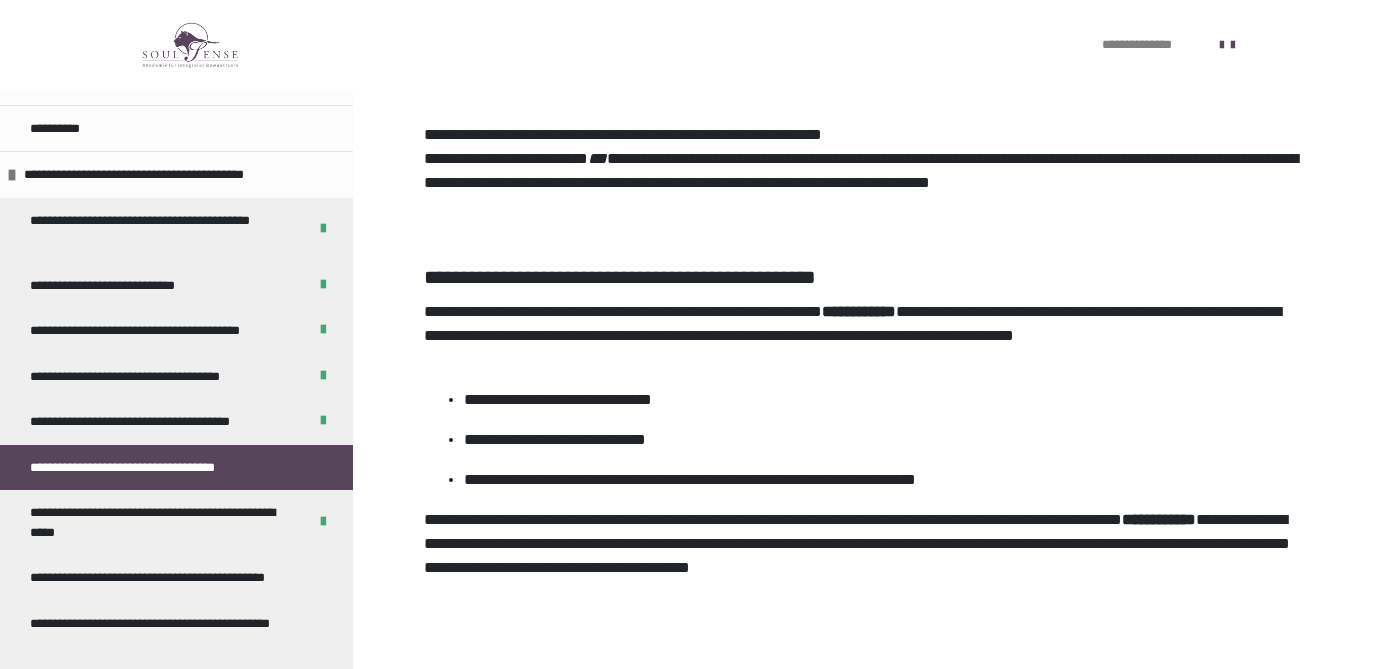 scroll, scrollTop: 1360, scrollLeft: 0, axis: vertical 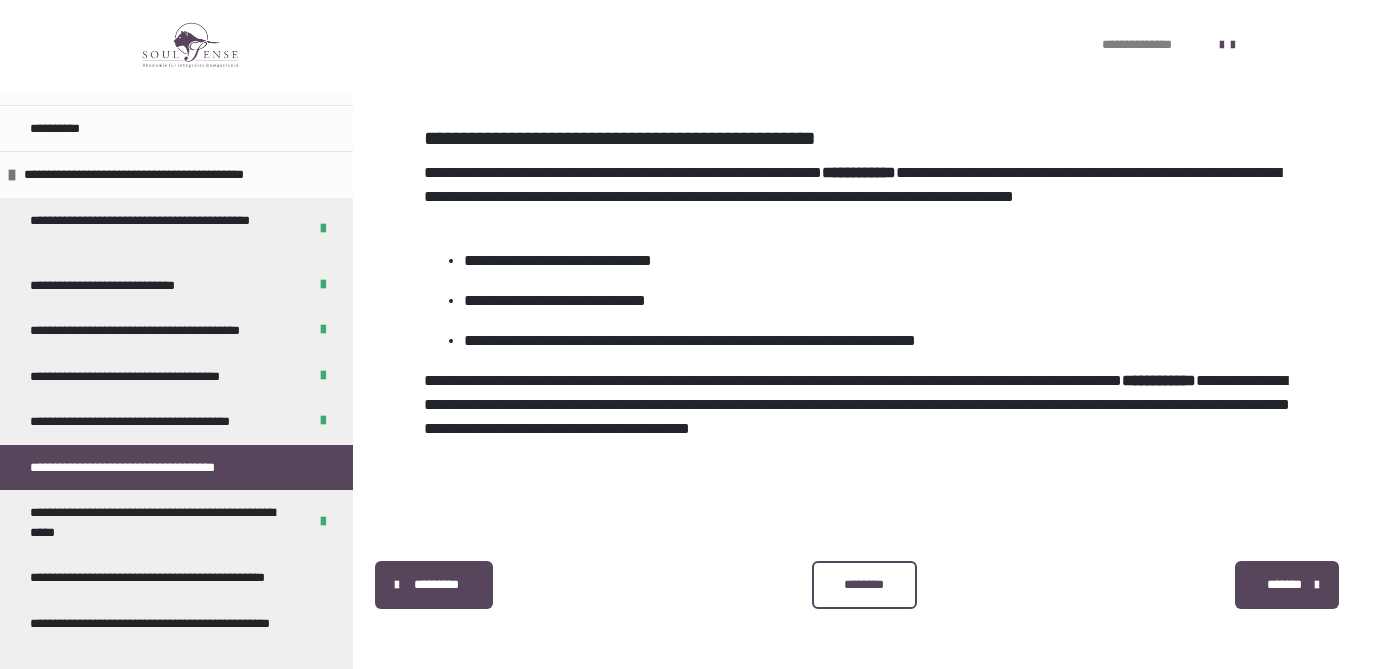 click on "********" at bounding box center [864, 585] 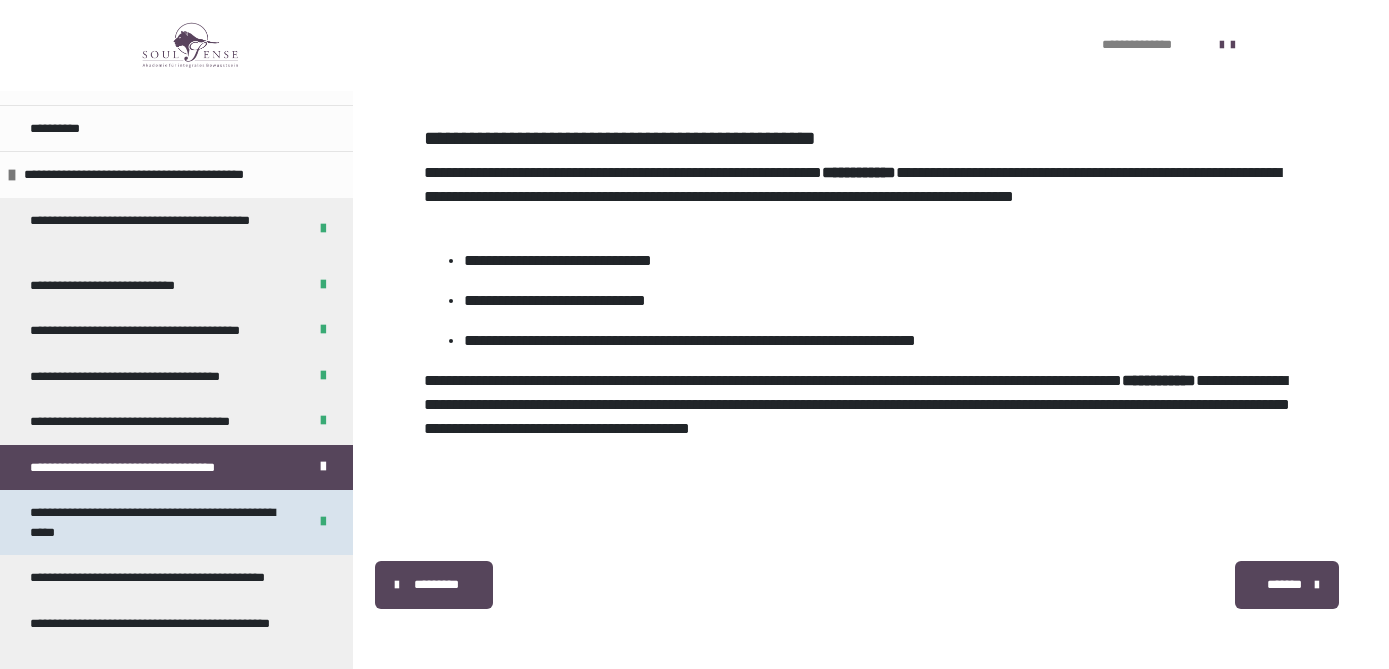 click on "**********" at bounding box center [160, 522] 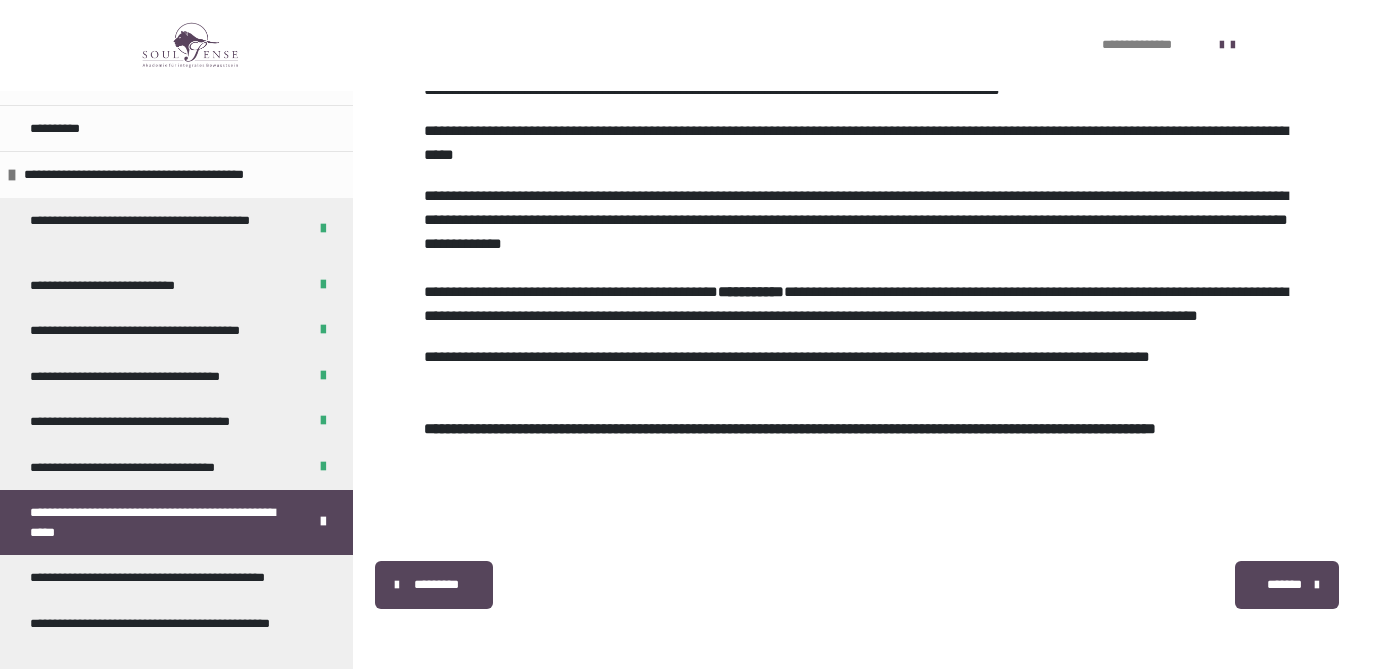 scroll, scrollTop: 1389, scrollLeft: 0, axis: vertical 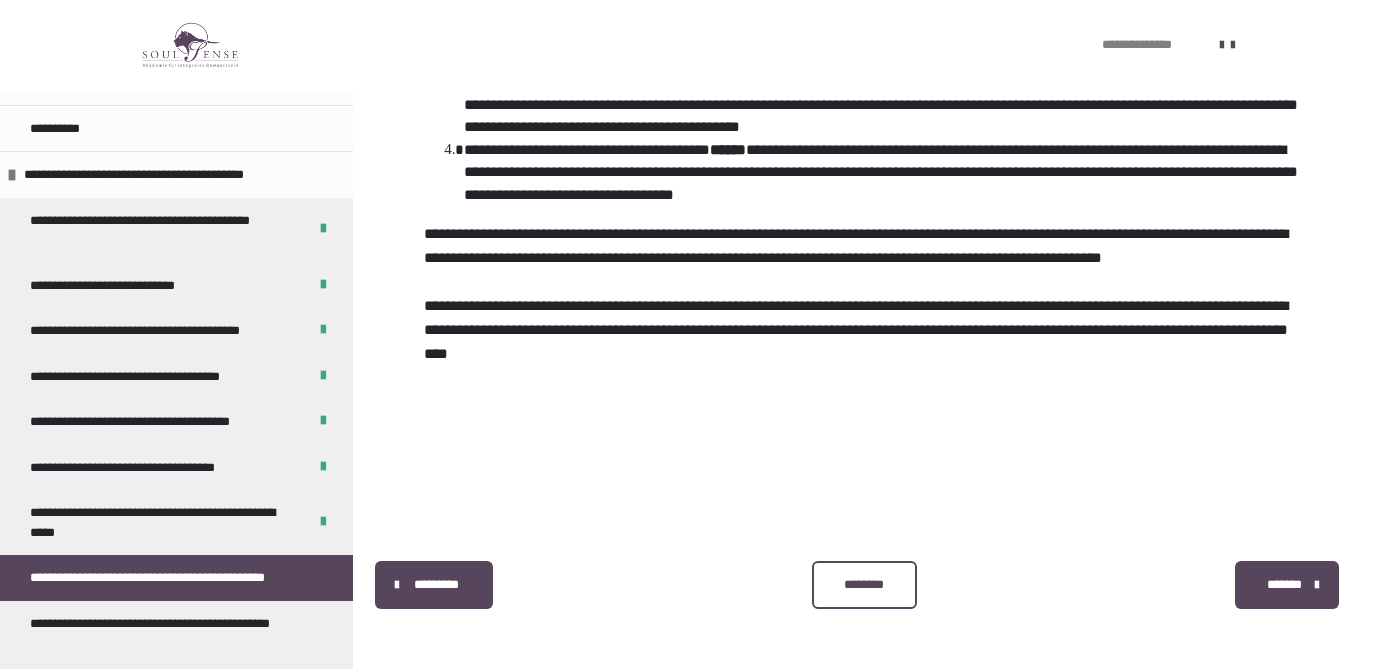 click on "********" at bounding box center [864, 585] 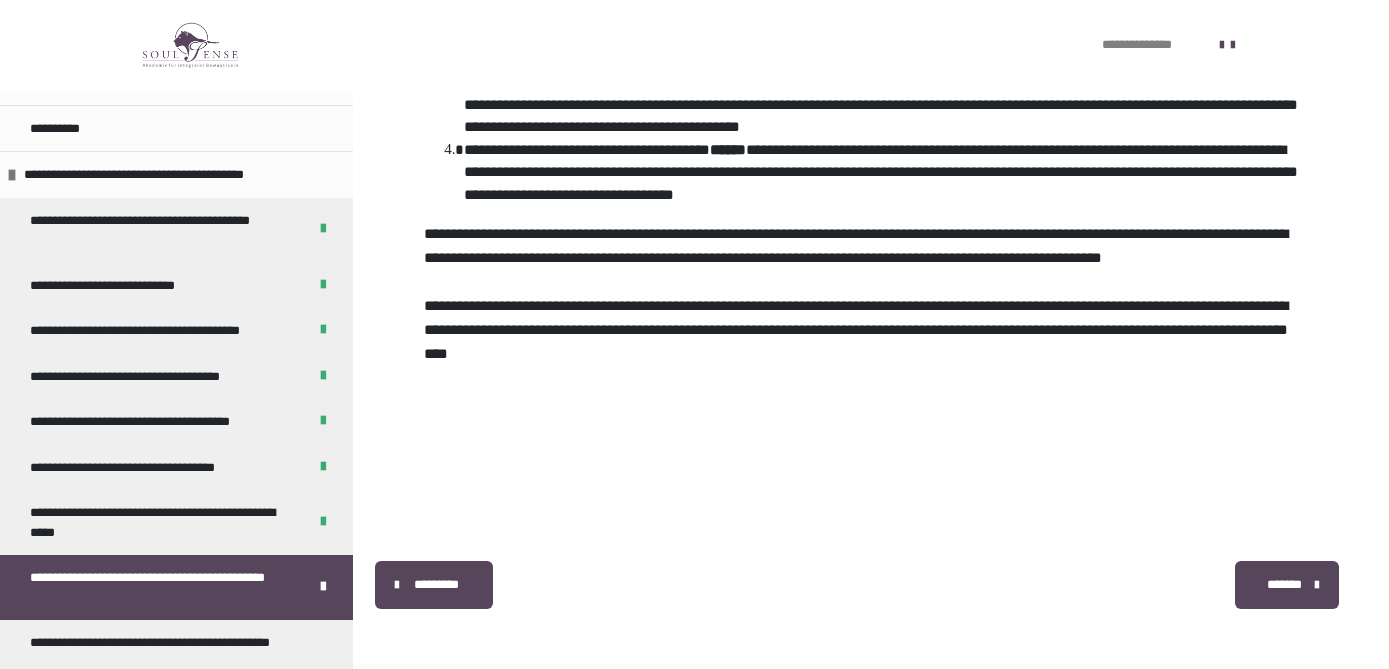 click on "*******" at bounding box center (1287, 585) 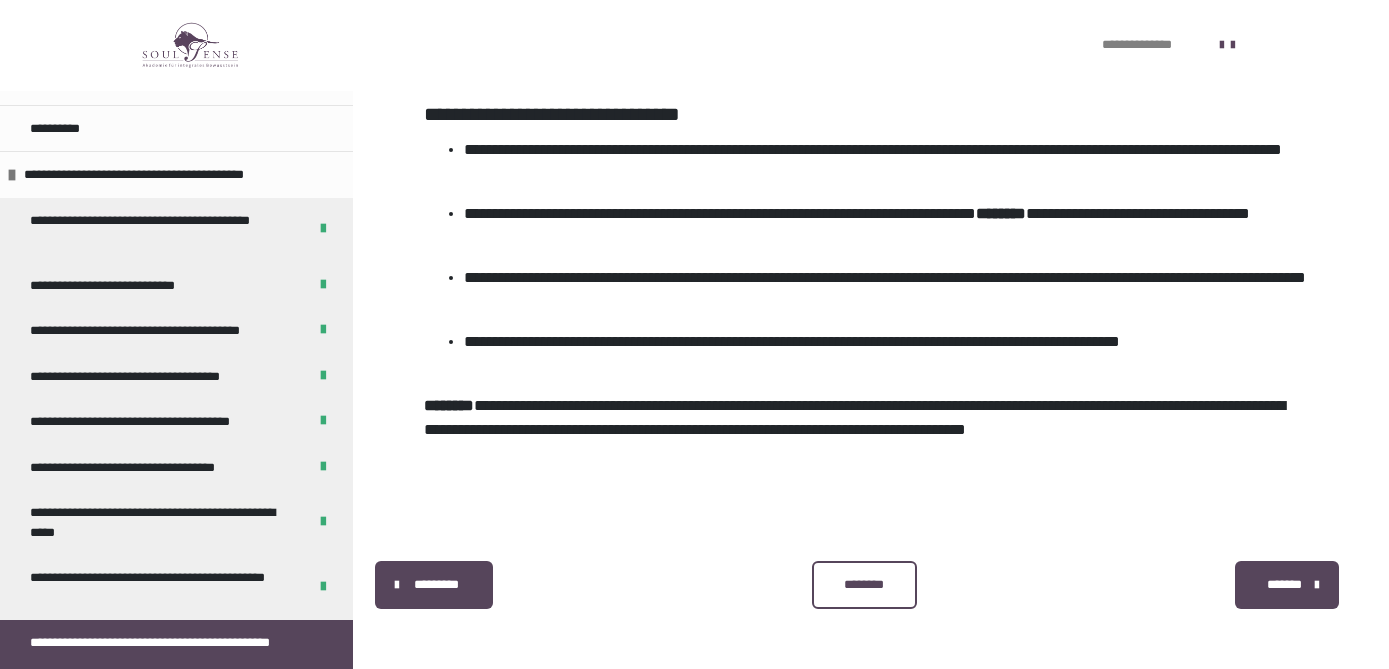 scroll, scrollTop: 1126, scrollLeft: 0, axis: vertical 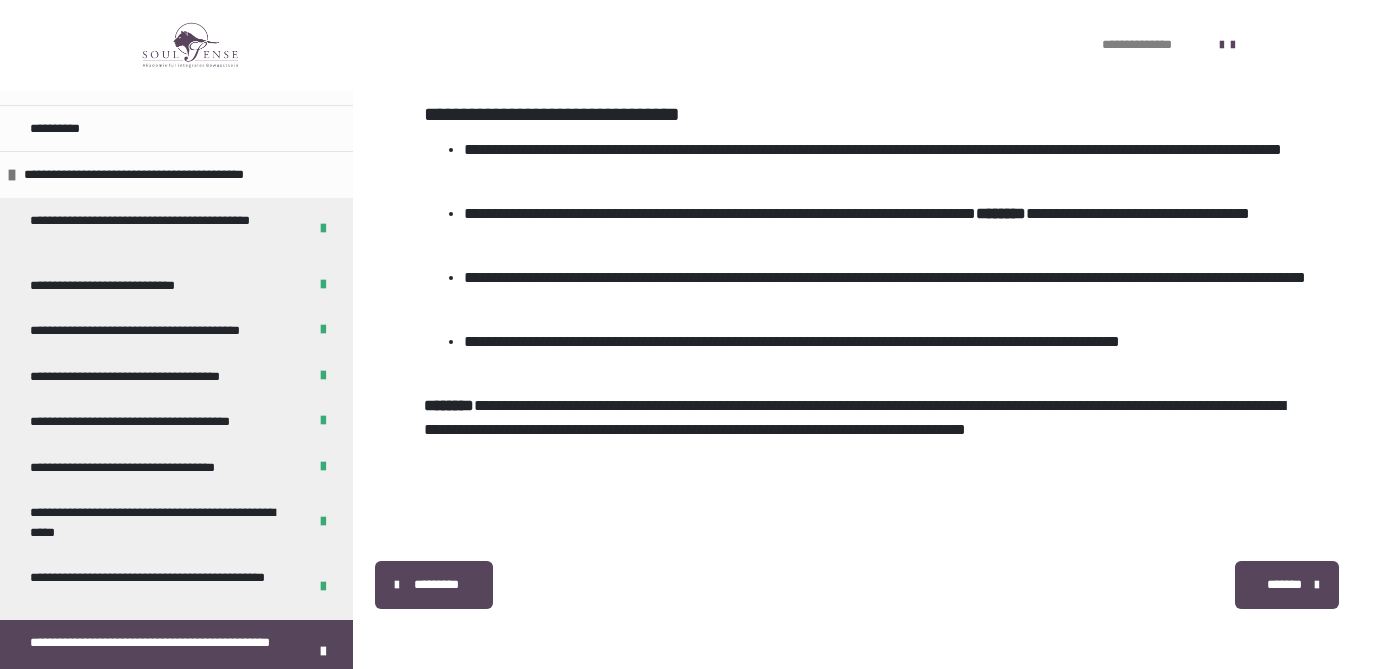 click on "*******" at bounding box center [1287, 585] 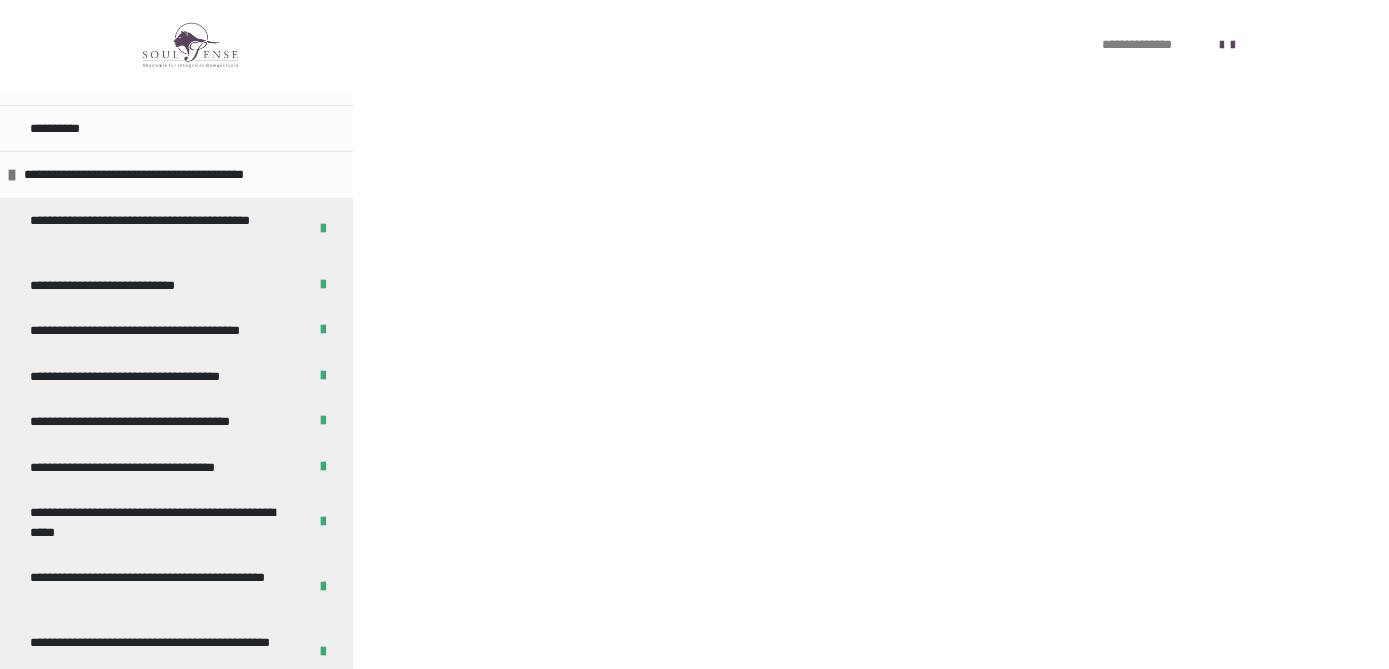 scroll, scrollTop: 6246, scrollLeft: 0, axis: vertical 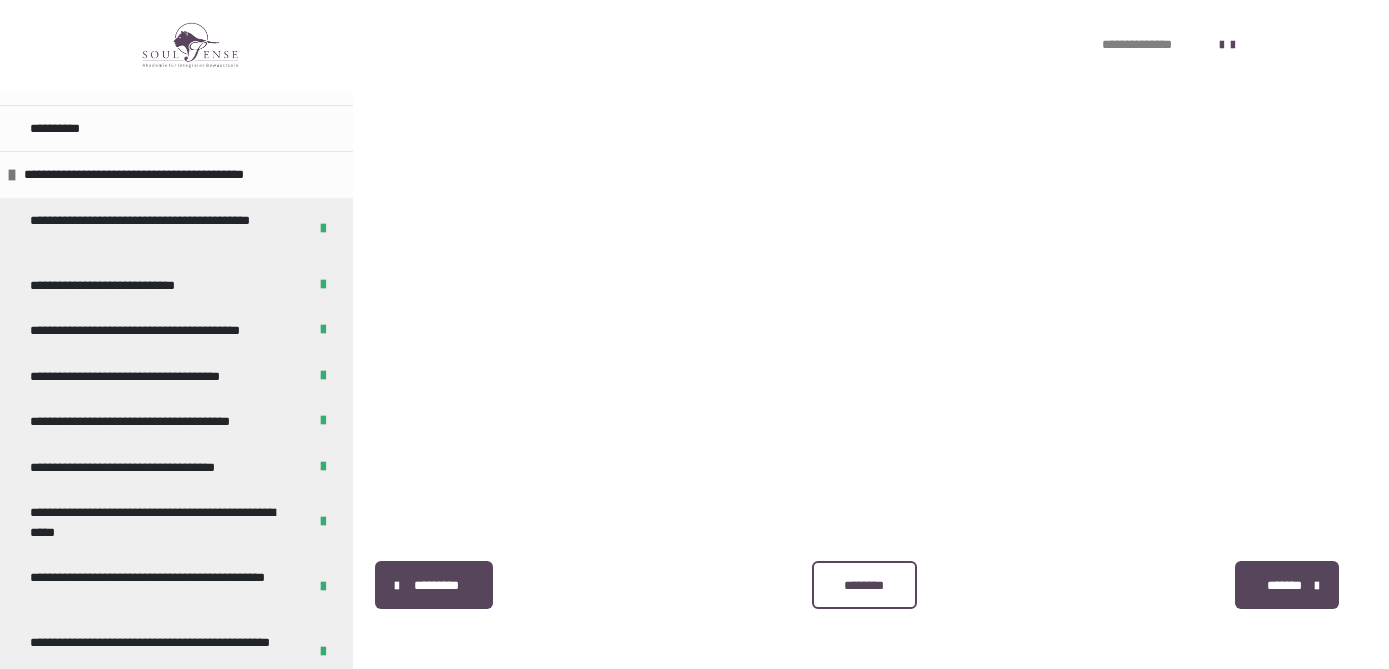 click on "********" at bounding box center [864, 585] 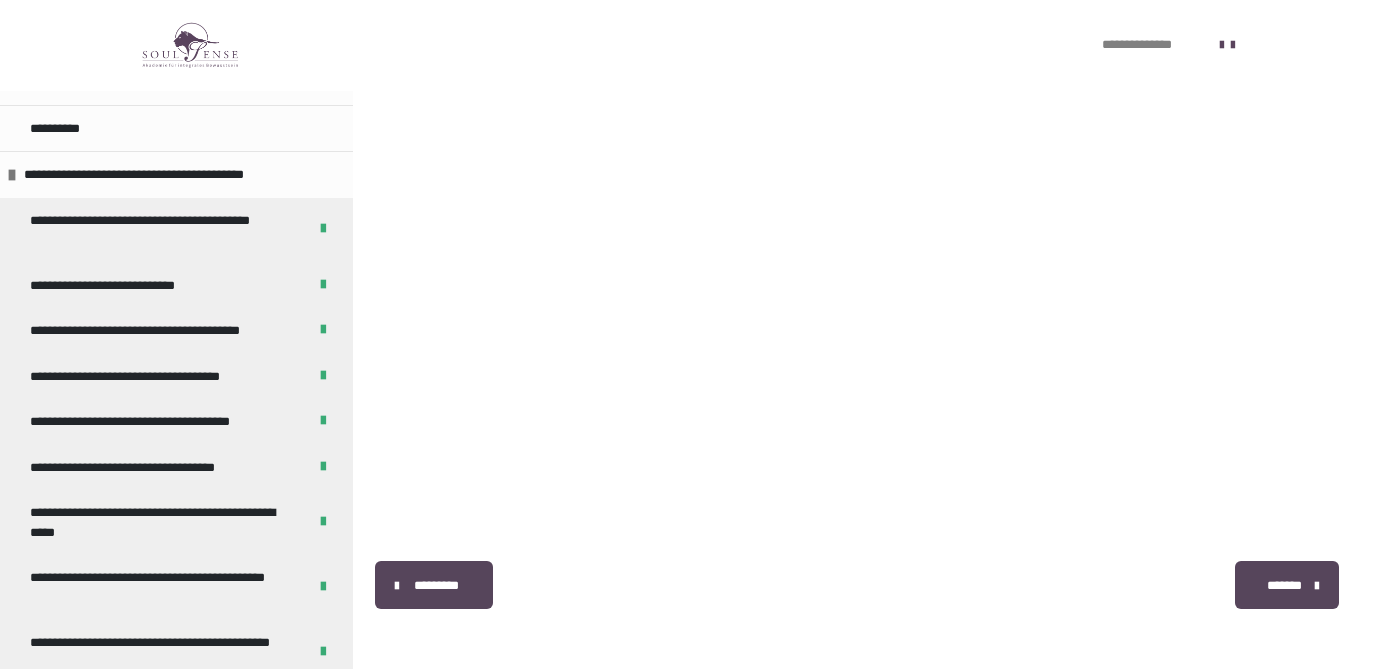 click on "*******" at bounding box center (1284, 586) 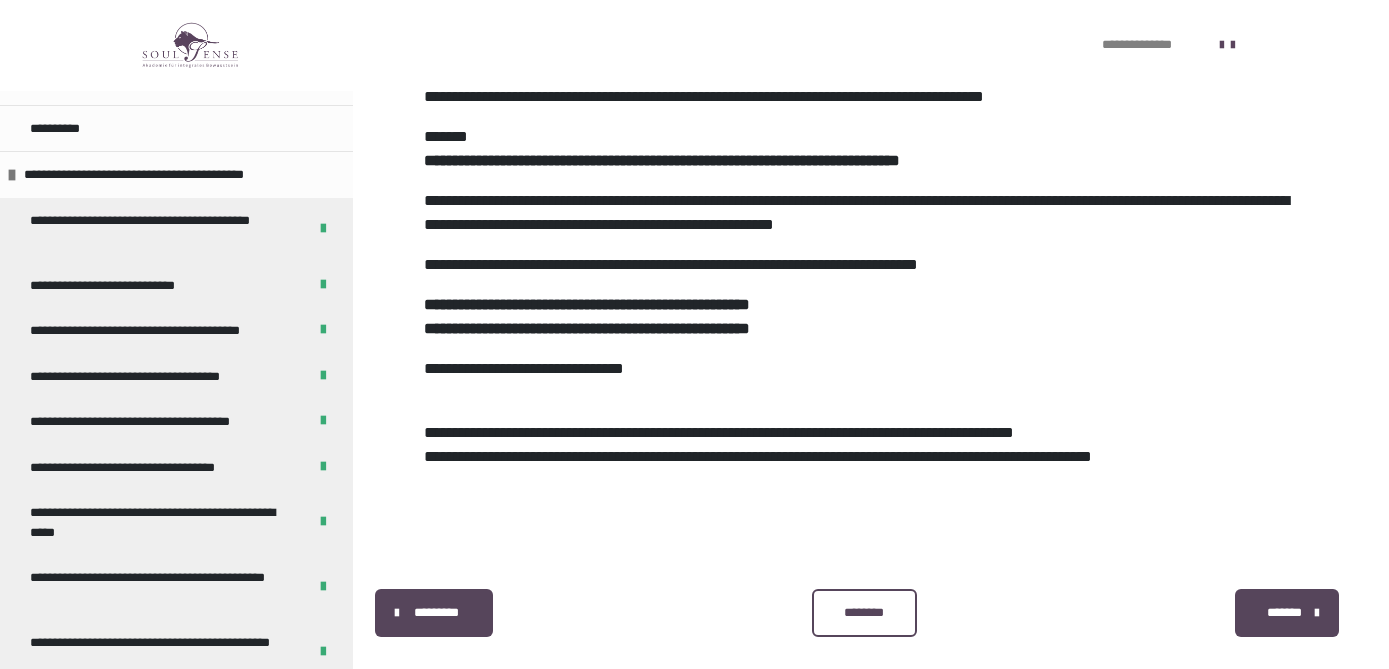 scroll, scrollTop: 2592, scrollLeft: 0, axis: vertical 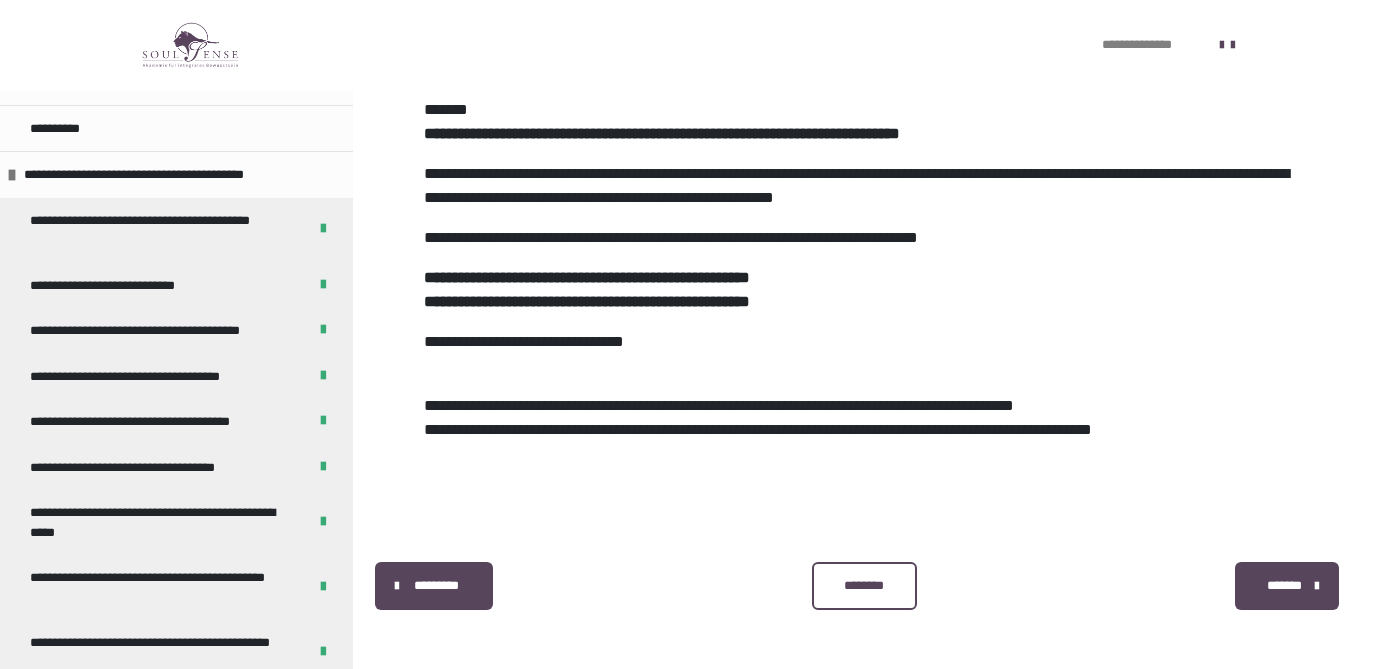 click on "********" at bounding box center [864, 586] 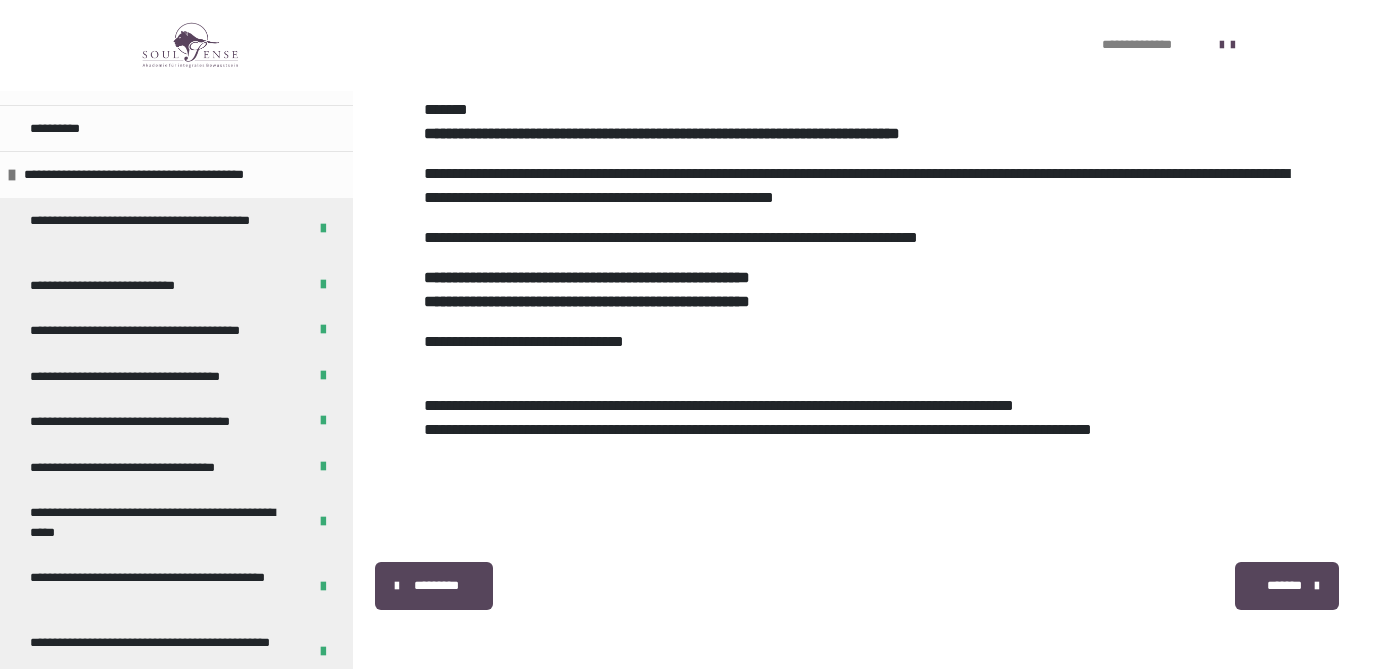 click on "*******" at bounding box center (1287, 586) 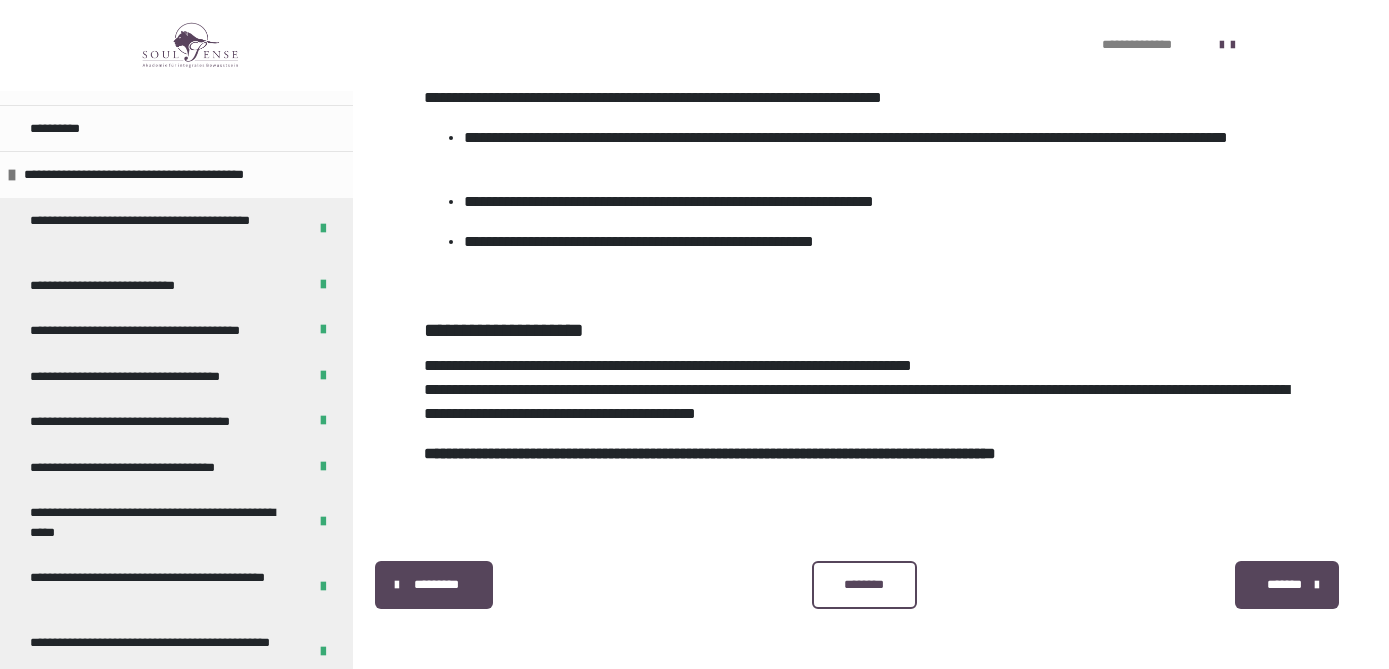 scroll, scrollTop: 1885, scrollLeft: 0, axis: vertical 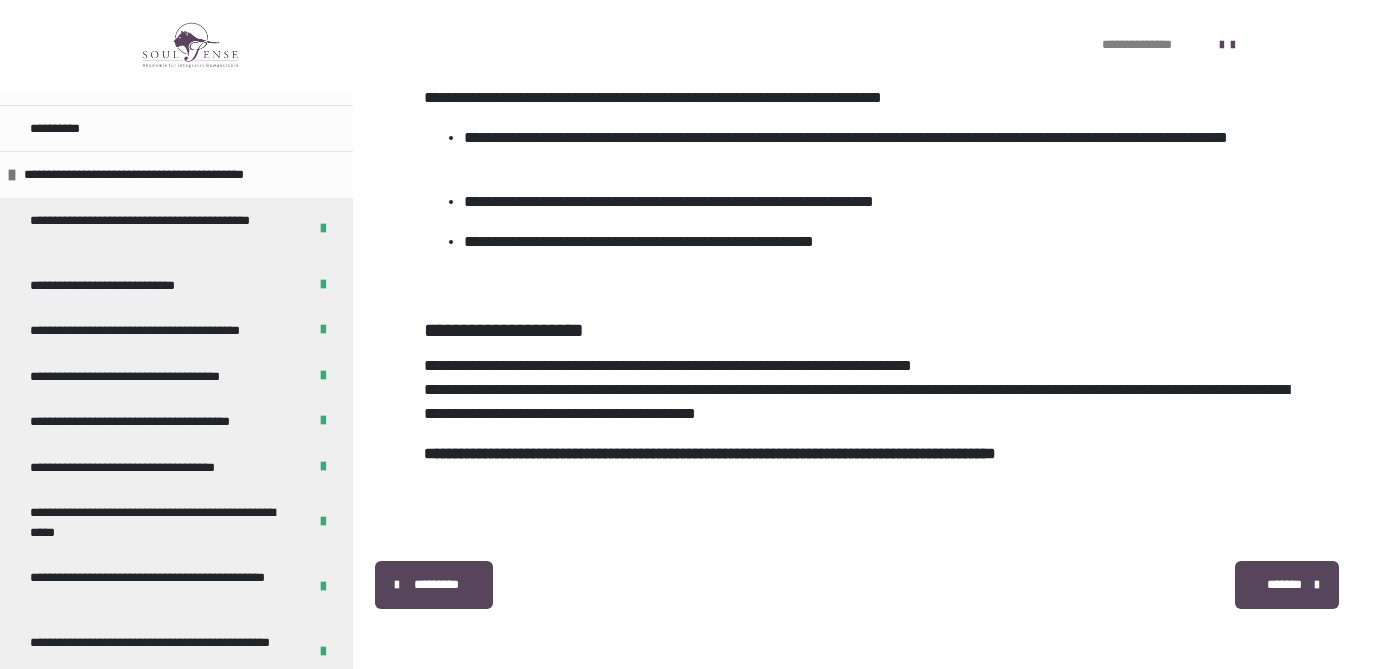 click on "*******" at bounding box center [1284, 585] 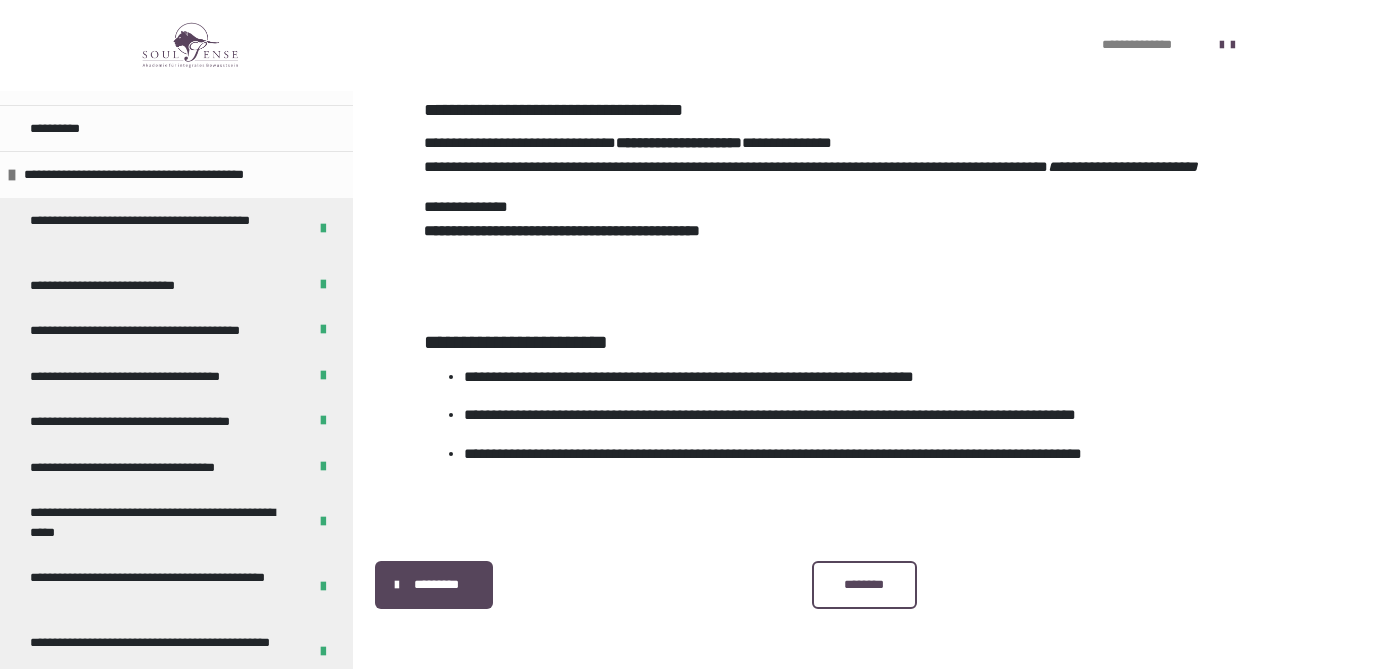 scroll, scrollTop: 2238, scrollLeft: 0, axis: vertical 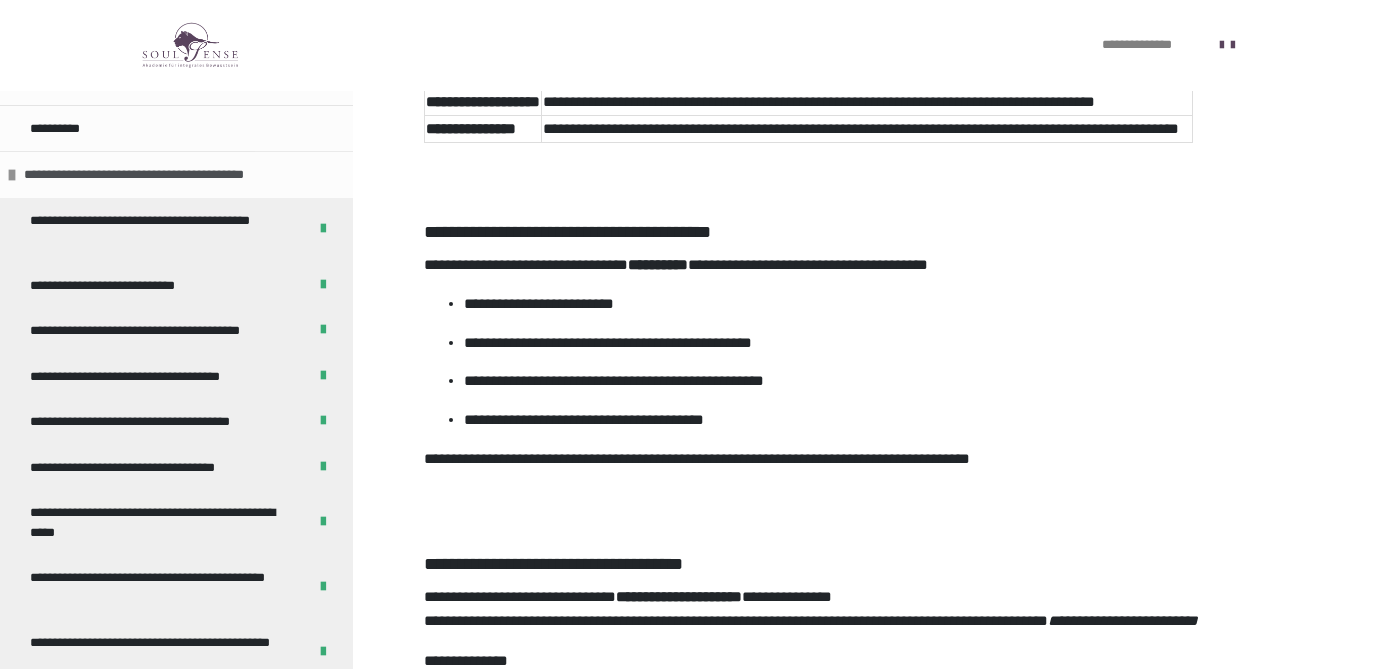 click at bounding box center [12, 175] 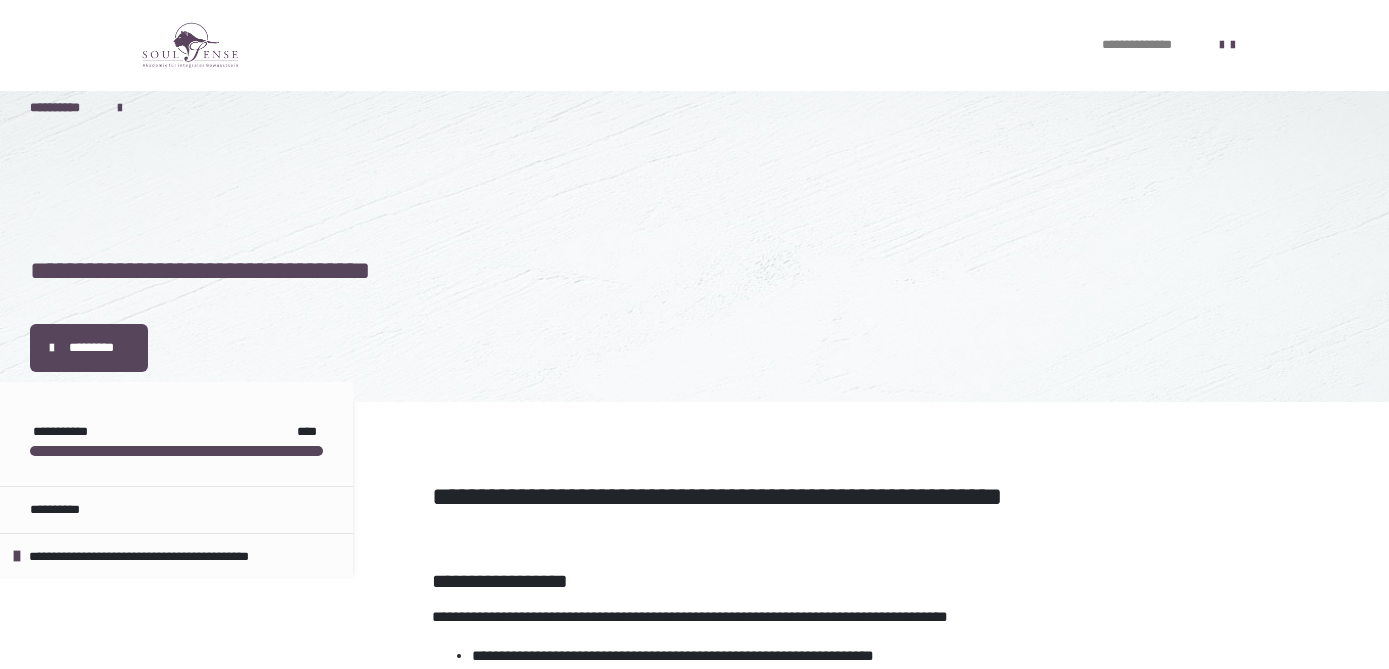 scroll, scrollTop: 16, scrollLeft: 0, axis: vertical 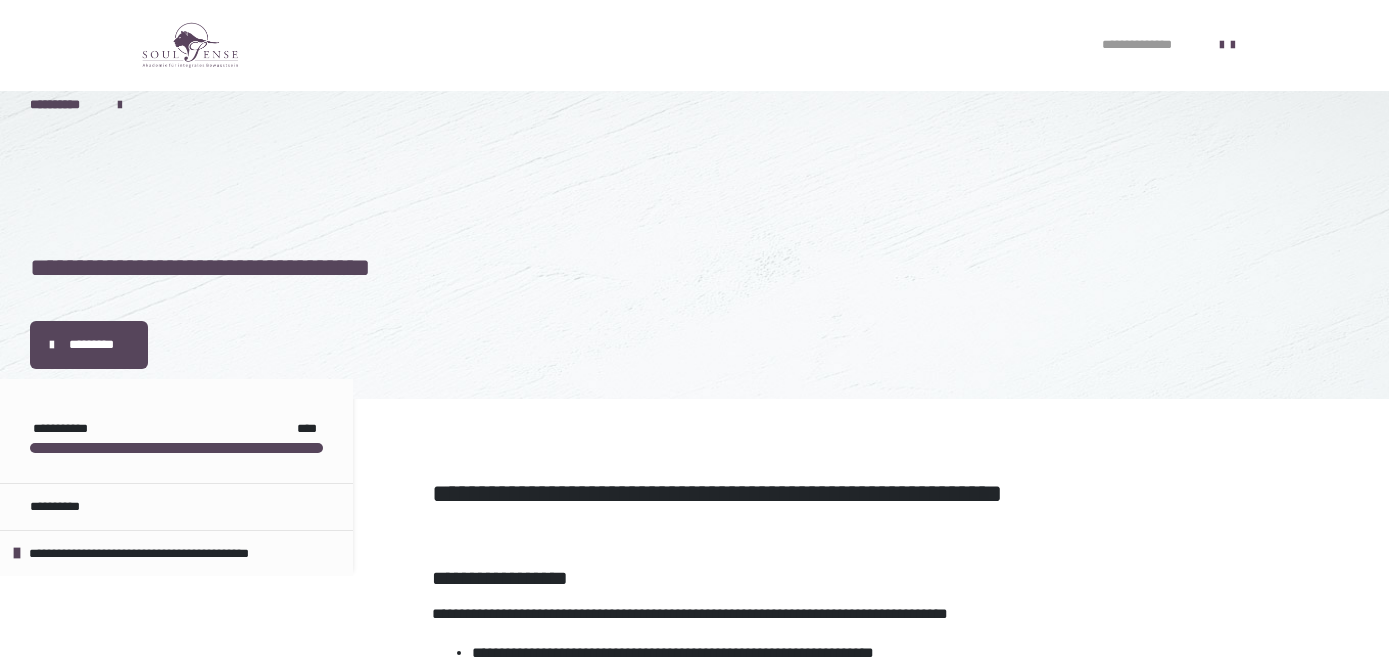 click on "**********" at bounding box center [1145, 45] 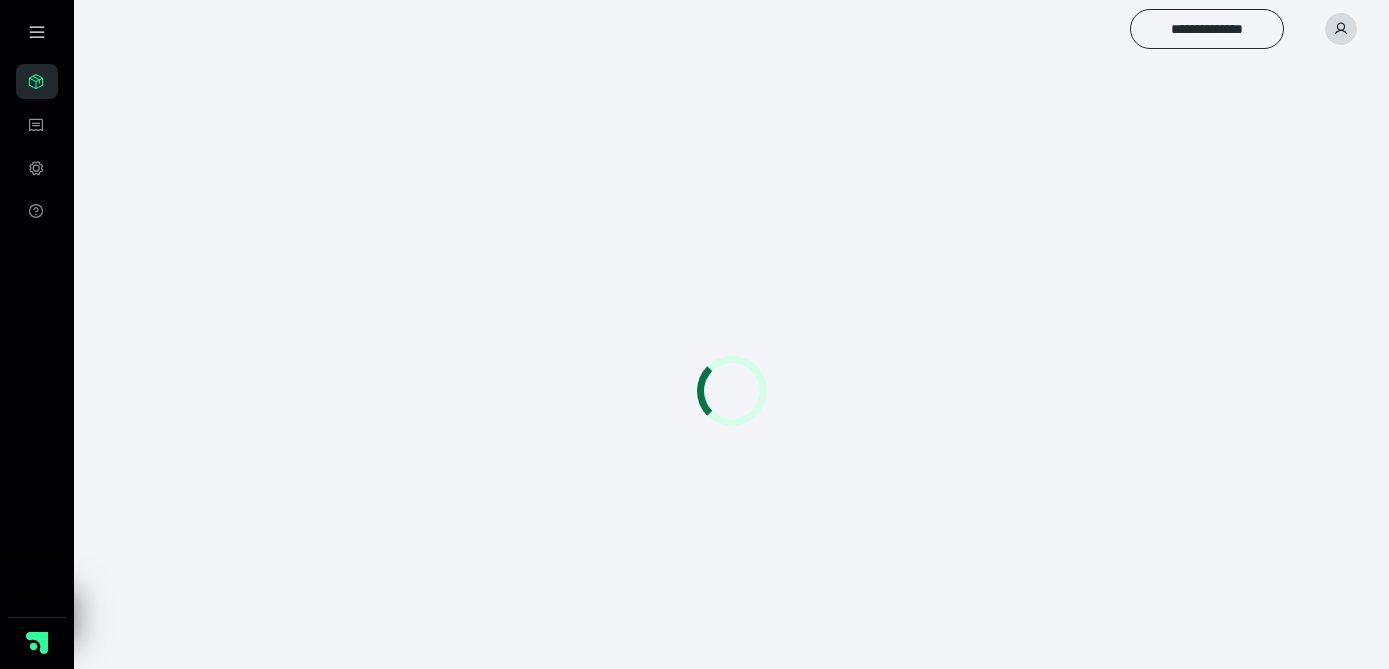 scroll, scrollTop: 0, scrollLeft: 0, axis: both 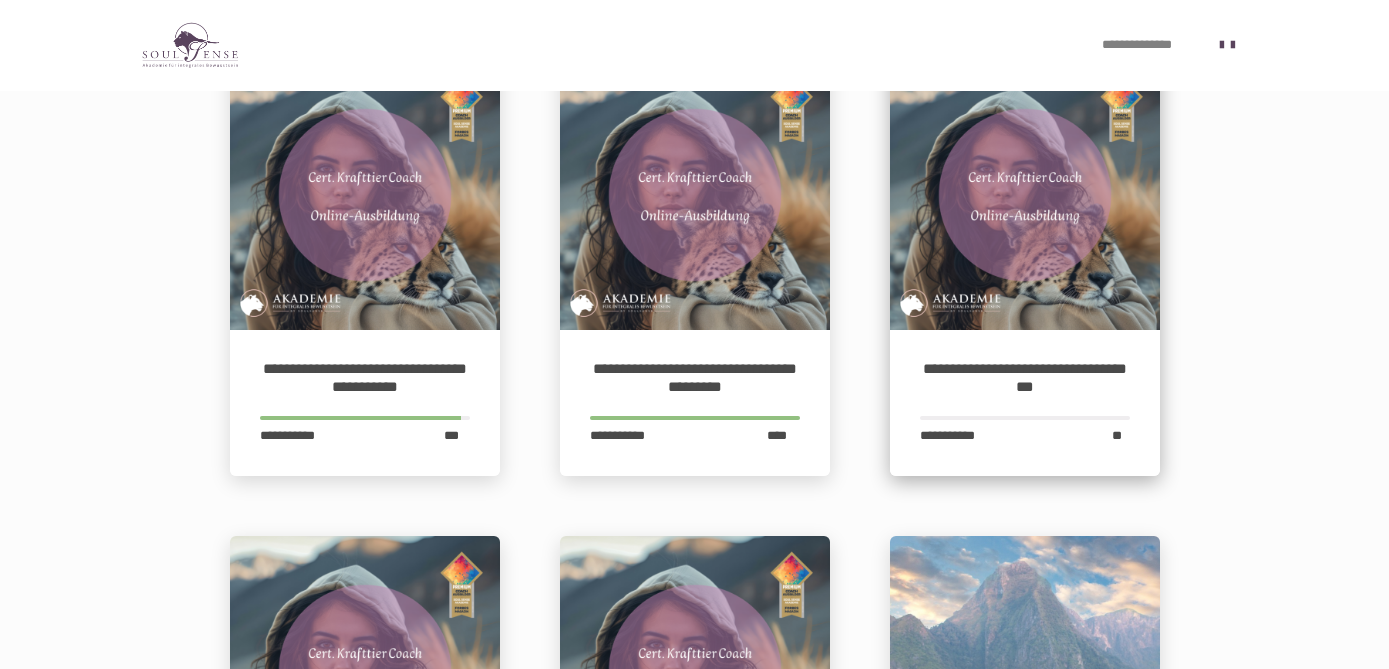 click on "**********" at bounding box center [1025, 378] 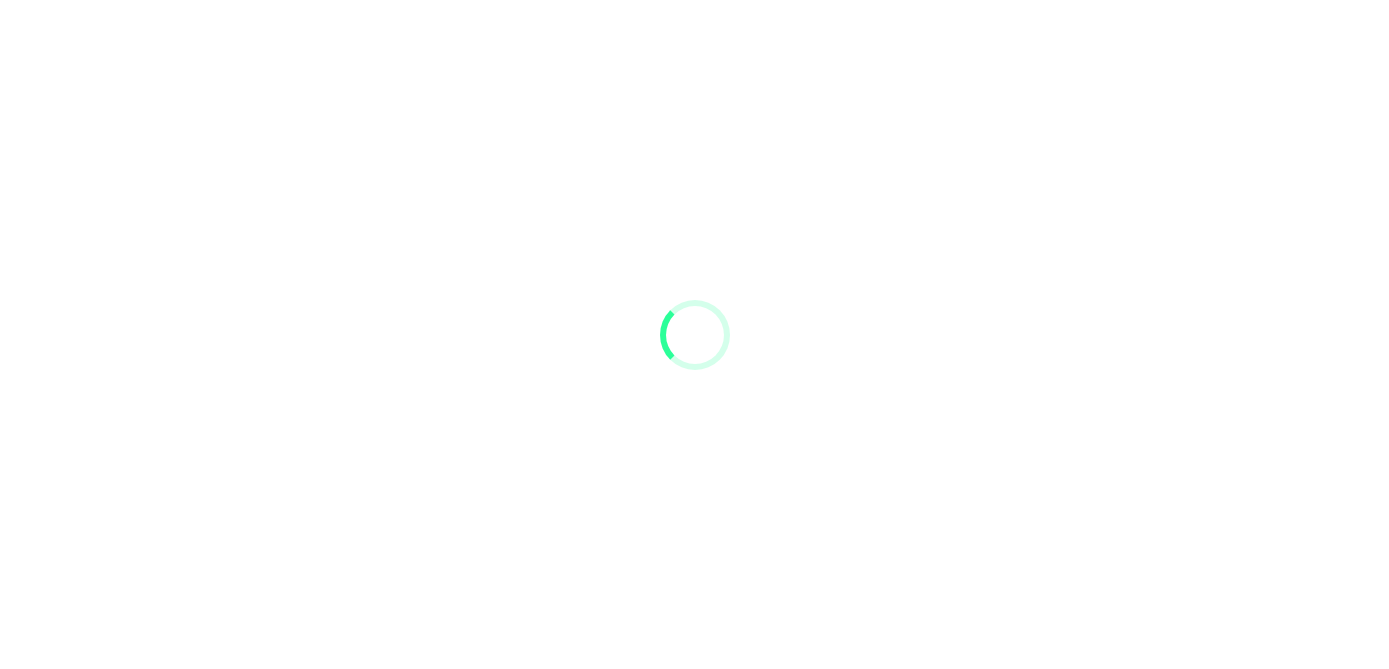 scroll, scrollTop: 0, scrollLeft: 0, axis: both 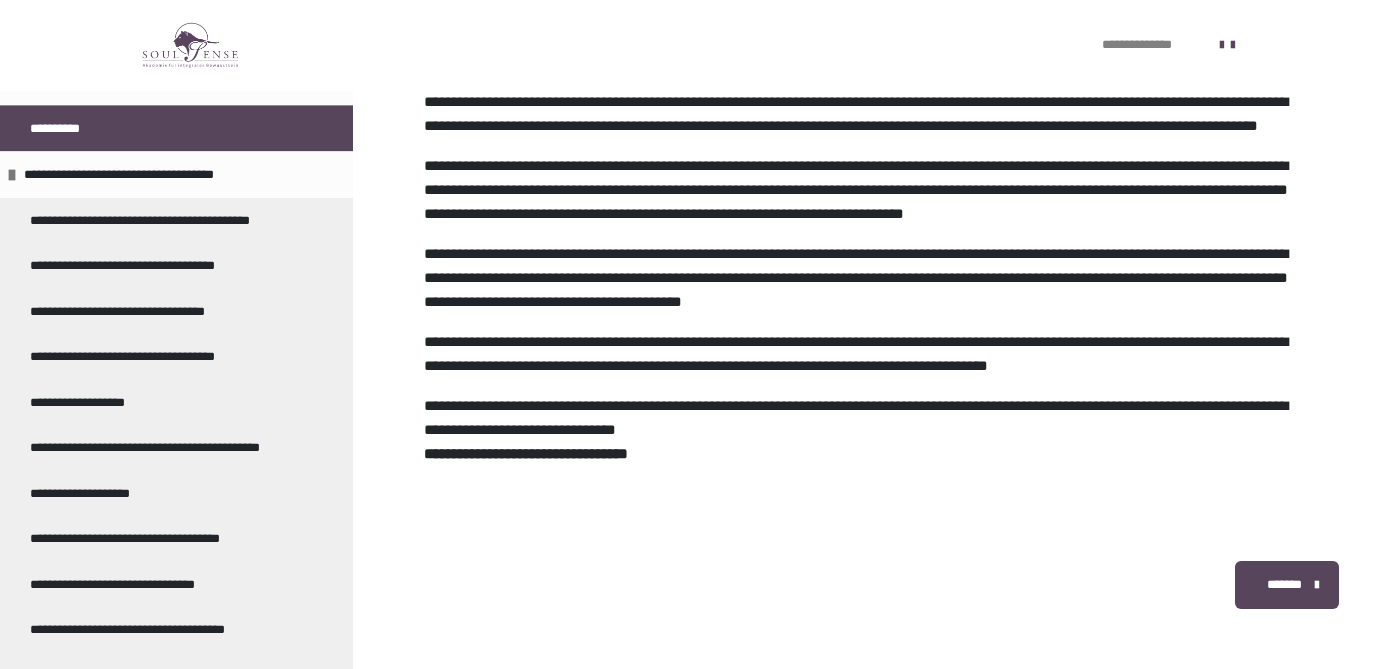 click on "*******" at bounding box center [1284, 585] 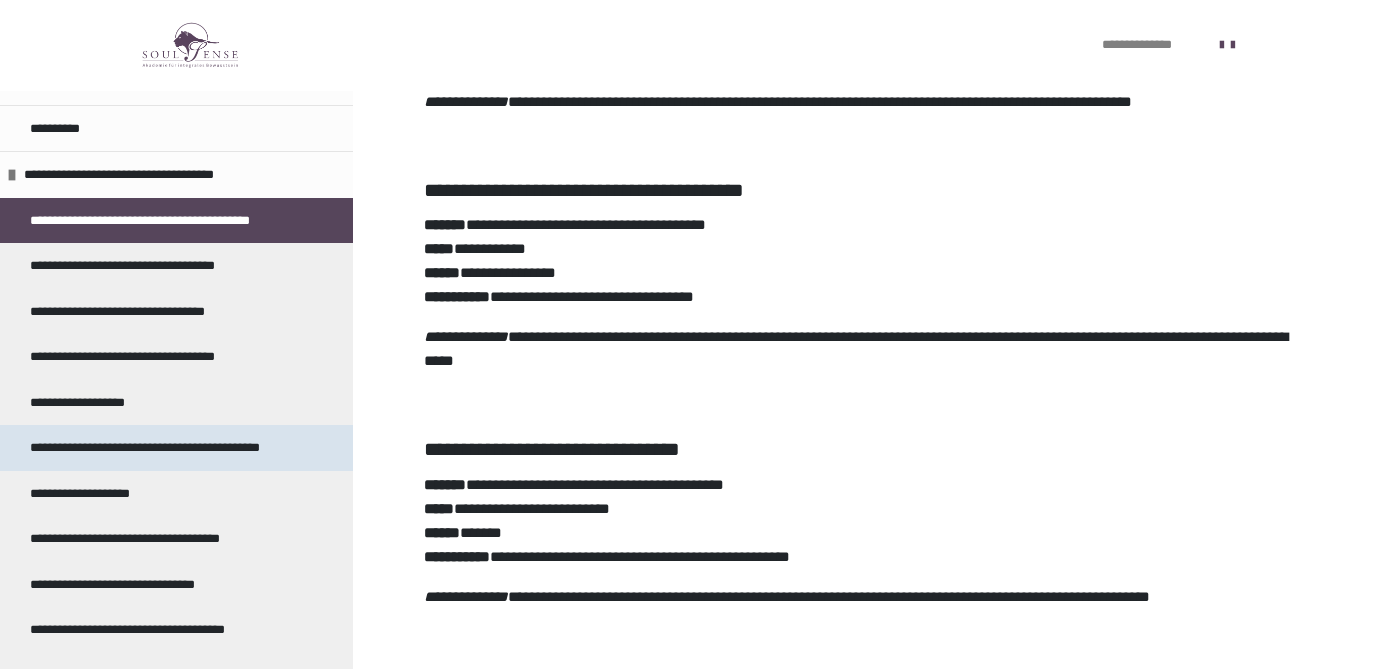scroll, scrollTop: 2196, scrollLeft: 0, axis: vertical 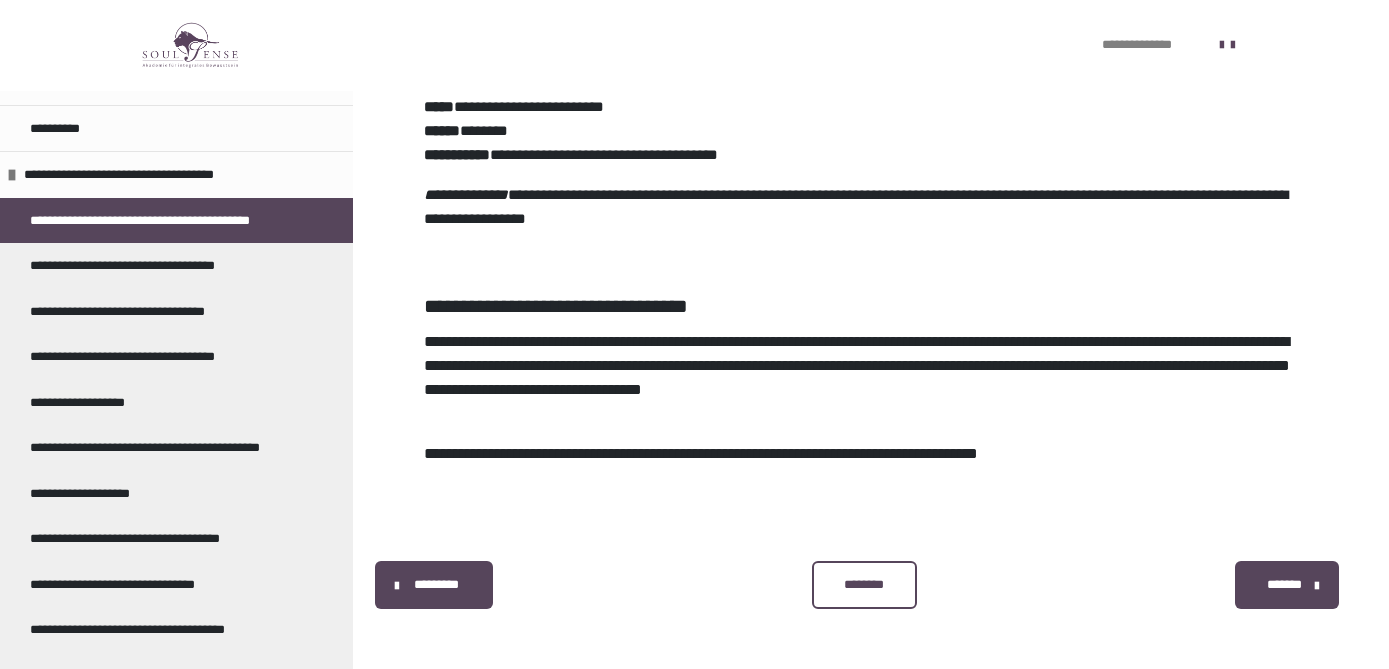 click on "********" at bounding box center [864, 585] 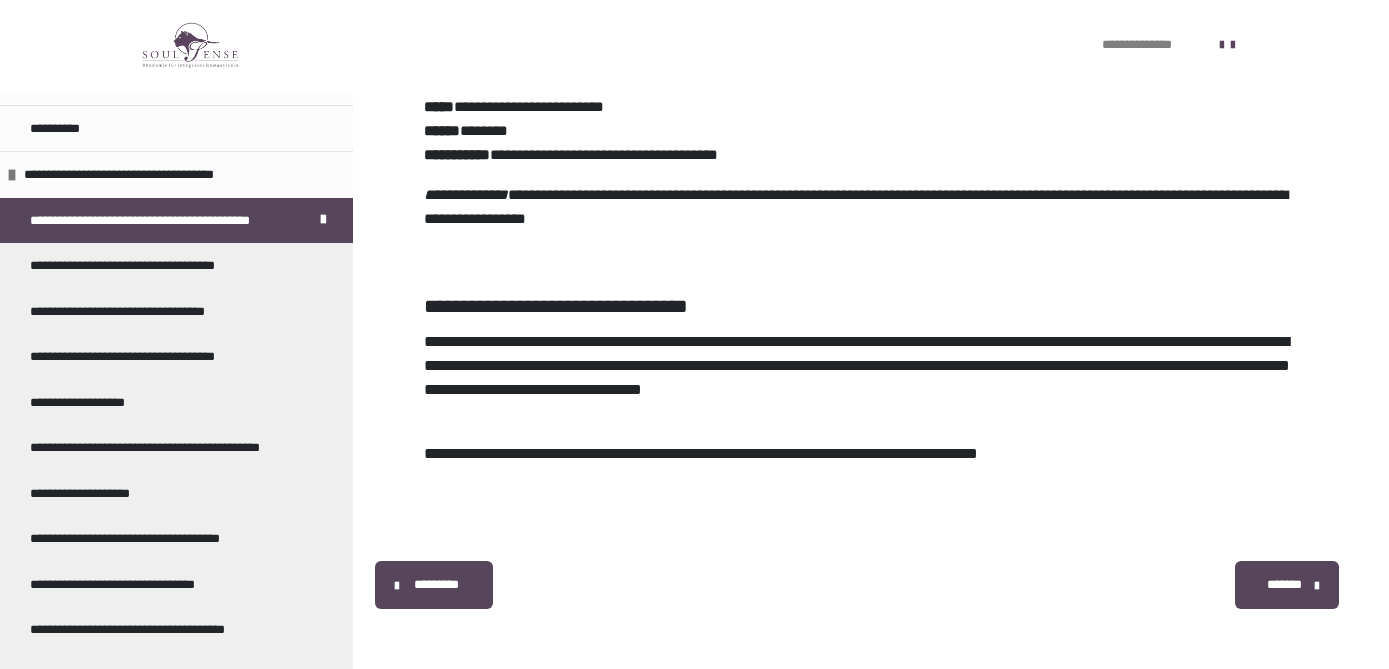 click on "*******" at bounding box center (1284, 585) 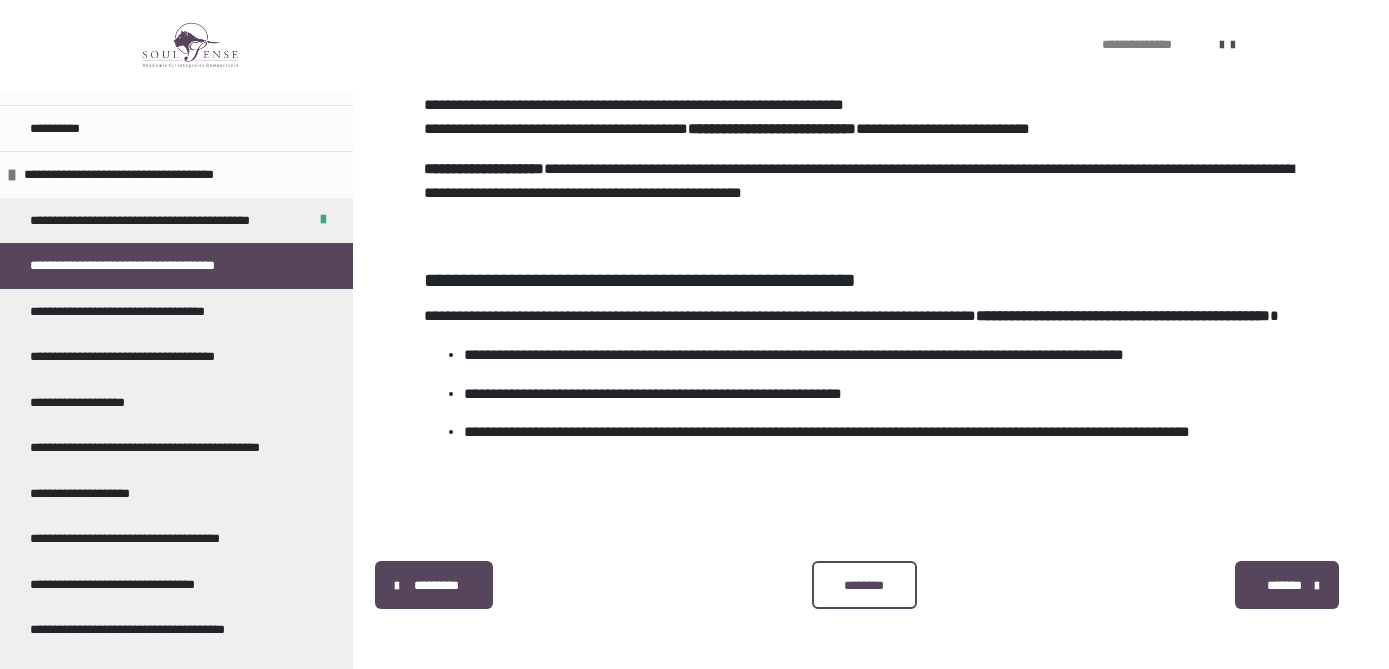scroll, scrollTop: 2681, scrollLeft: 0, axis: vertical 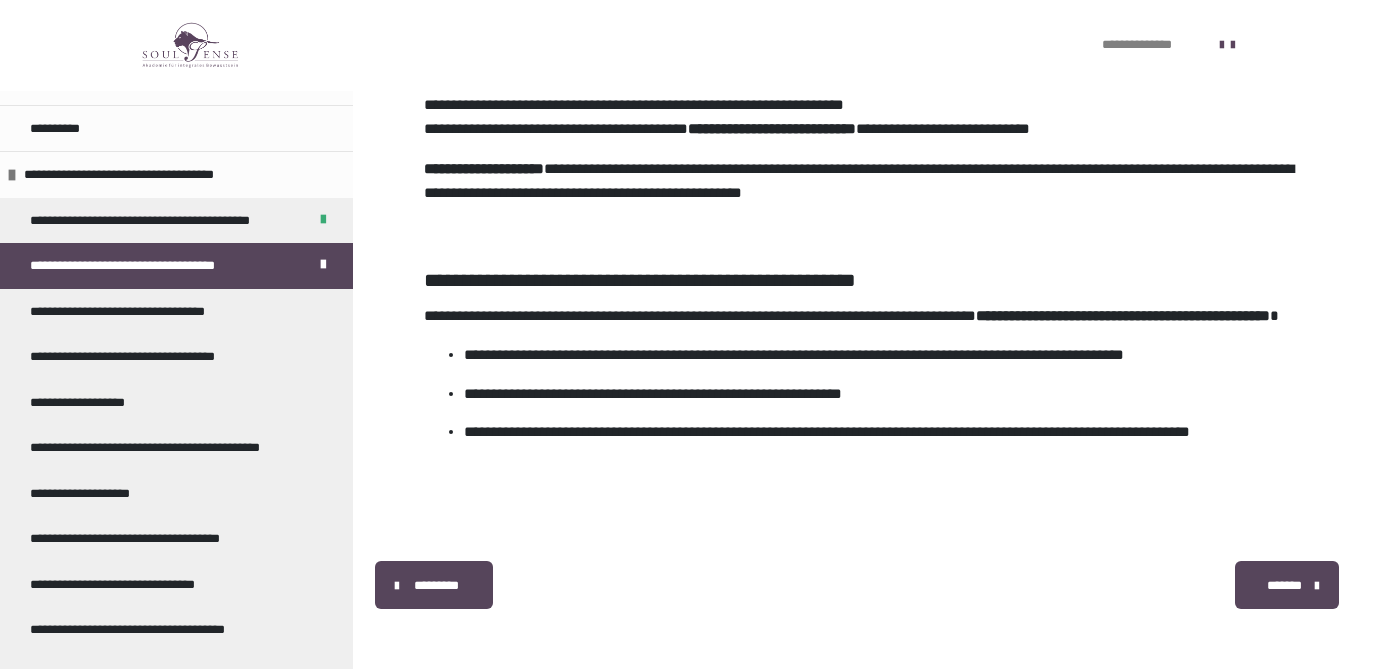 click on "*******" at bounding box center [1284, 586] 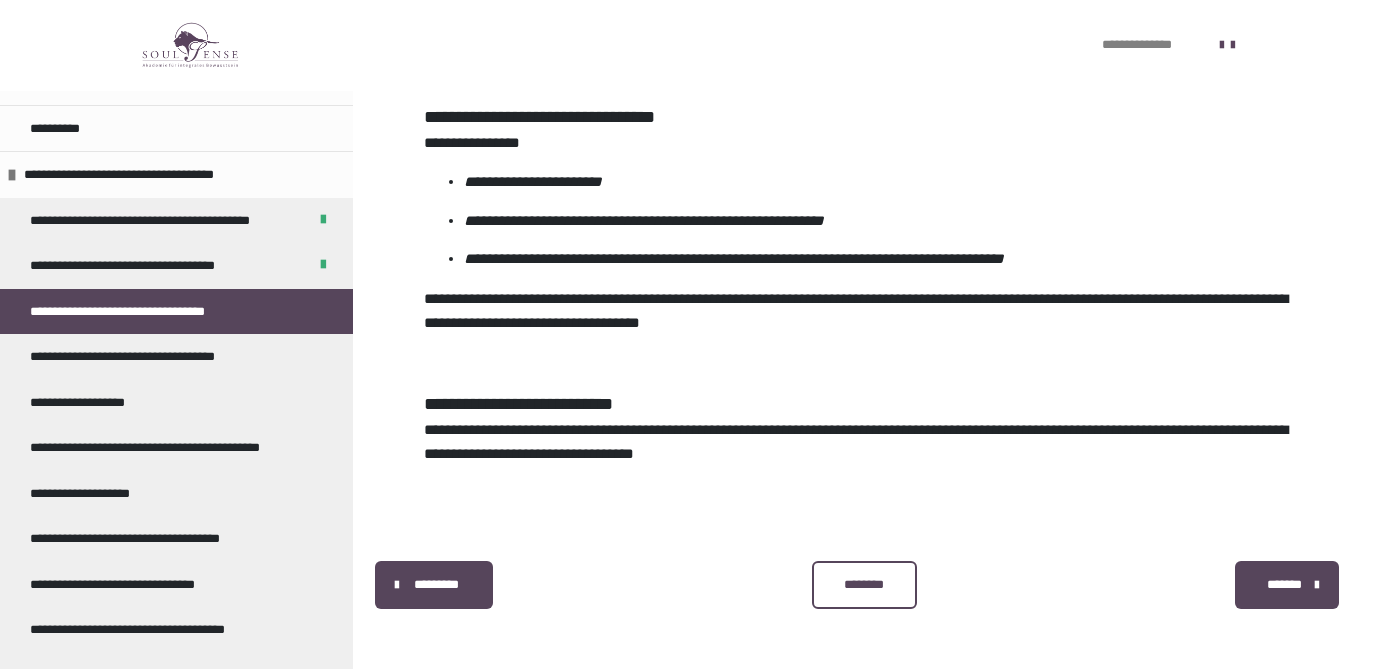 scroll, scrollTop: 2256, scrollLeft: 0, axis: vertical 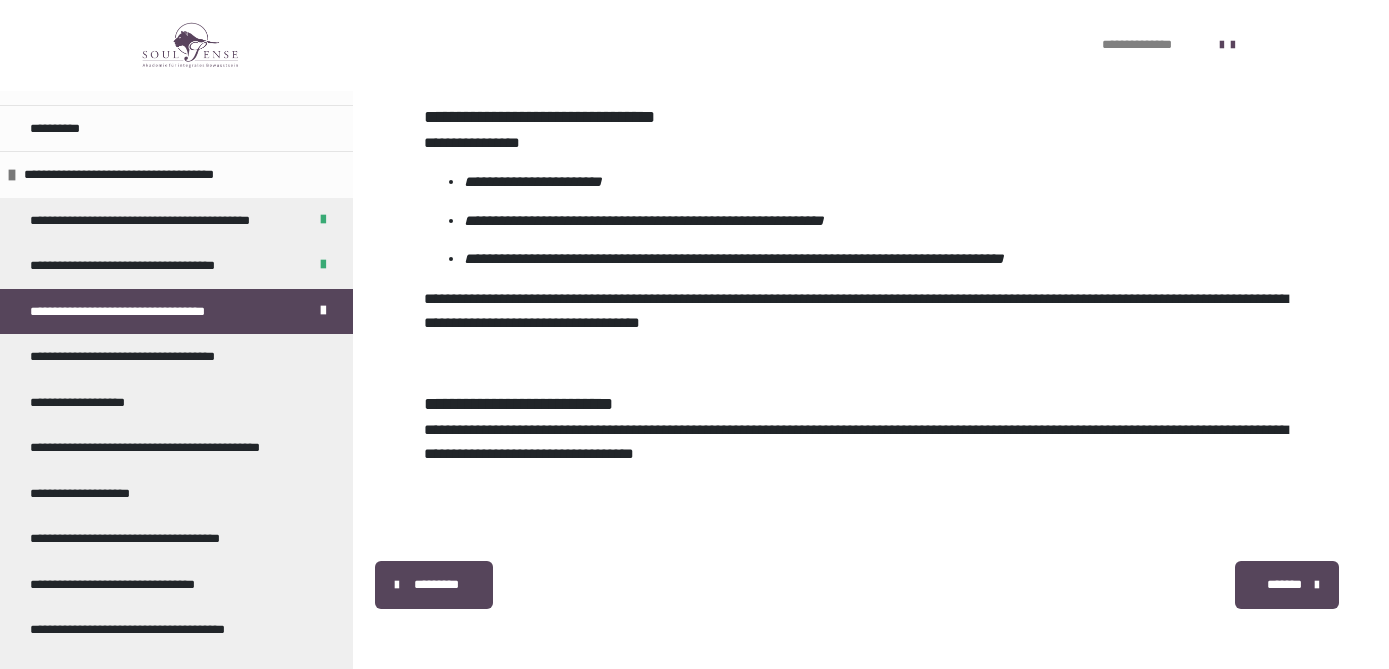 click on "*******" at bounding box center (1284, 585) 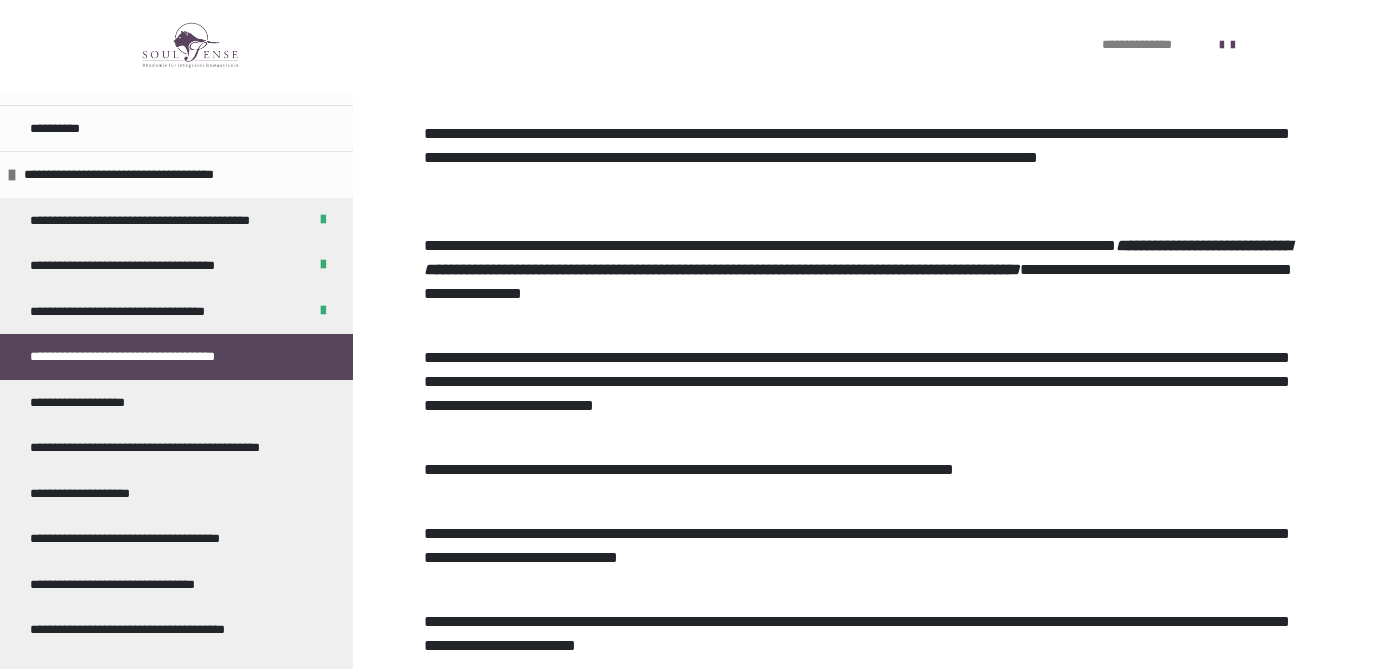 scroll, scrollTop: 2751, scrollLeft: 0, axis: vertical 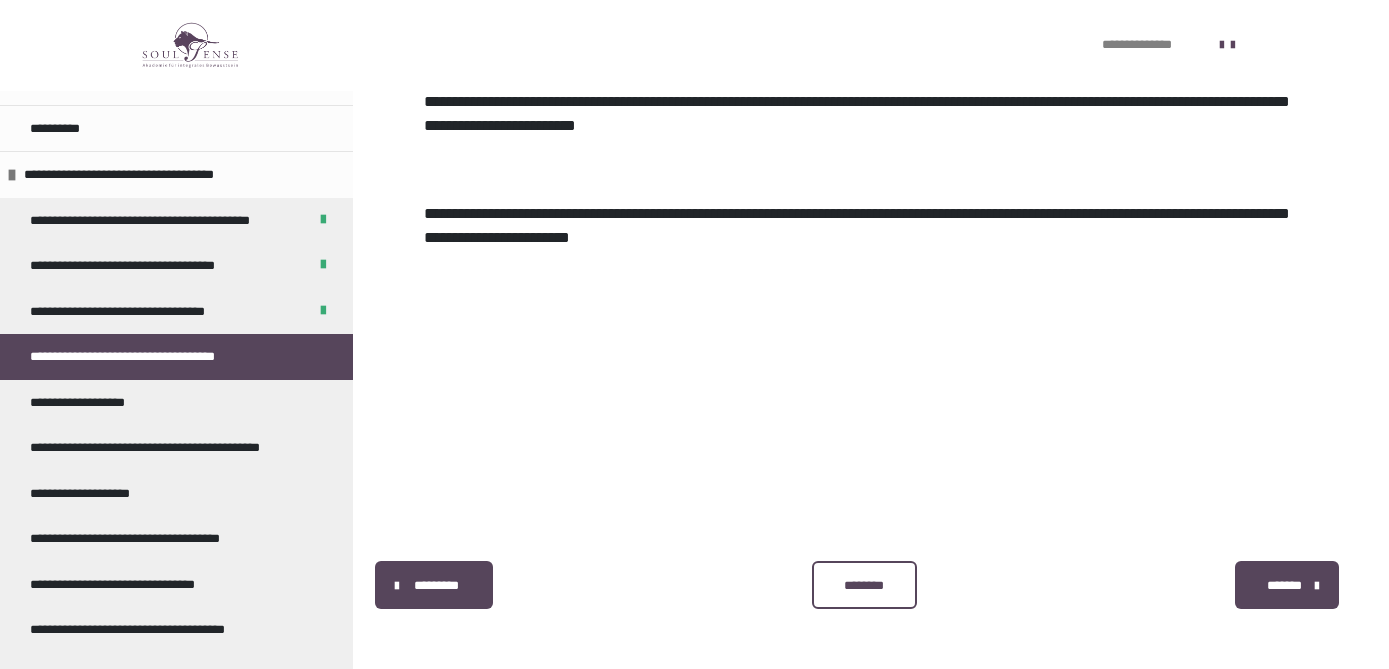 click on "********" at bounding box center [864, 585] 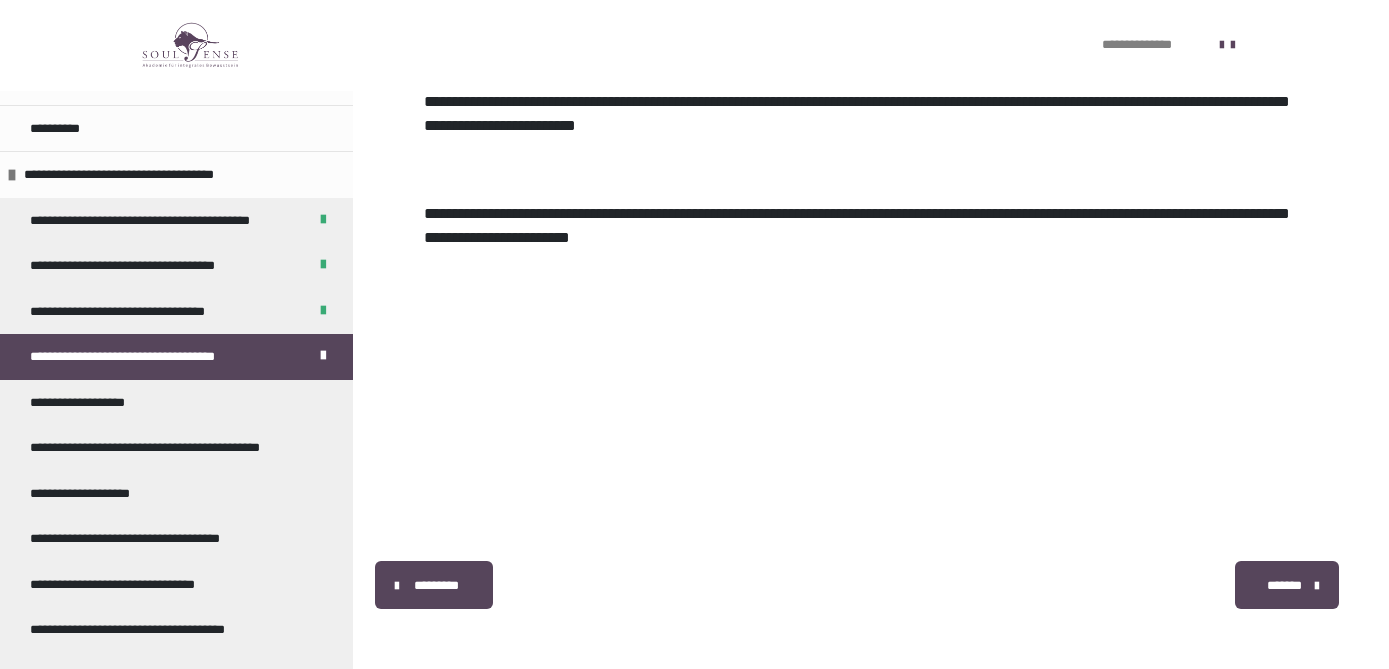 click on "*******" at bounding box center (1287, 585) 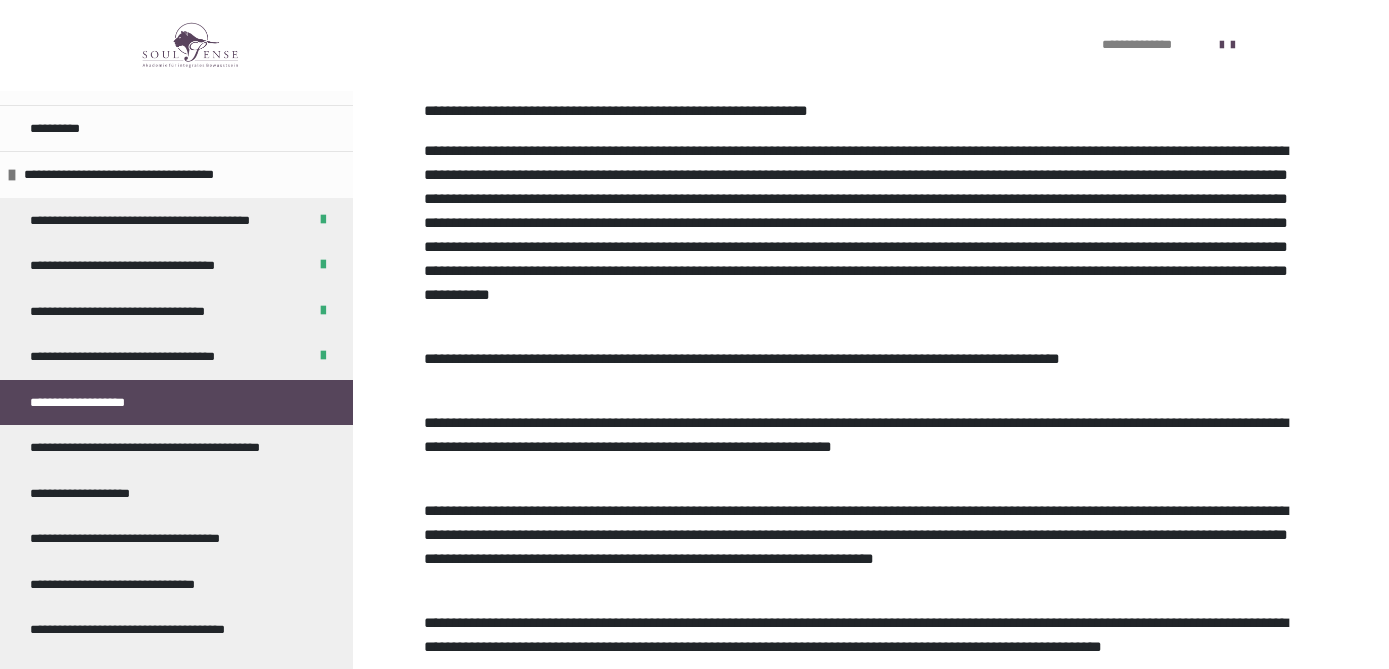 scroll, scrollTop: 785, scrollLeft: 0, axis: vertical 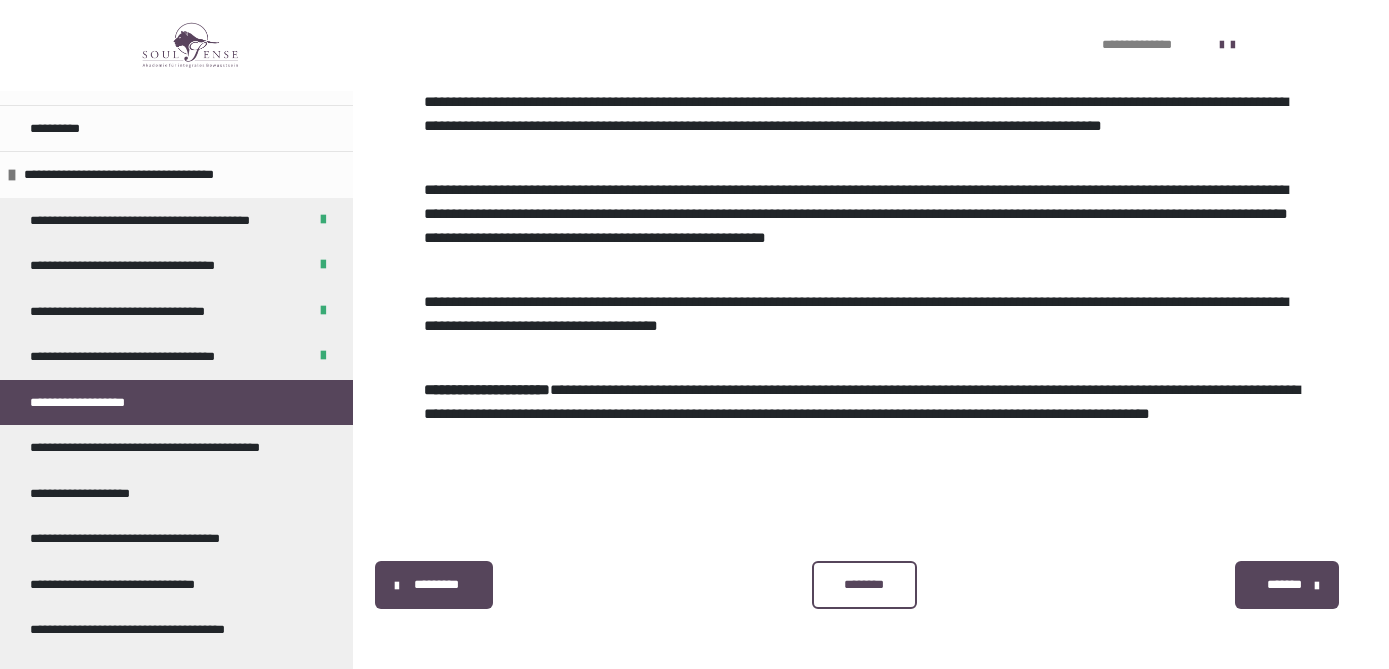click on "********" at bounding box center [864, 585] 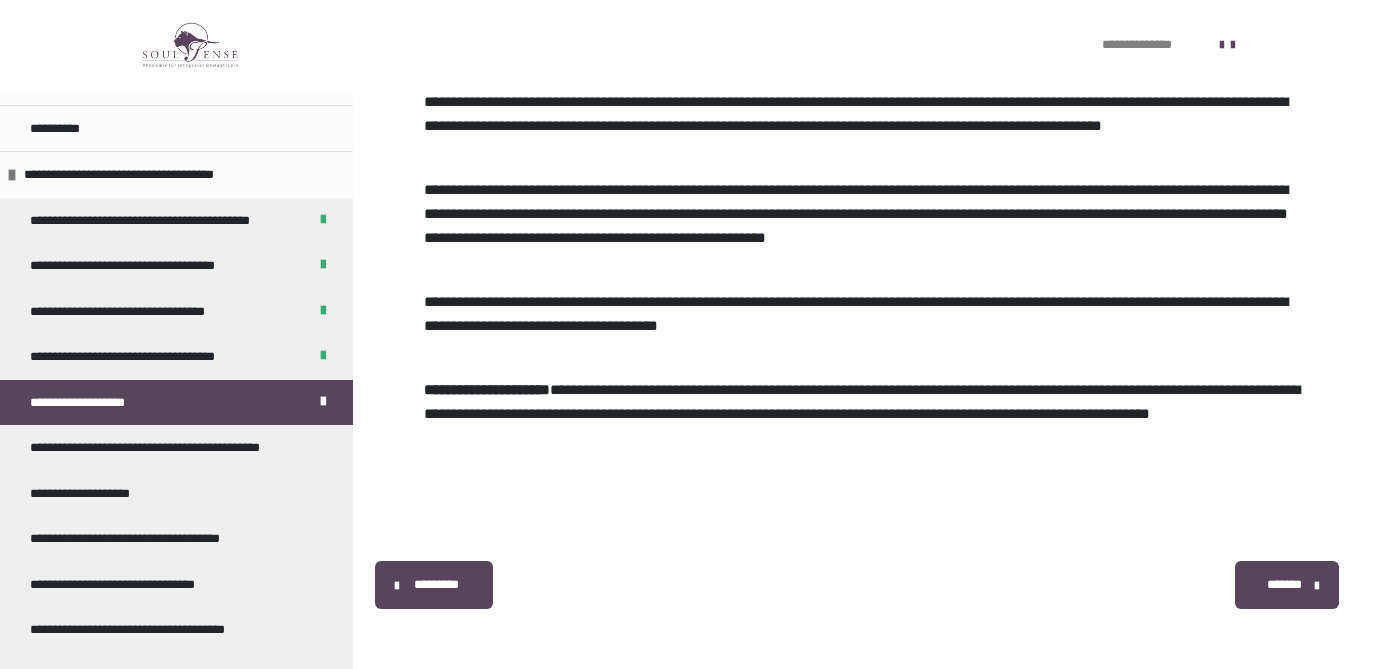 click on "*******" at bounding box center (1287, 585) 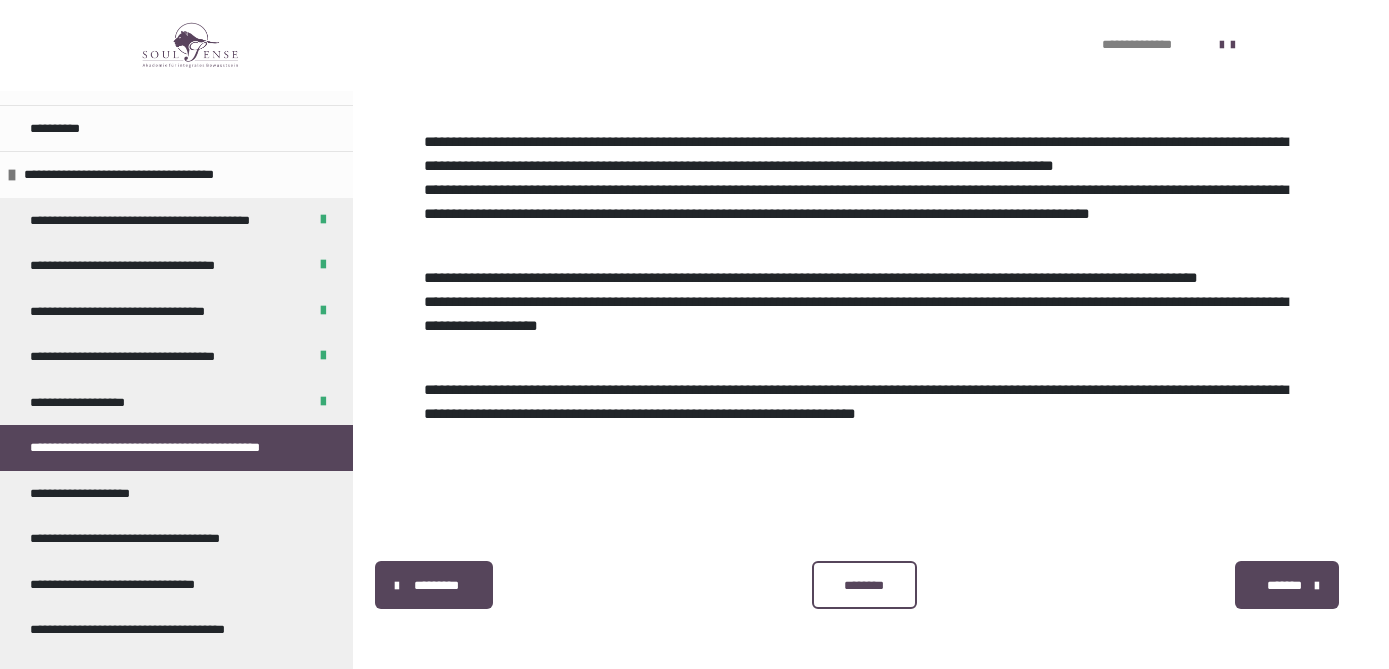 scroll, scrollTop: 1880, scrollLeft: 0, axis: vertical 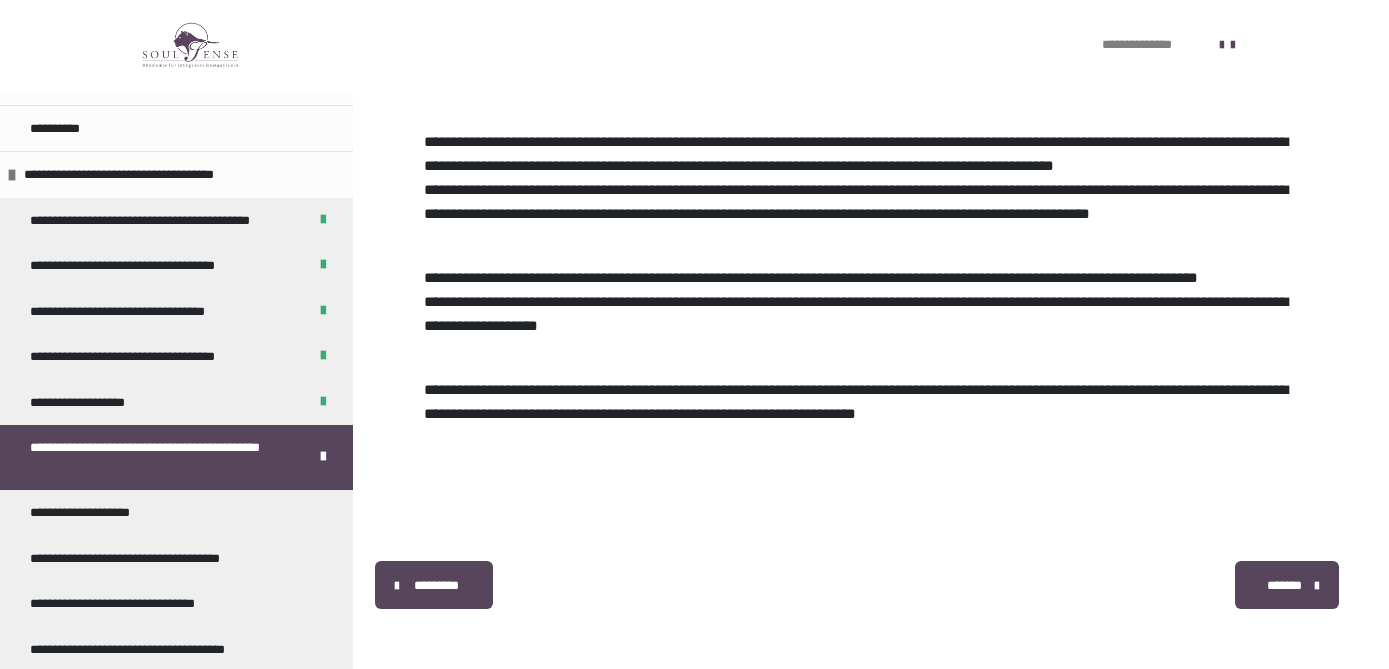 click at bounding box center [1317, 585] 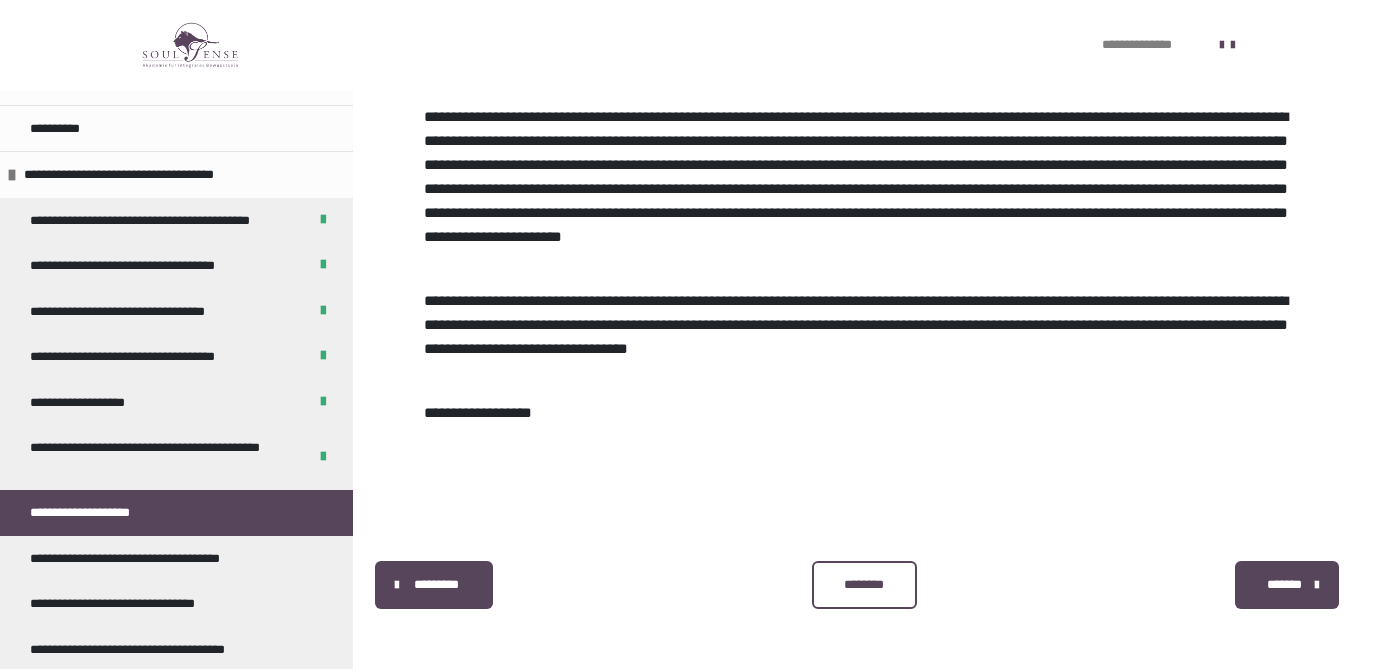 scroll, scrollTop: 3969, scrollLeft: 0, axis: vertical 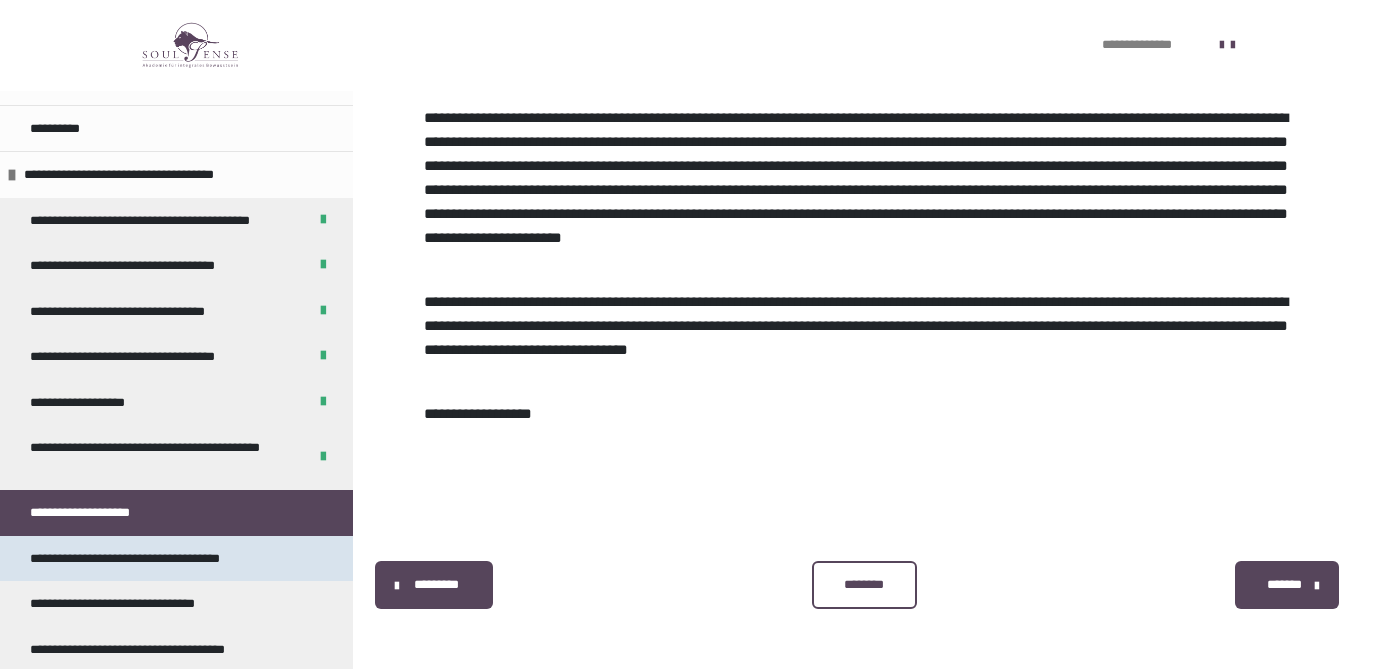 click on "**********" at bounding box center (146, 559) 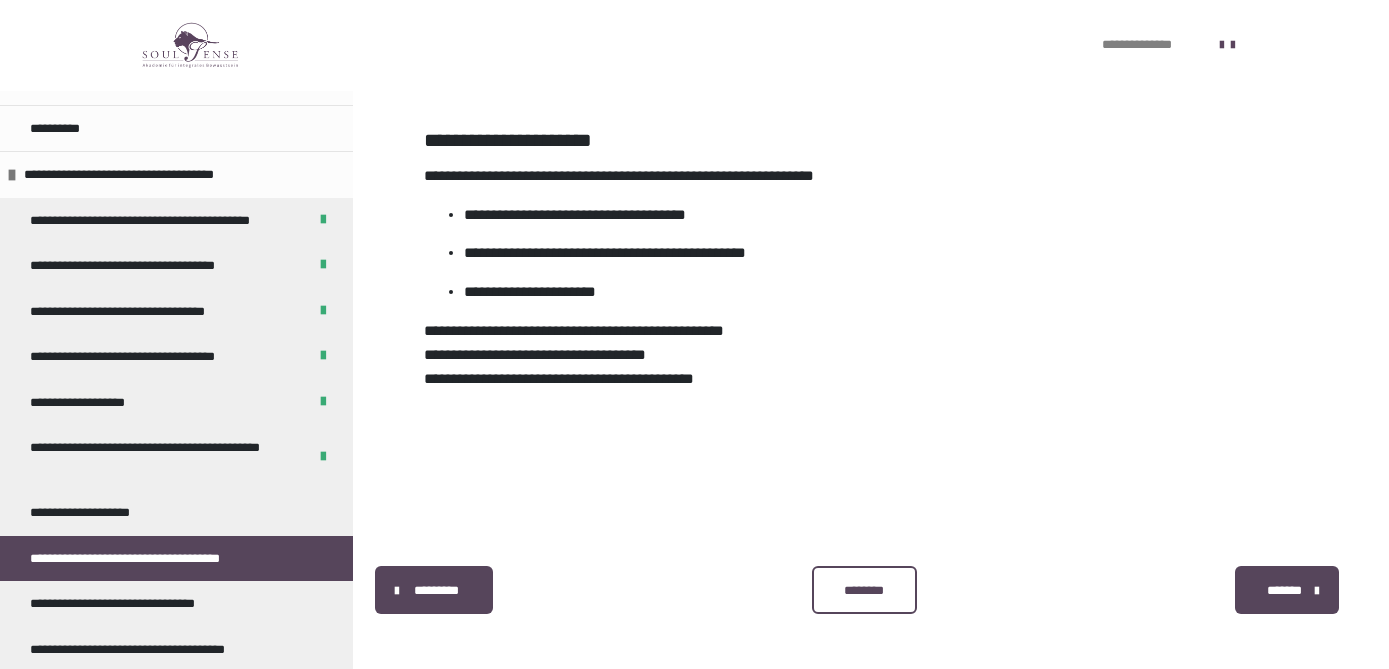scroll, scrollTop: 3359, scrollLeft: 0, axis: vertical 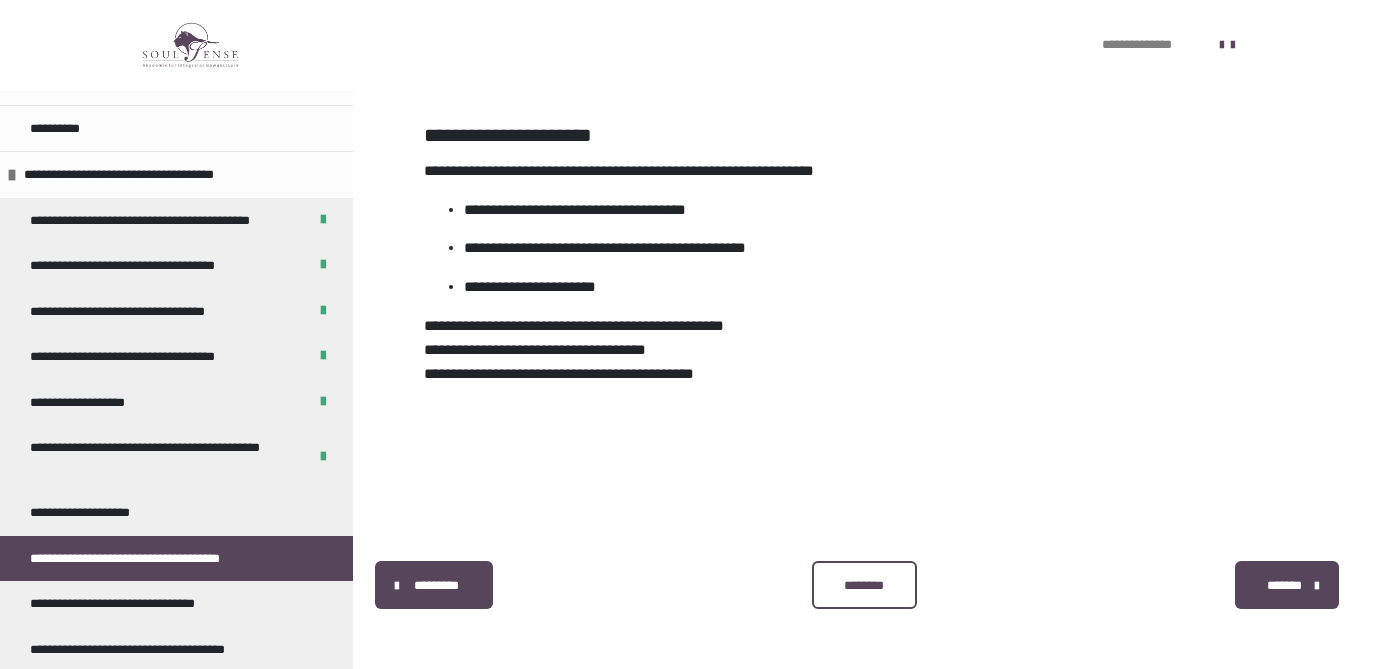 click on "********" at bounding box center (864, 586) 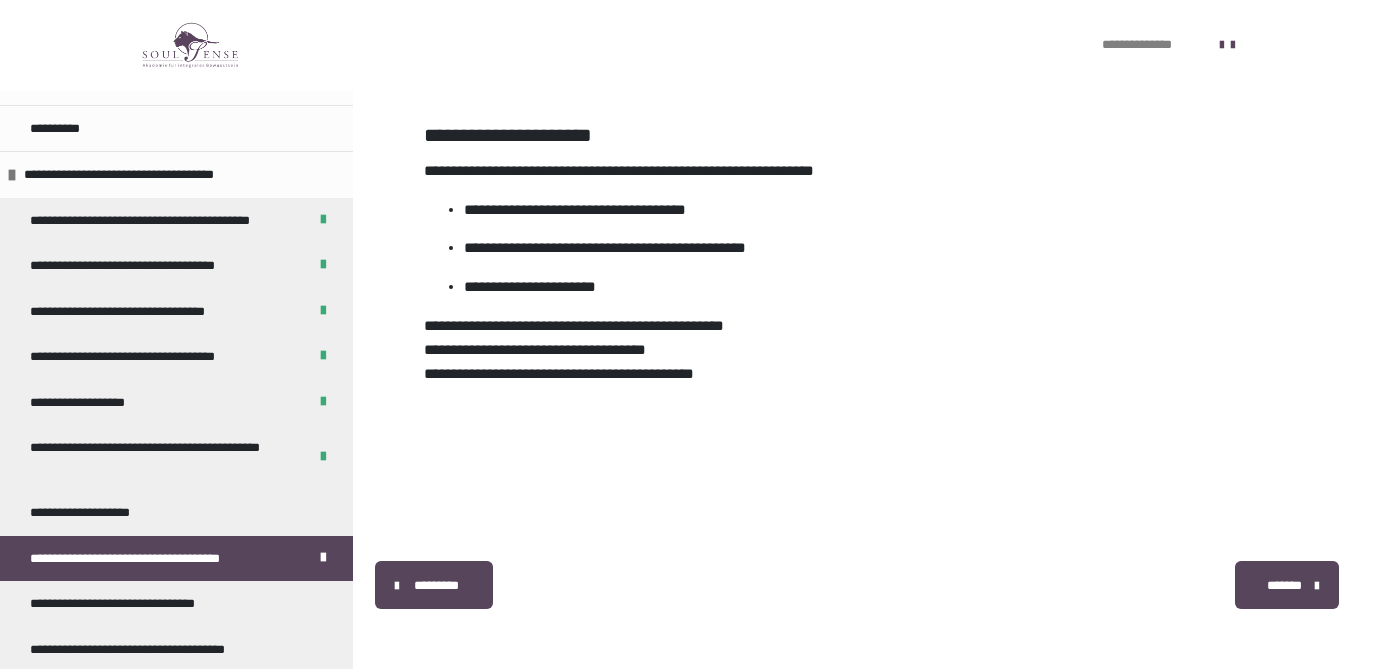 click on "*******" at bounding box center [1284, 586] 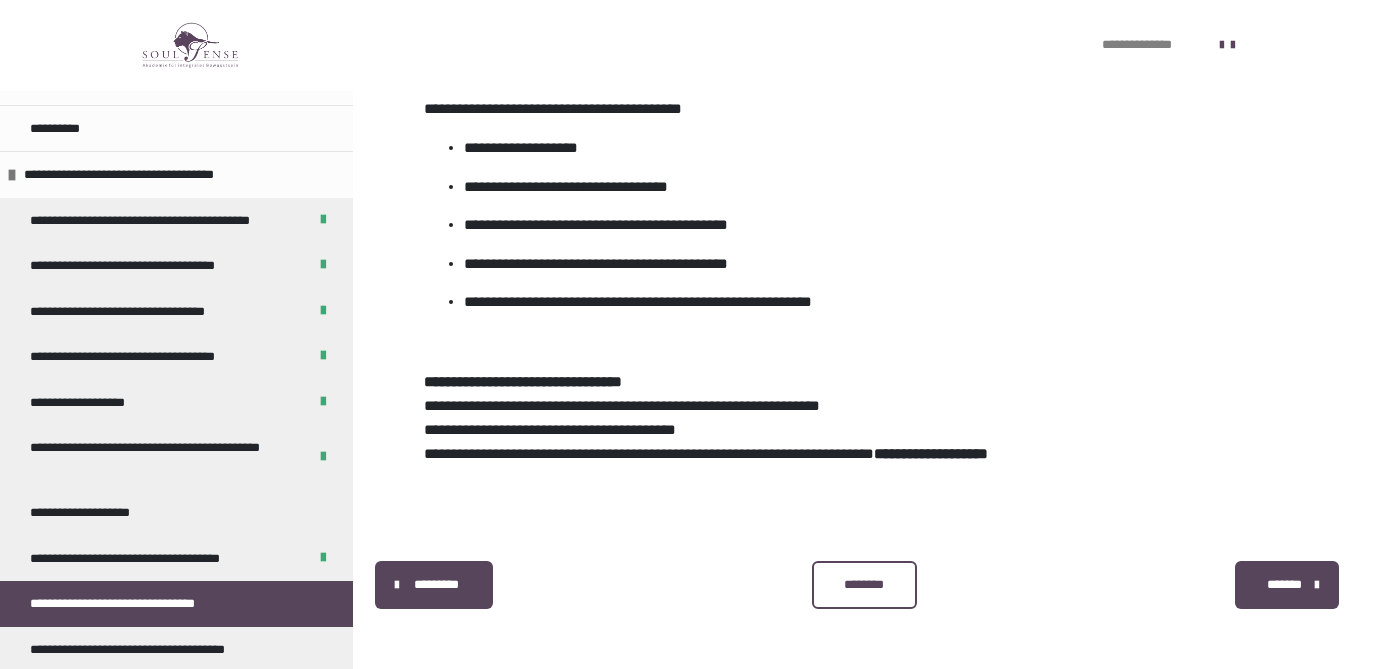 scroll, scrollTop: 1315, scrollLeft: 0, axis: vertical 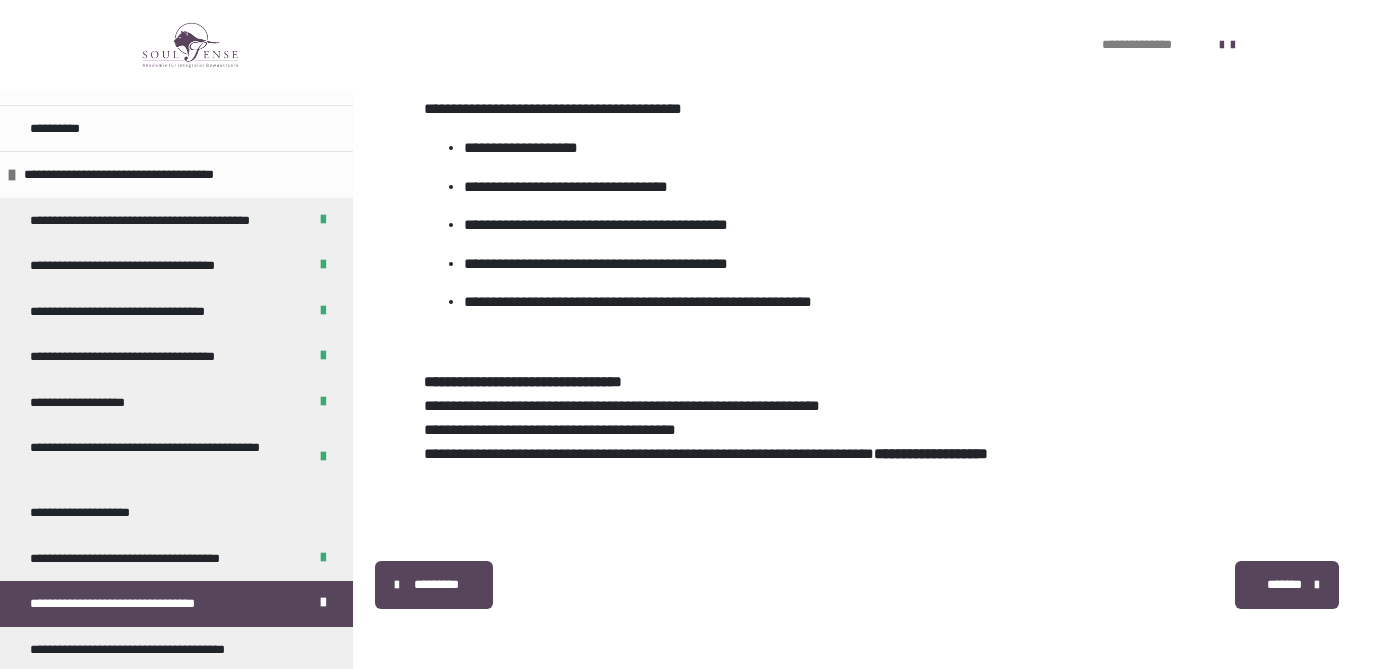 click on "*******" at bounding box center (1287, 585) 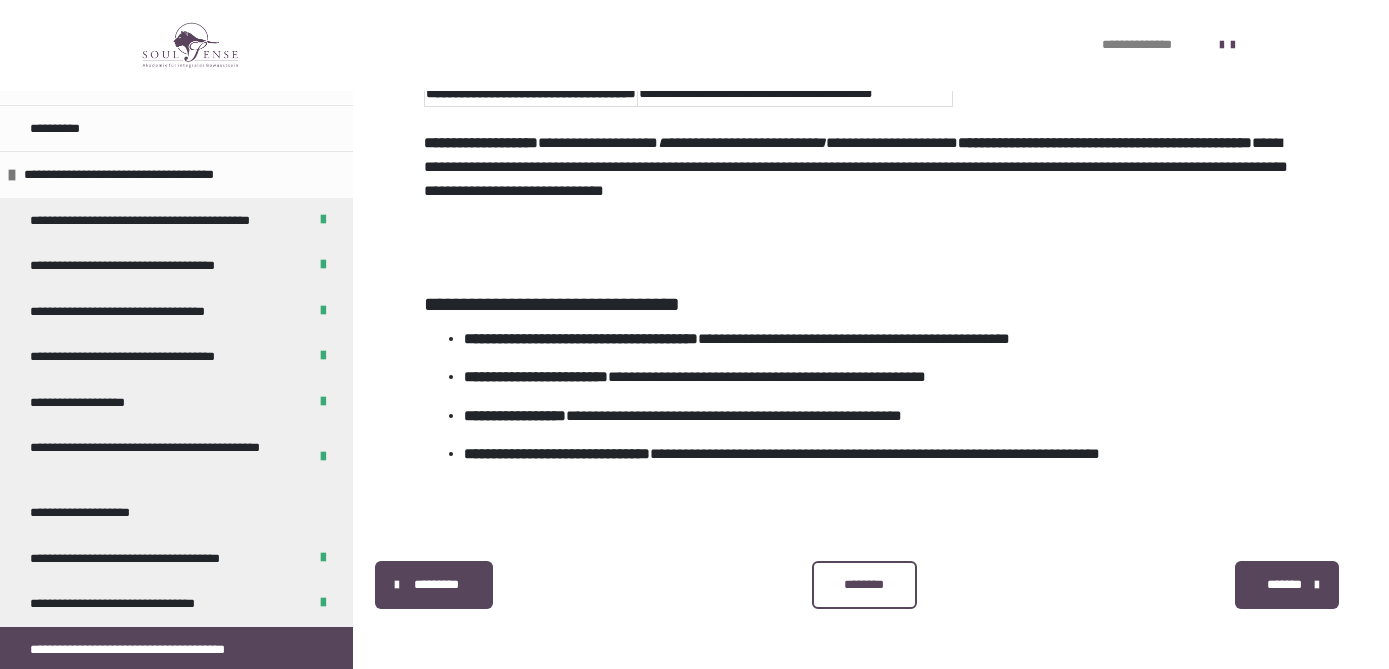 scroll, scrollTop: 2987, scrollLeft: 0, axis: vertical 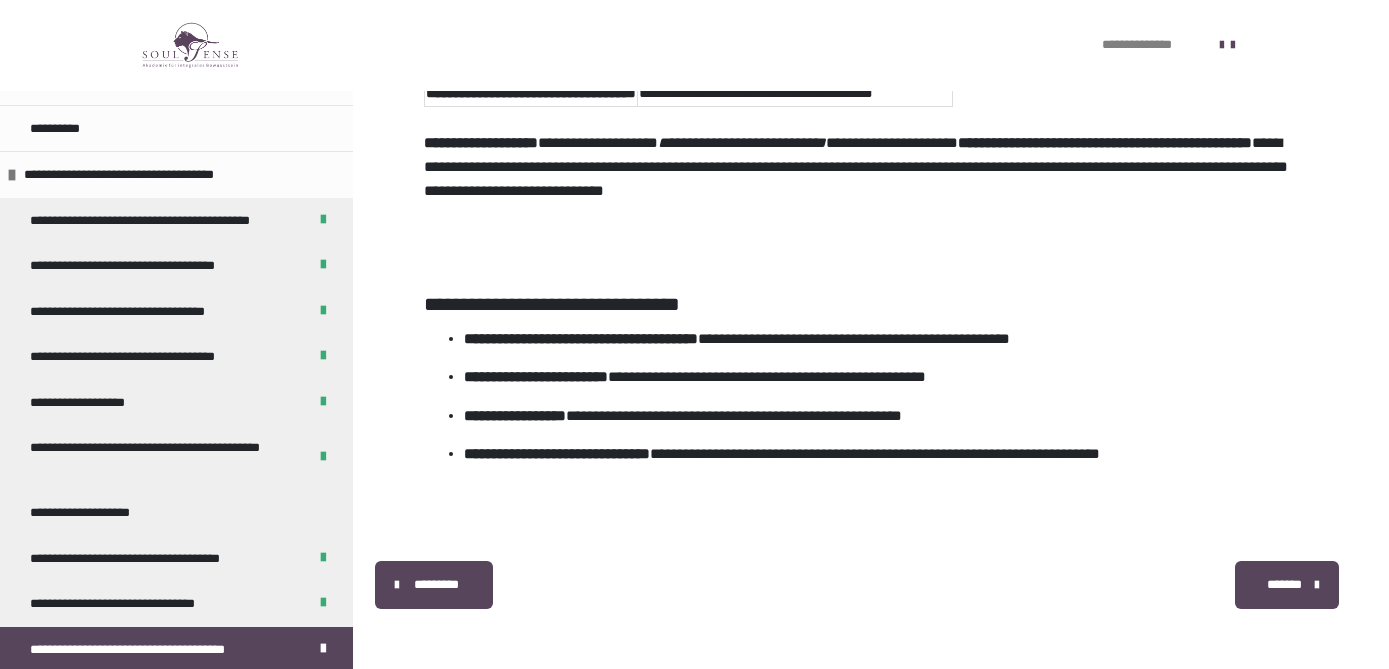 click on "*******" at bounding box center (1287, 585) 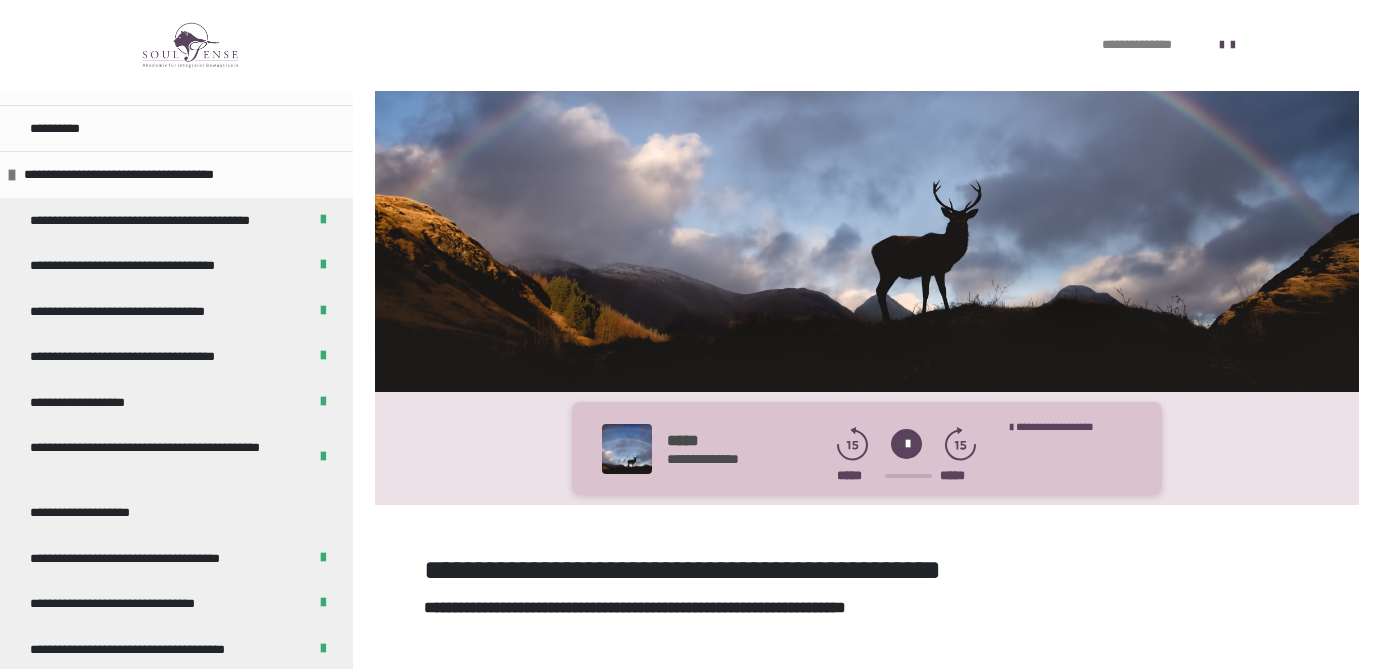 scroll, scrollTop: 607, scrollLeft: 0, axis: vertical 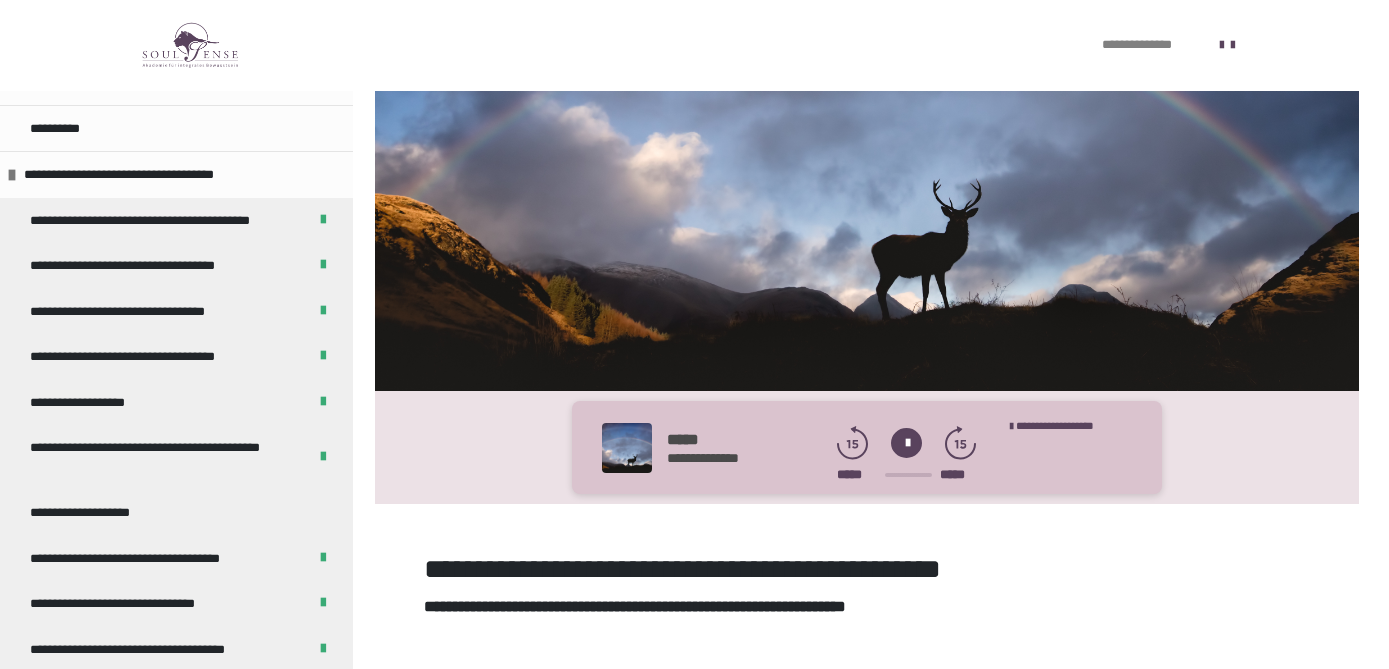 click at bounding box center [906, 443] 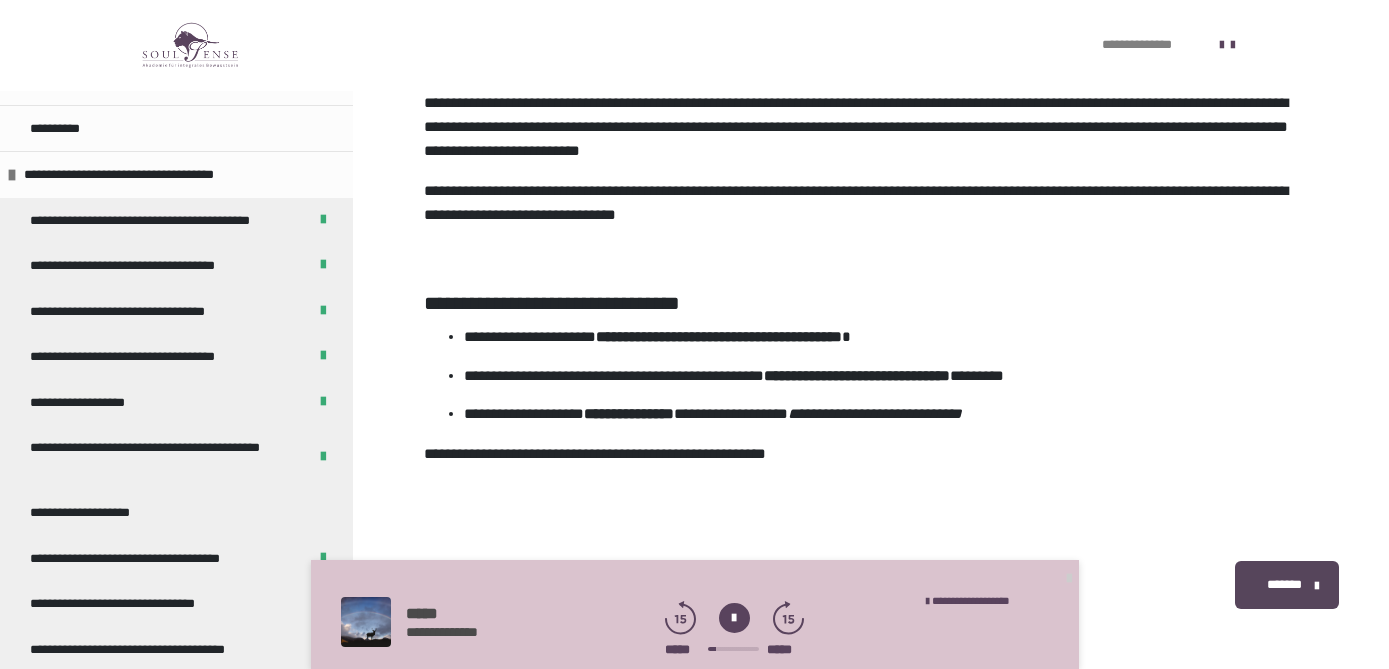 scroll, scrollTop: 2174, scrollLeft: 0, axis: vertical 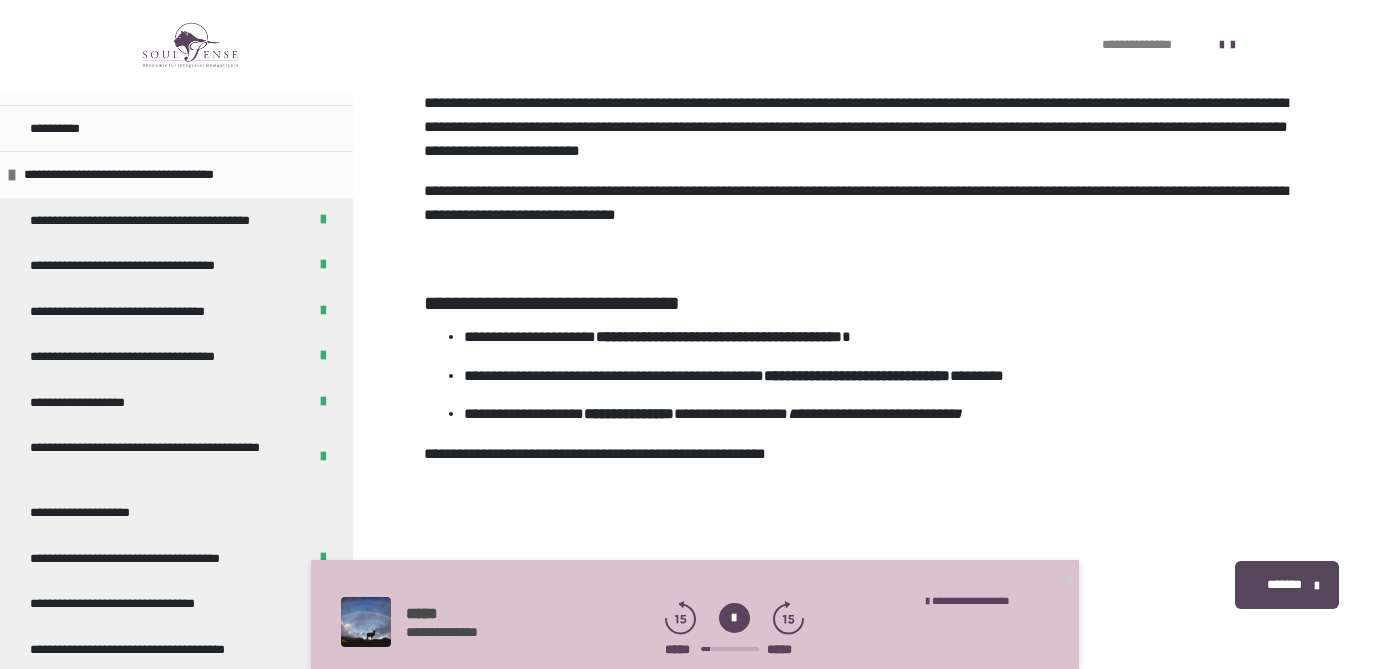 click on "**********" at bounding box center (867, -263) 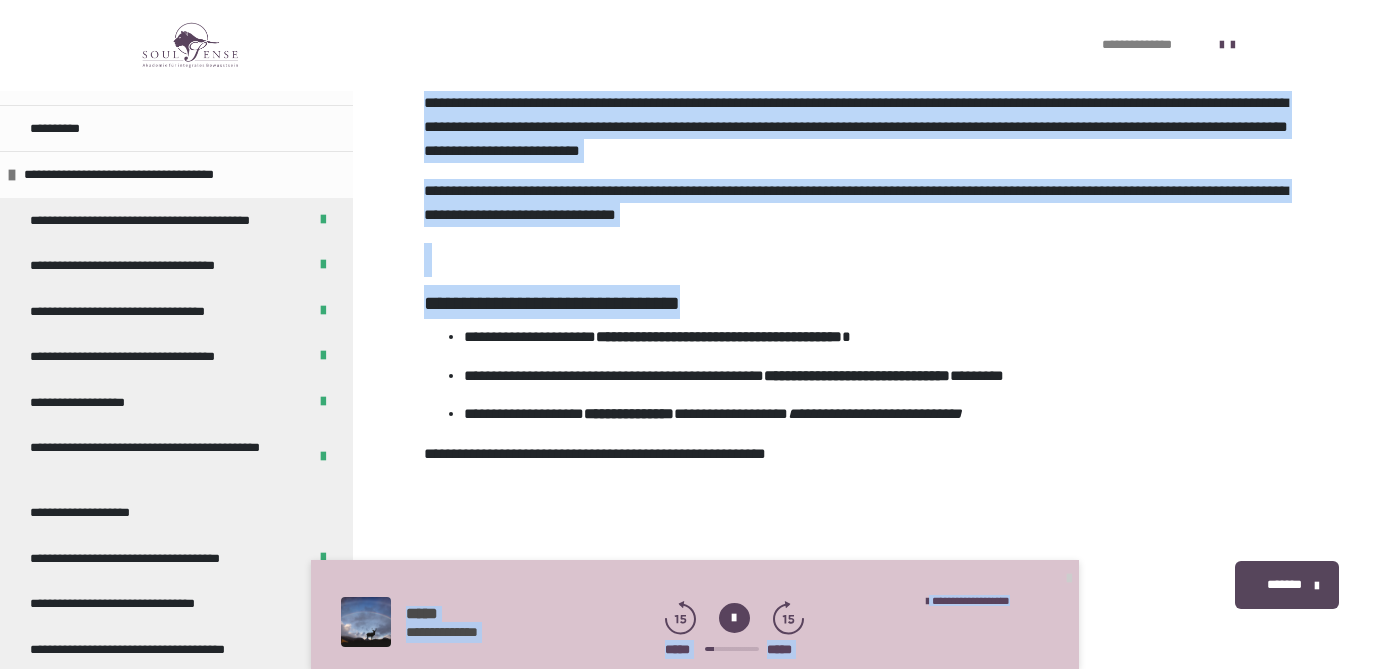 drag, startPoint x: 937, startPoint y: 565, endPoint x: 1010, endPoint y: 374, distance: 204.47493 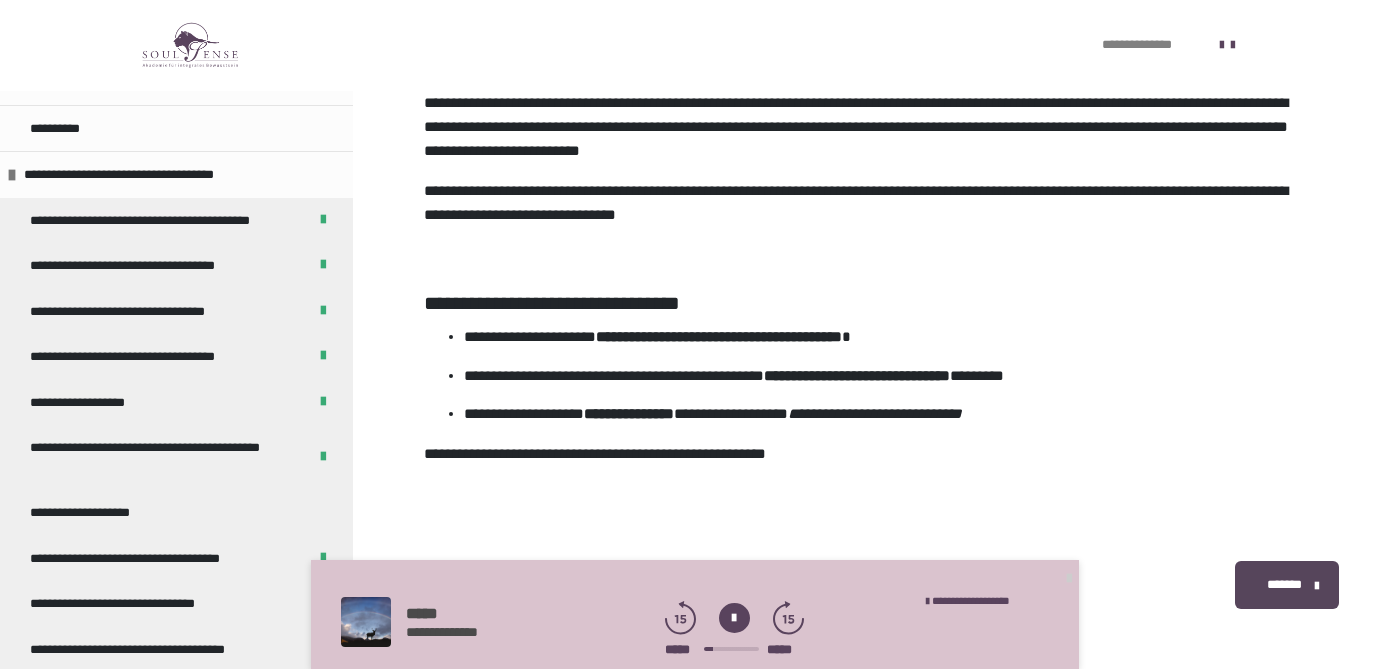 click on "**********" at bounding box center (867, -263) 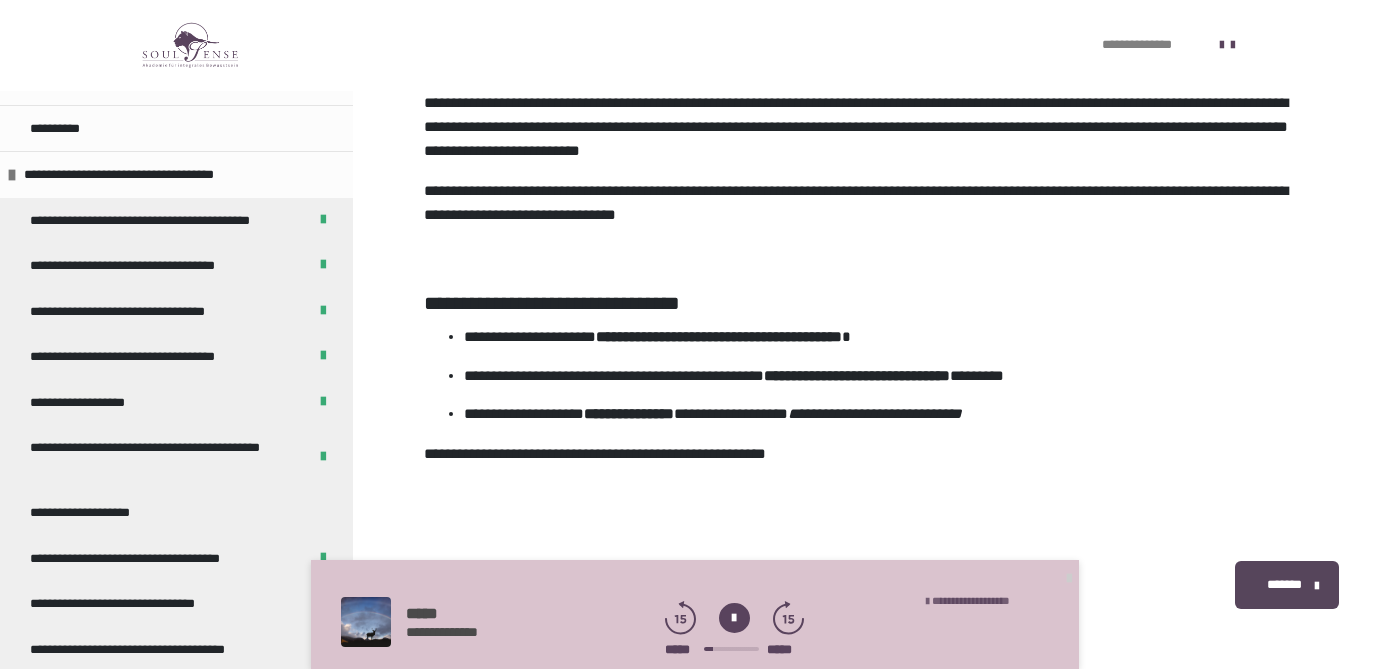click on "**********" at bounding box center [971, 600] 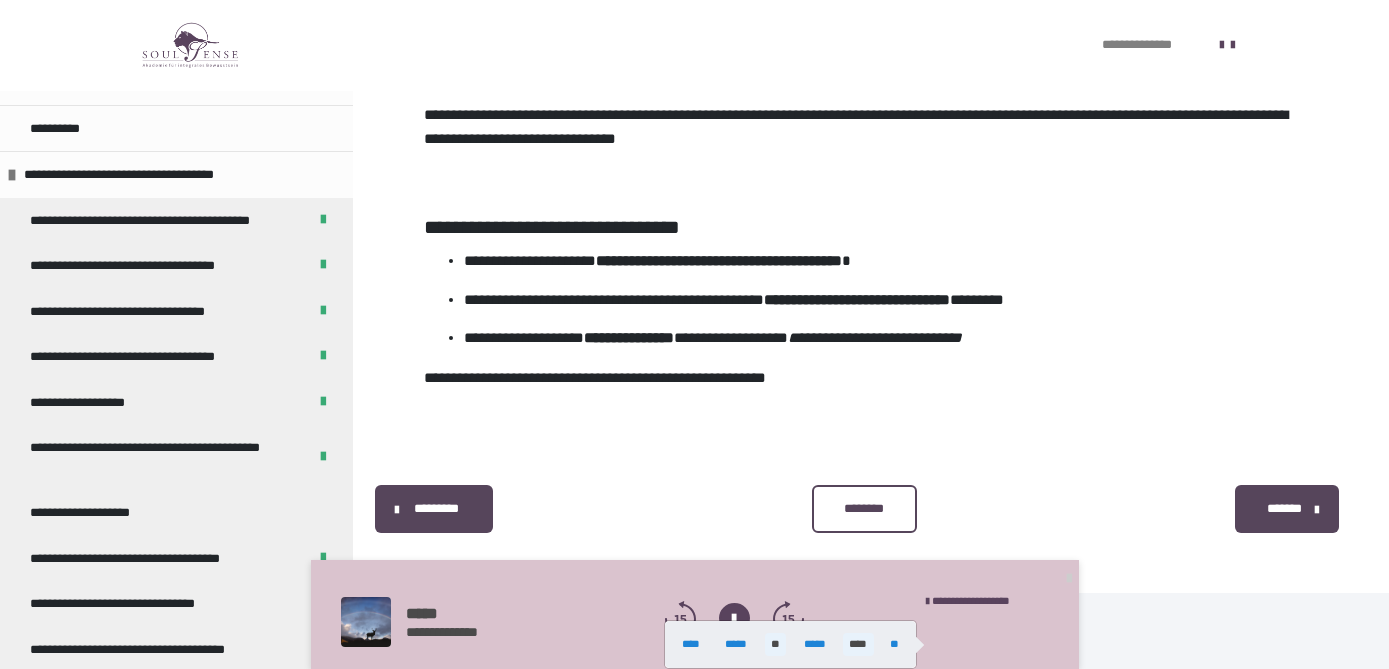 click on "****" at bounding box center (858, 644) 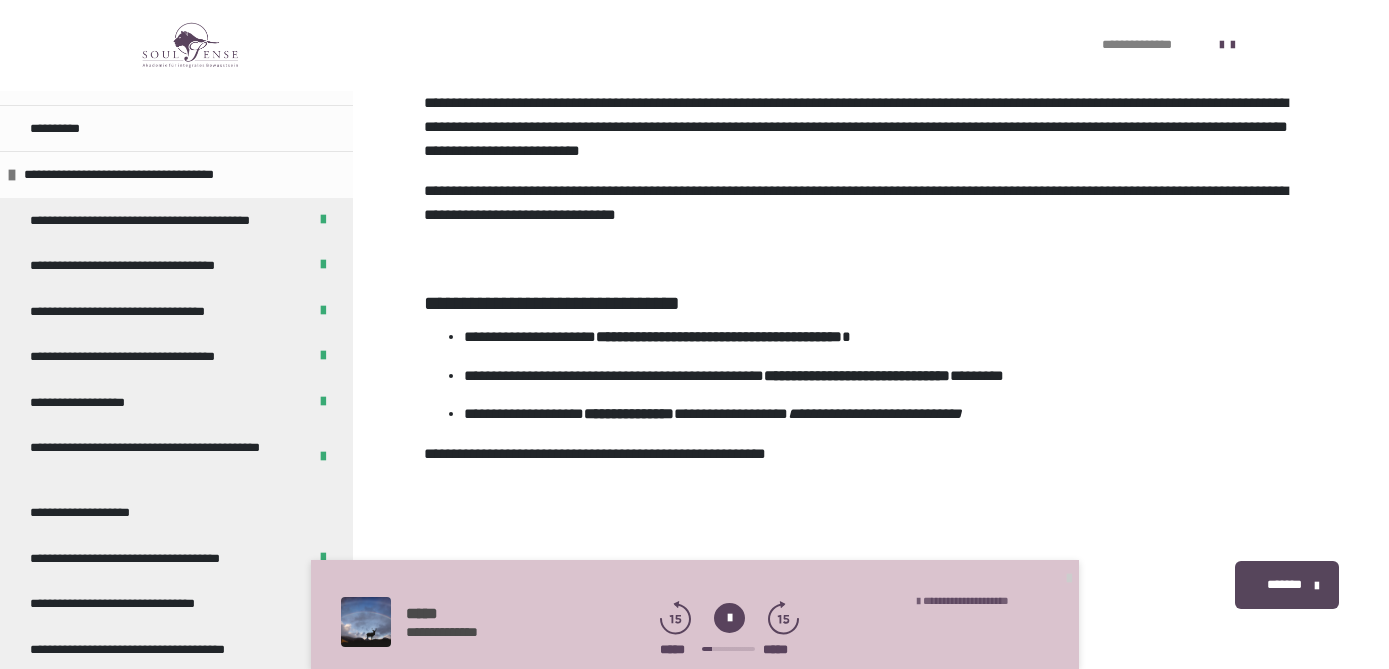 click on "**********" at bounding box center [966, 600] 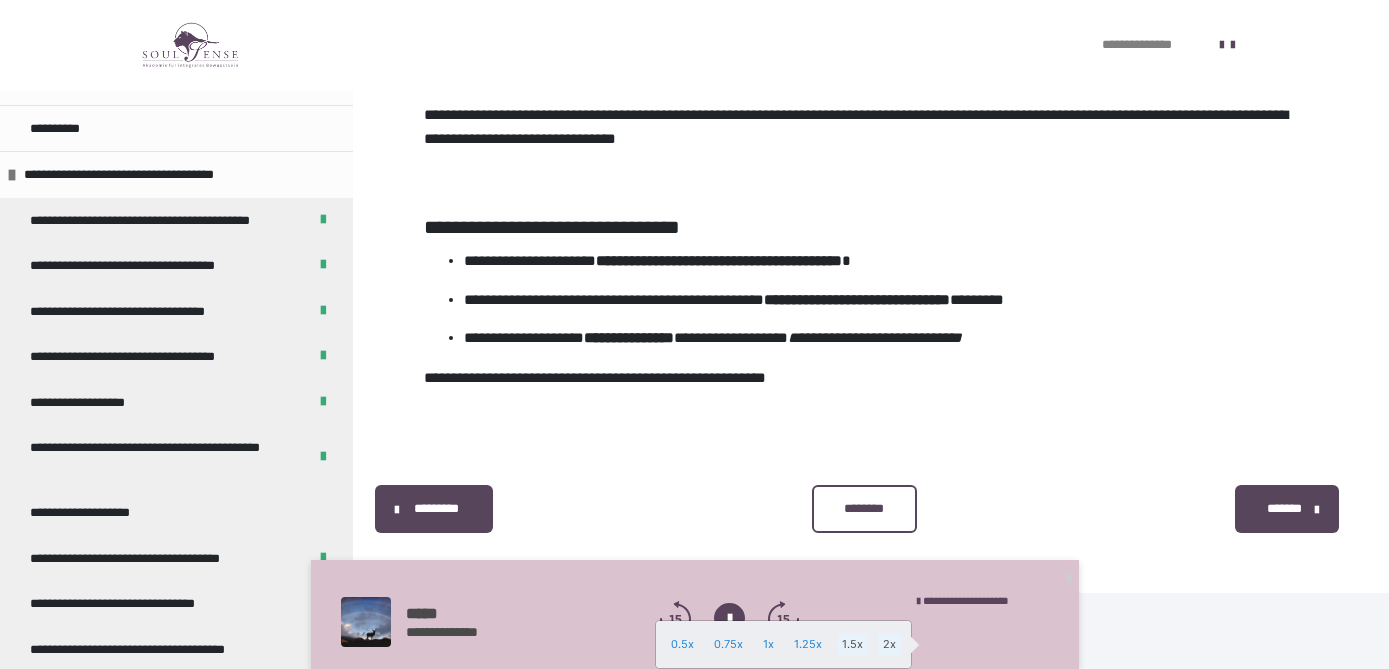 click on "2x" at bounding box center [889, 644] 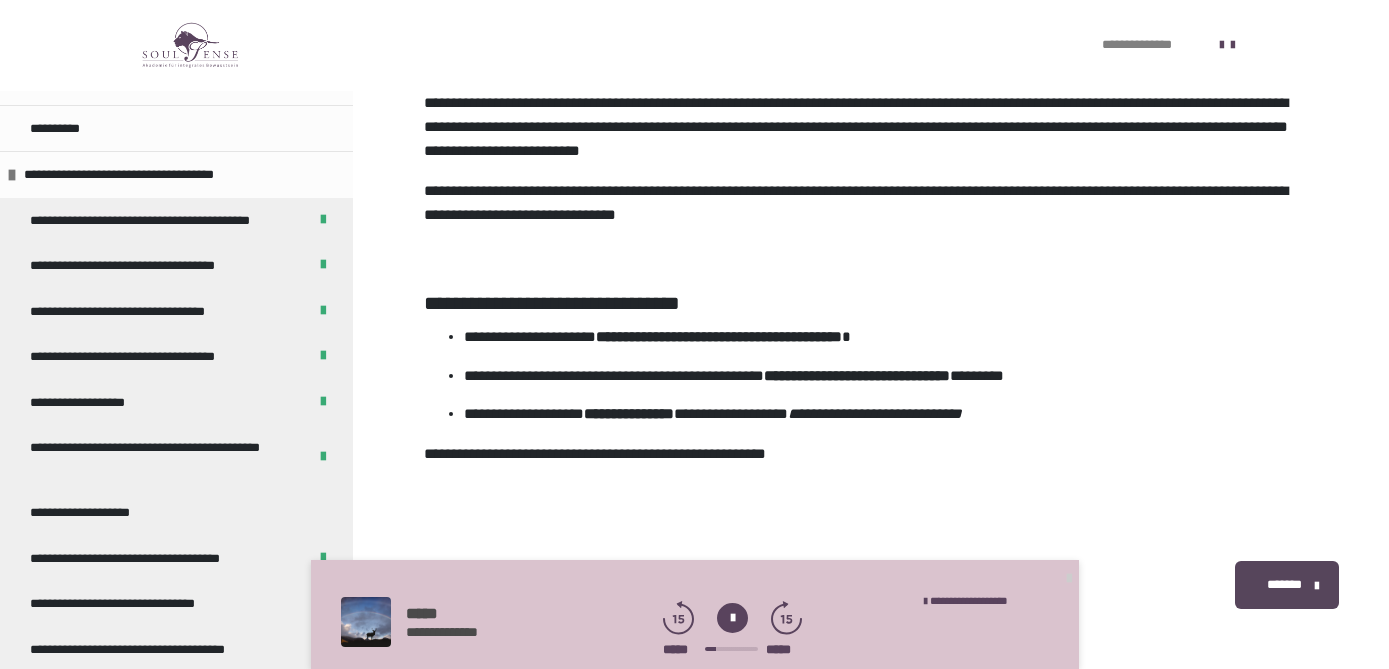 click on "********* ******** *******" at bounding box center (867, 585) 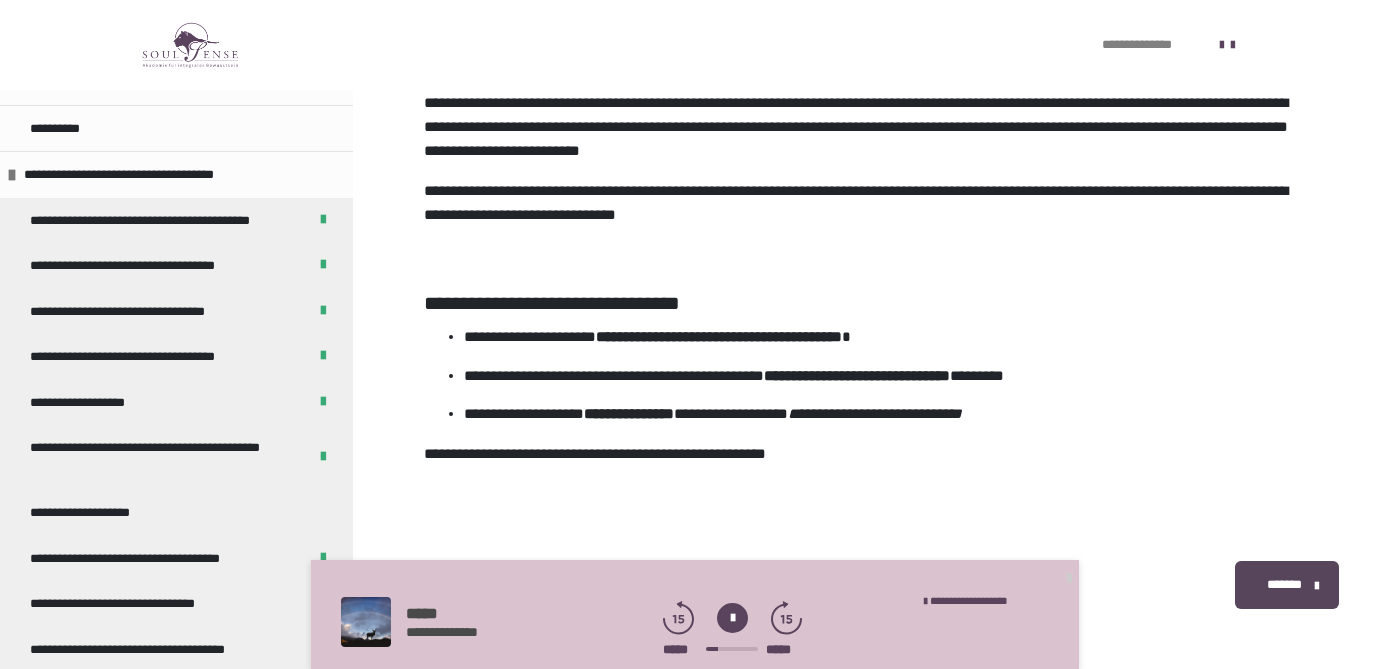 click on "********* ******** *******" at bounding box center (867, 585) 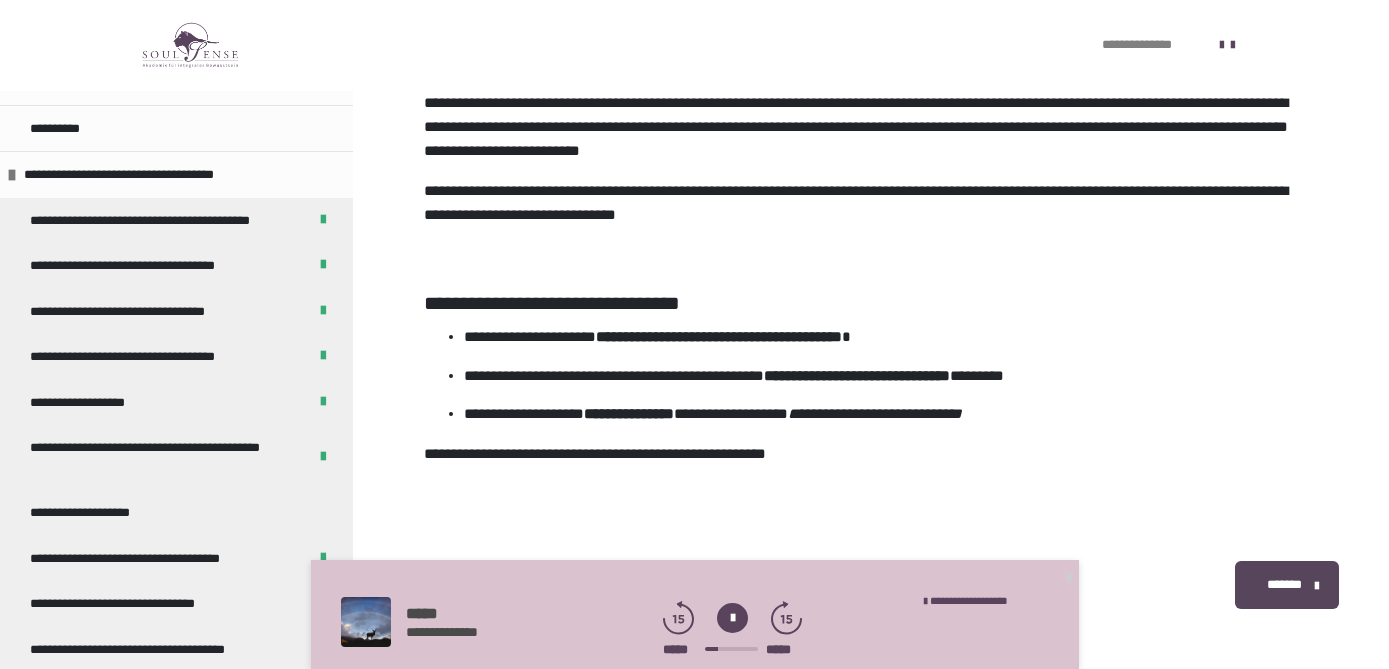 click on "**********" at bounding box center (695, 615) 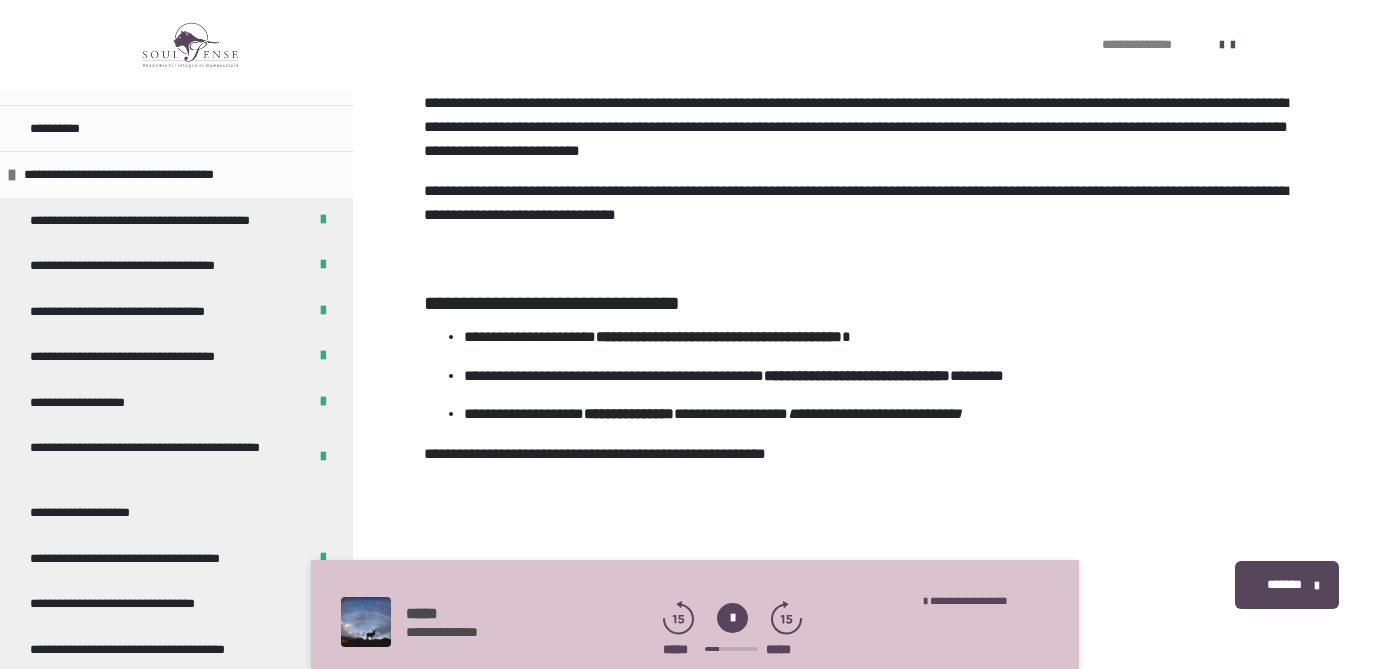 click on "********* ******** *******" at bounding box center (867, 585) 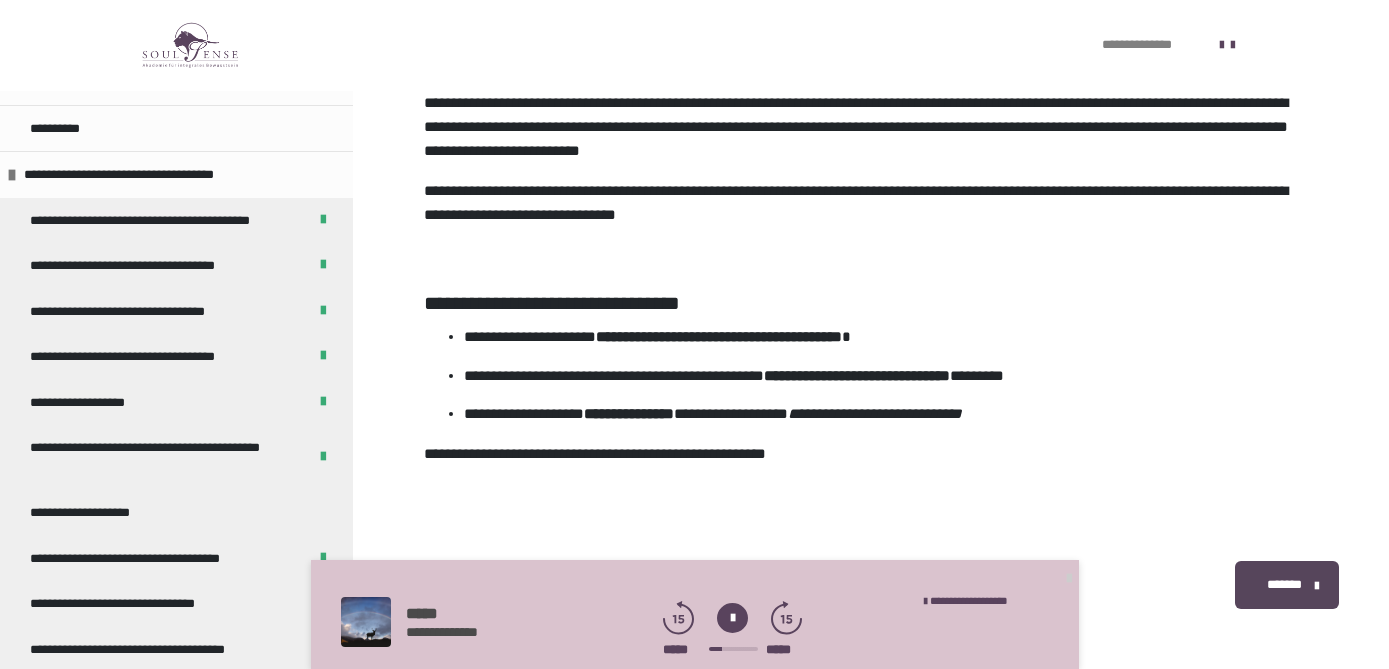 click on "********* ******** *******" at bounding box center (867, 585) 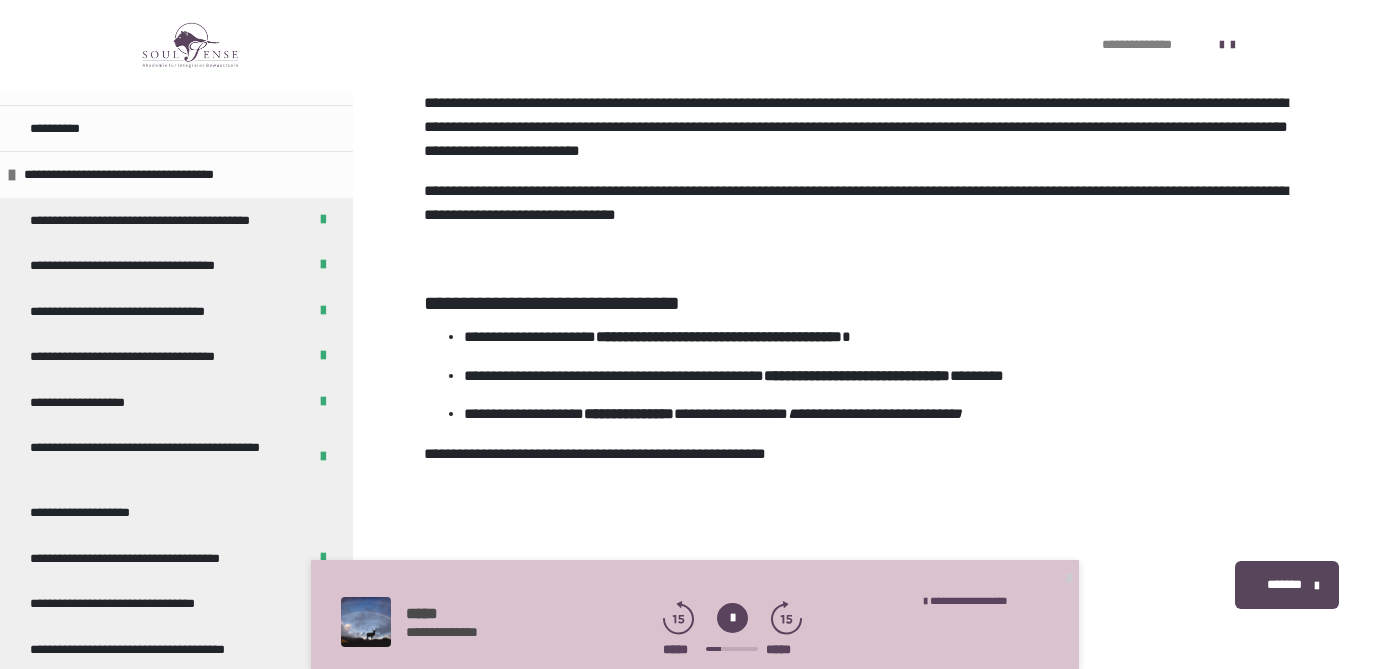 click on "**********" at bounding box center (695, 615) 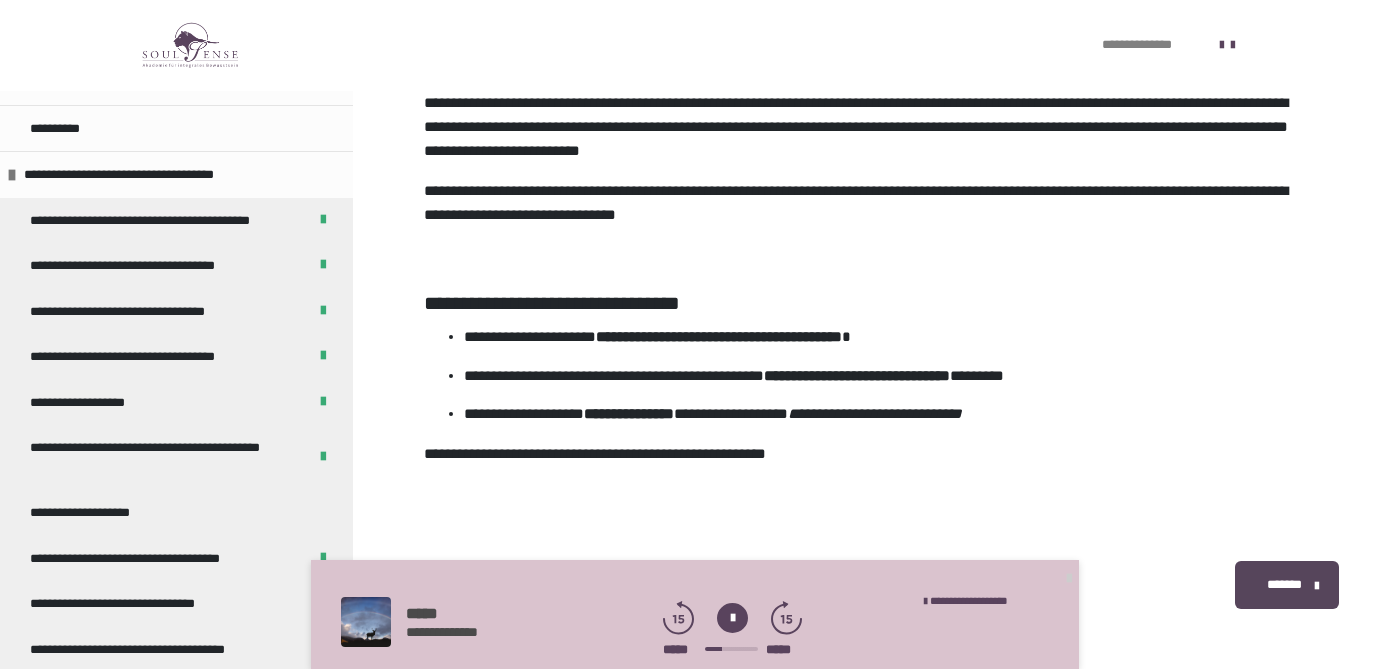 click on "**********" at bounding box center (695, 615) 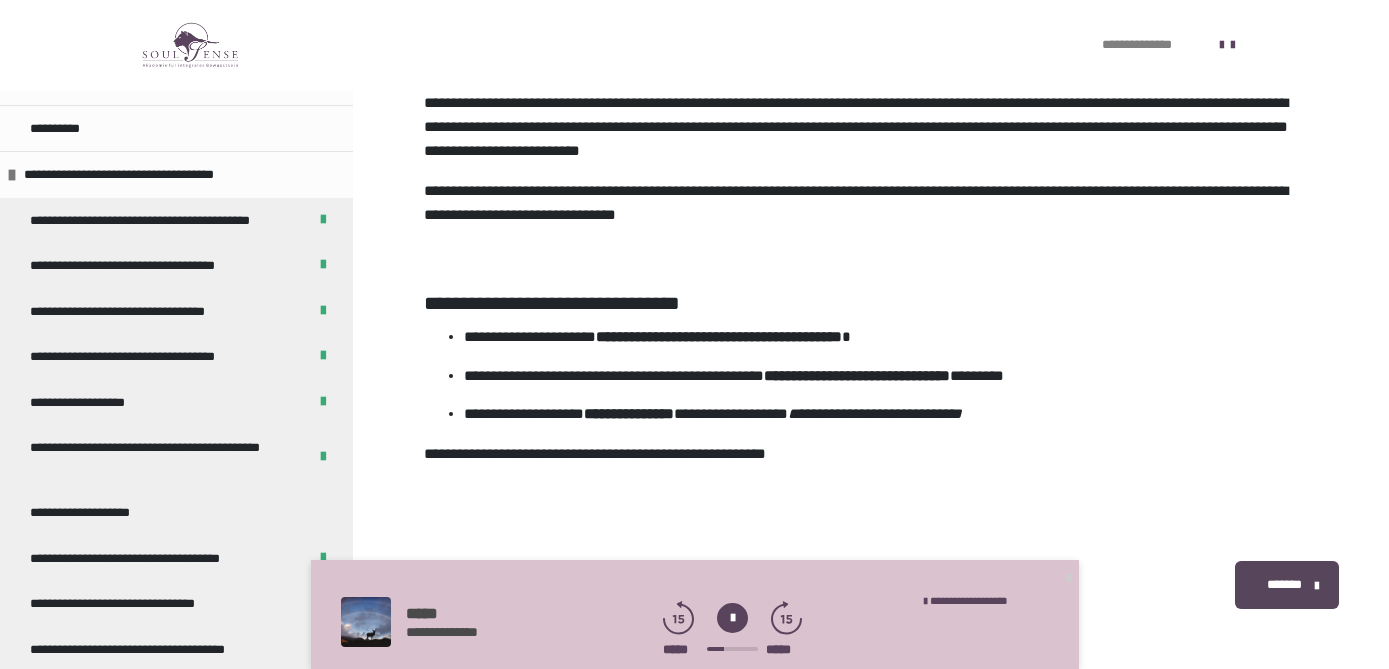 click on "**********" at bounding box center (695, 615) 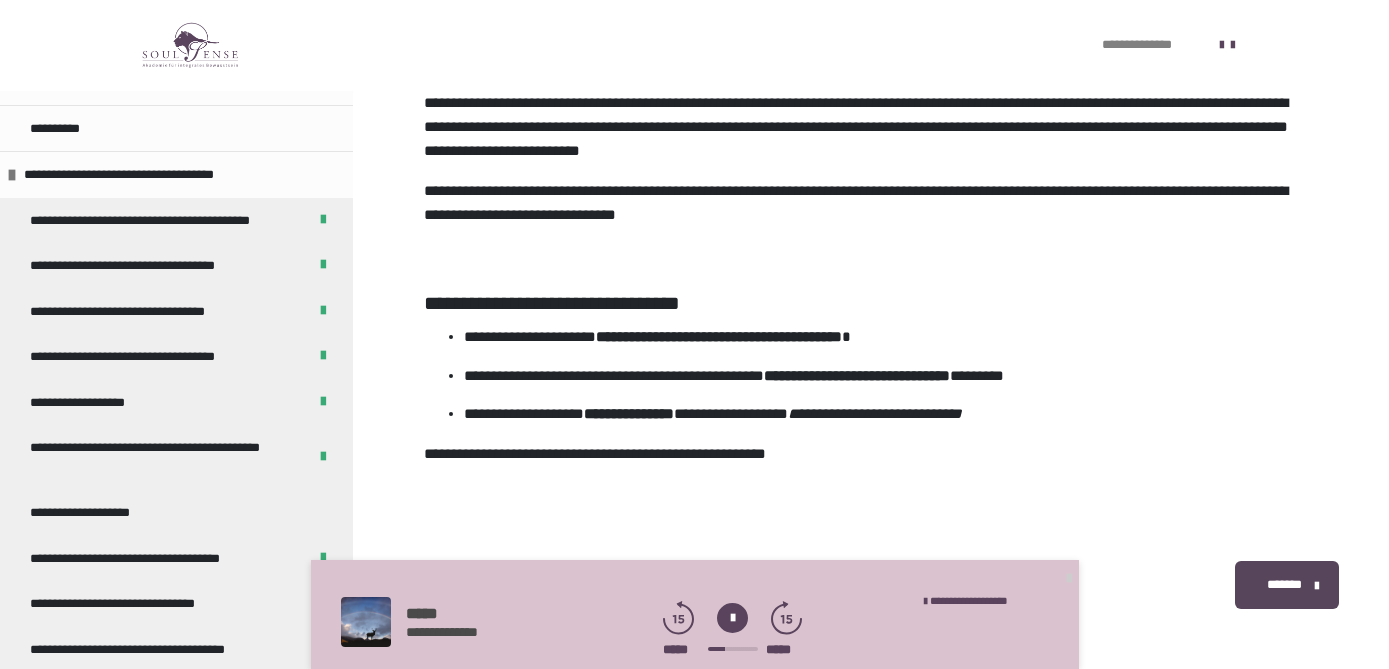 click on "**********" at bounding box center (695, 615) 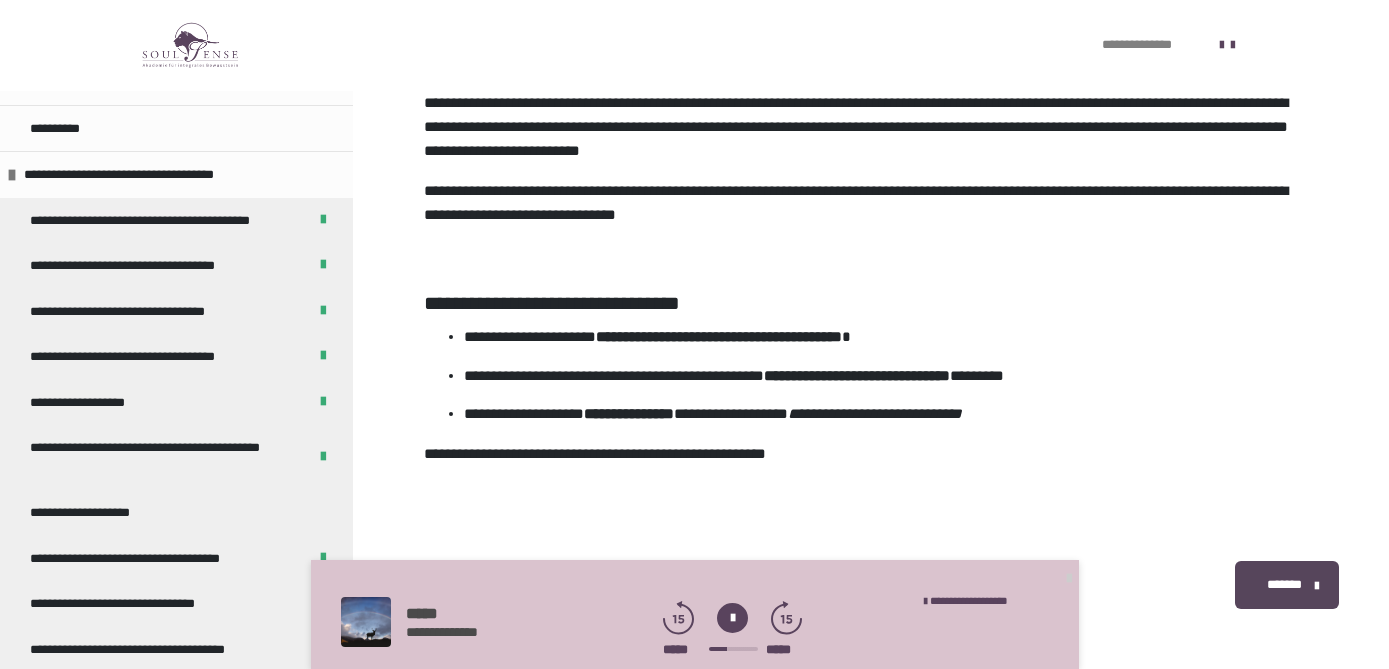 click on "**********" at bounding box center (695, 615) 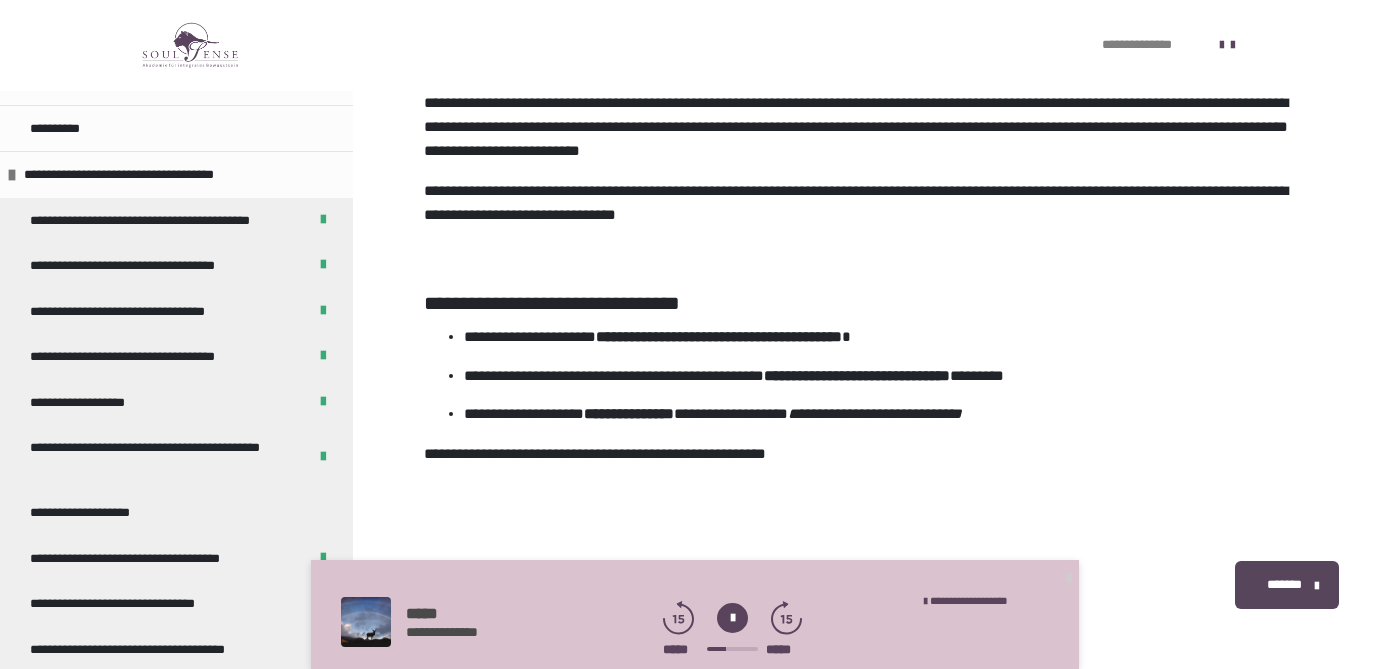 click on "**********" at bounding box center [695, 615] 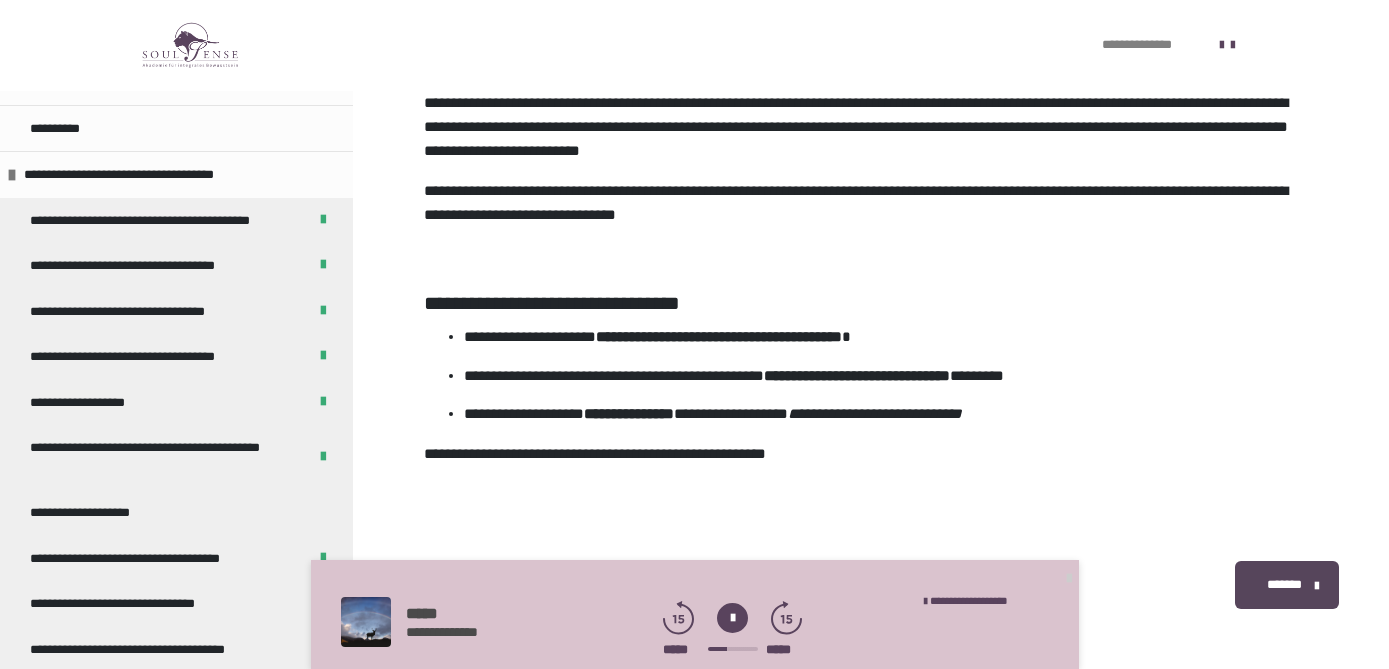 click on "**********" at bounding box center [695, 615] 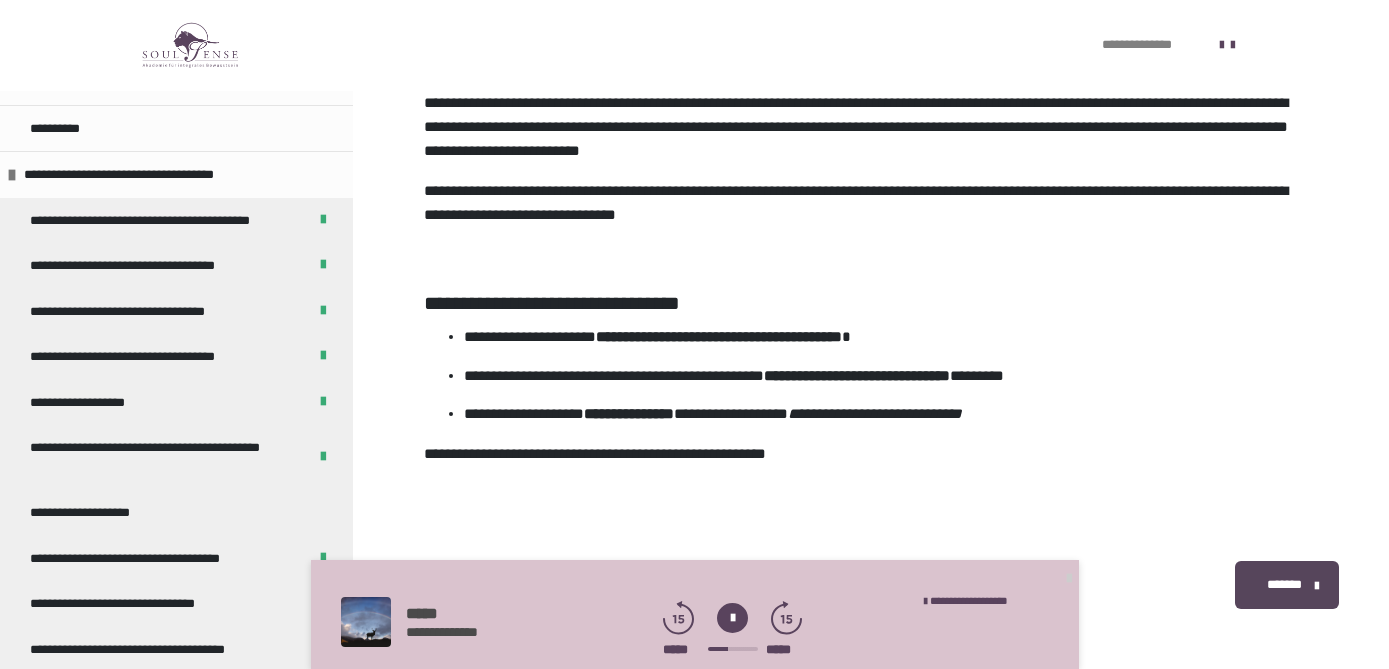 scroll, scrollTop: 2174, scrollLeft: 0, axis: vertical 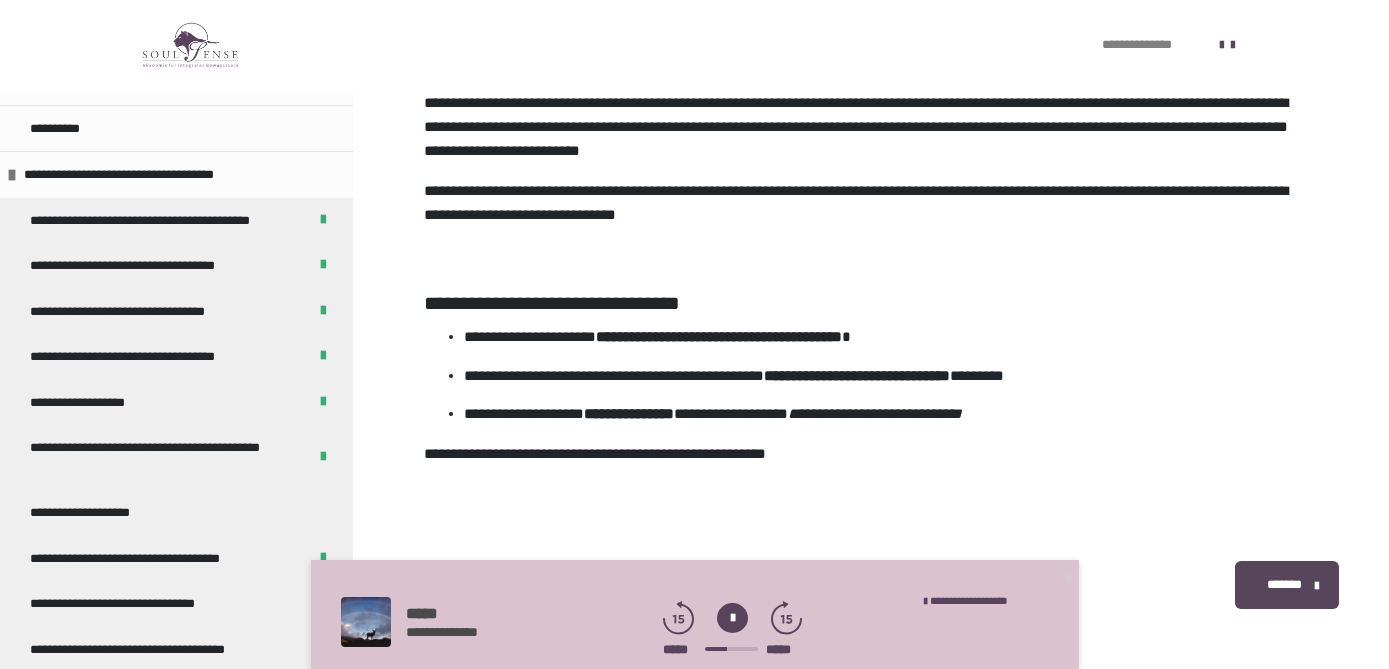 click on "**********" at bounding box center (695, 615) 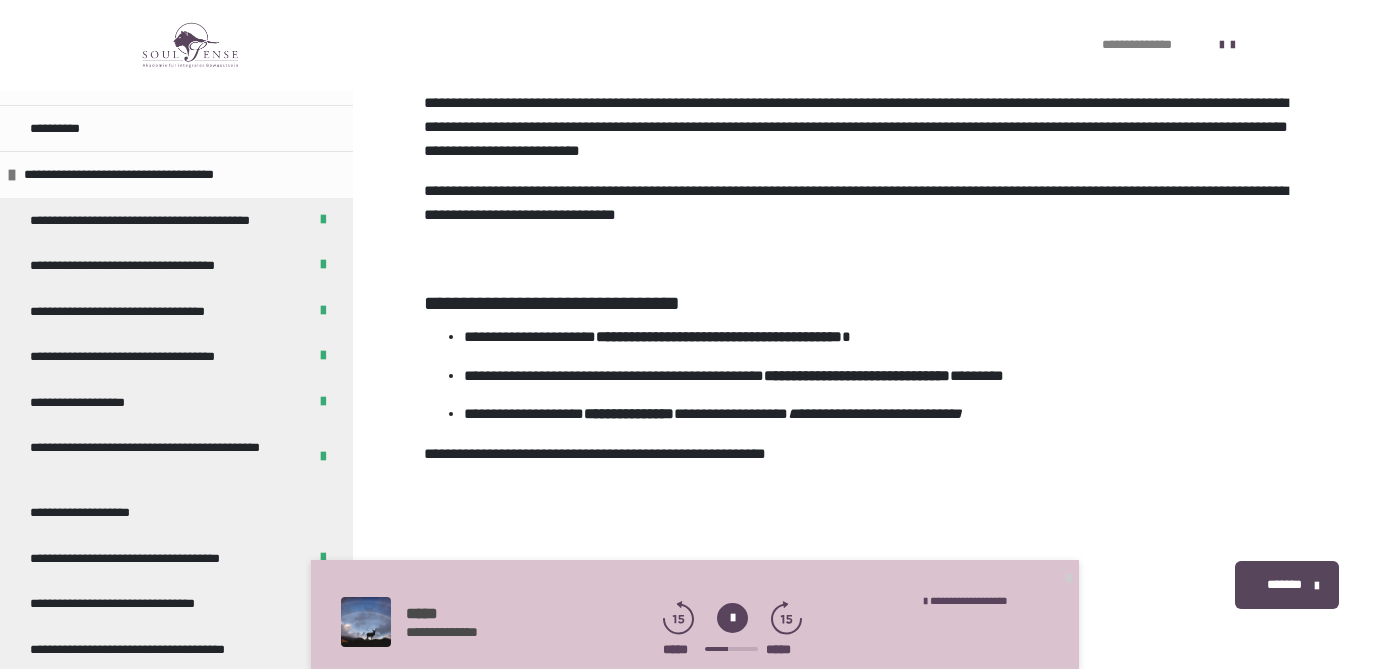 click on "**********" at bounding box center (695, 615) 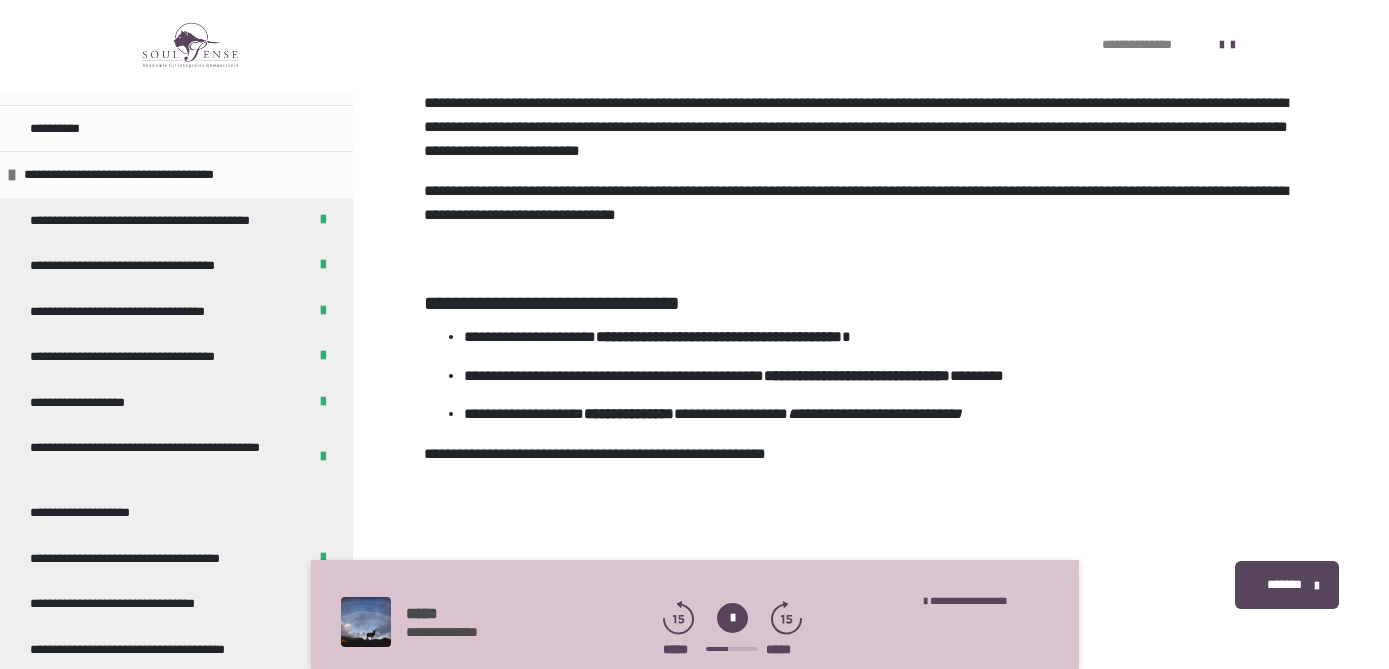 click on "**********" at bounding box center [695, 615] 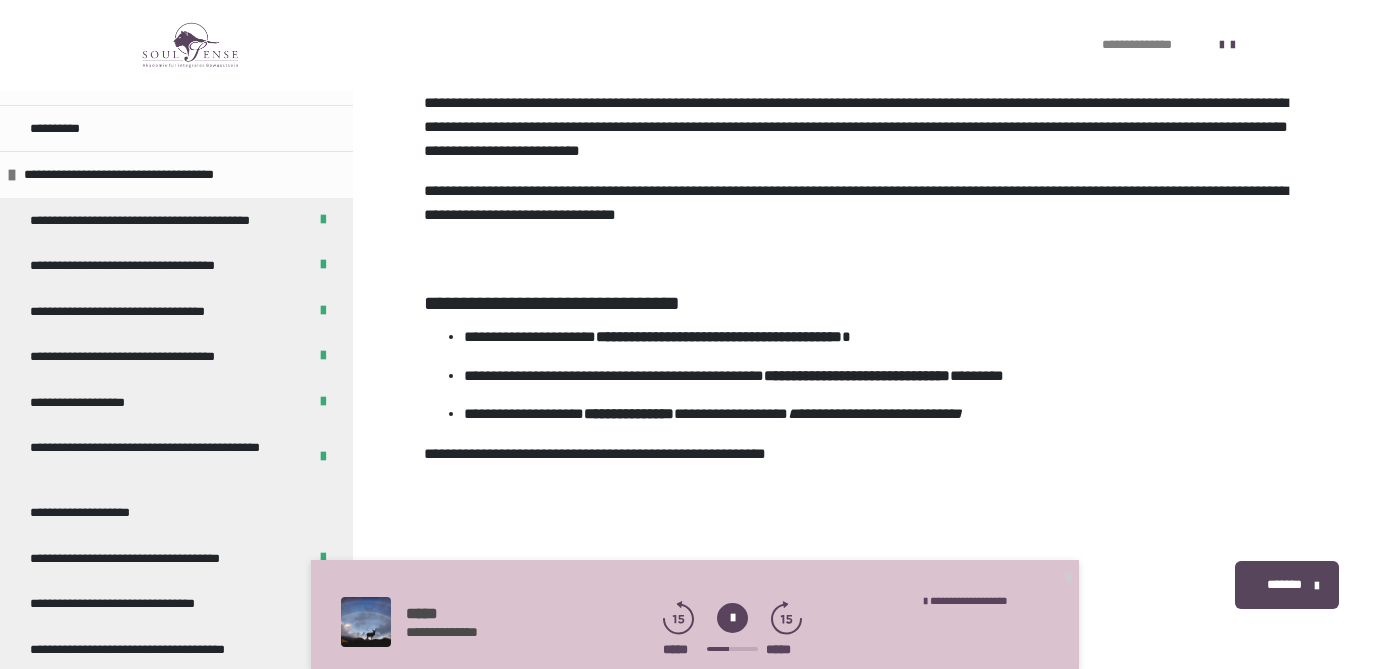 click on "**********" at bounding box center [695, 615] 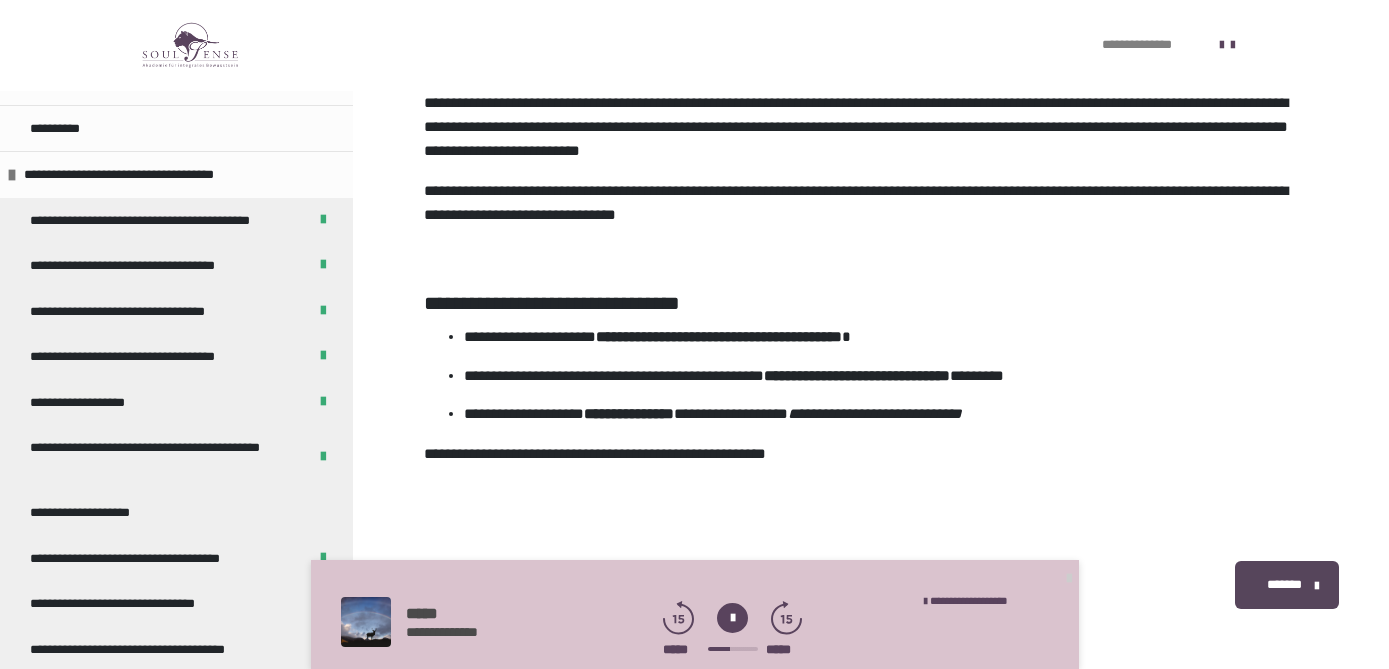click on "**********" at bounding box center [695, 615] 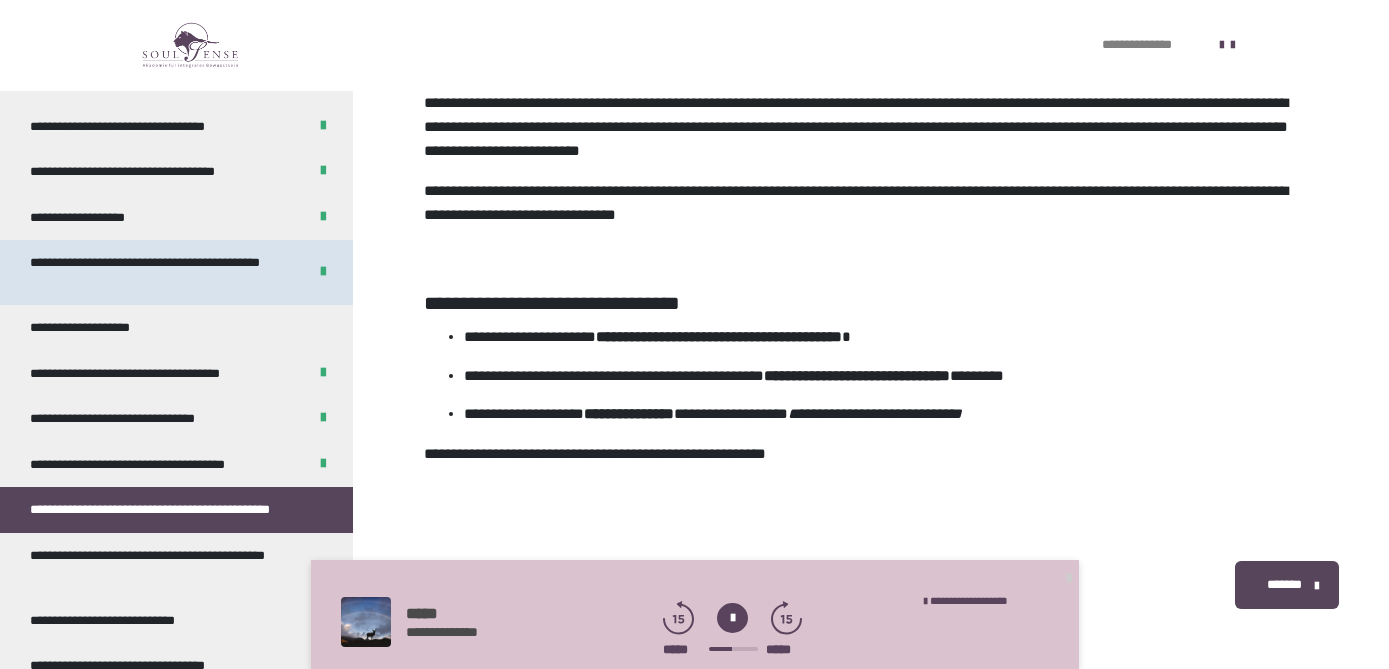 scroll, scrollTop: 199, scrollLeft: 0, axis: vertical 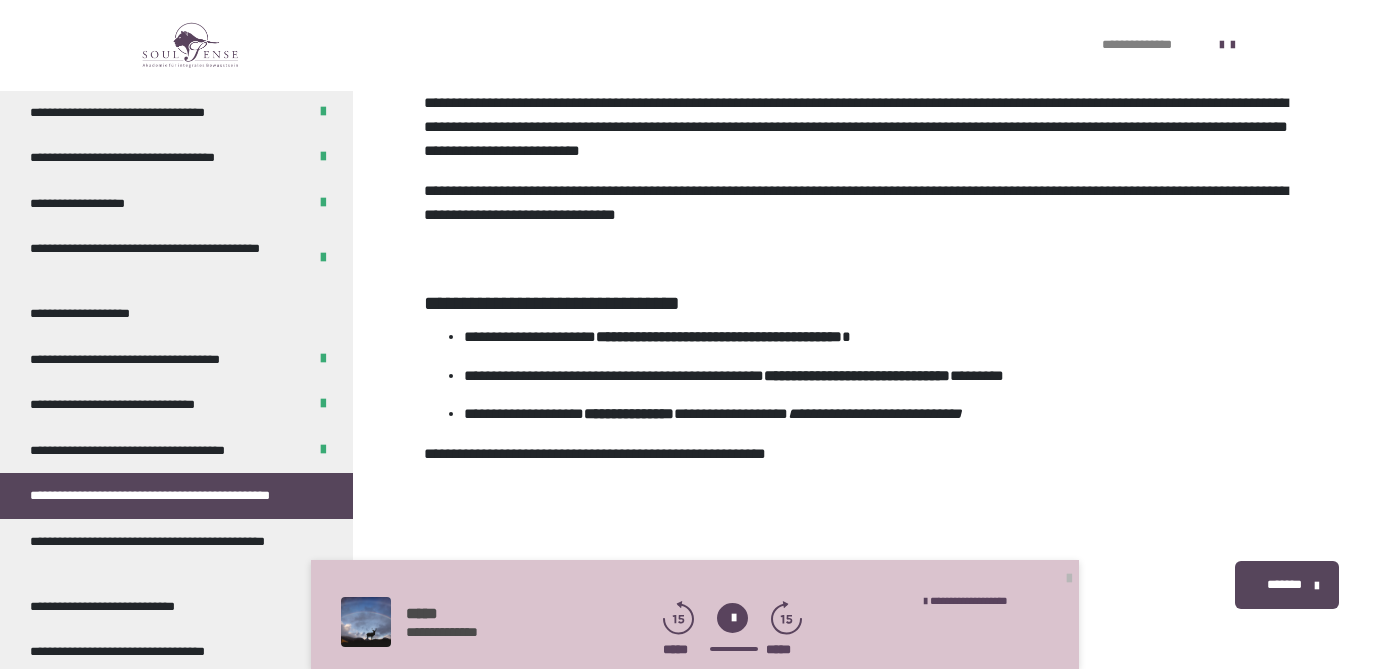 click at bounding box center [1069, 579] 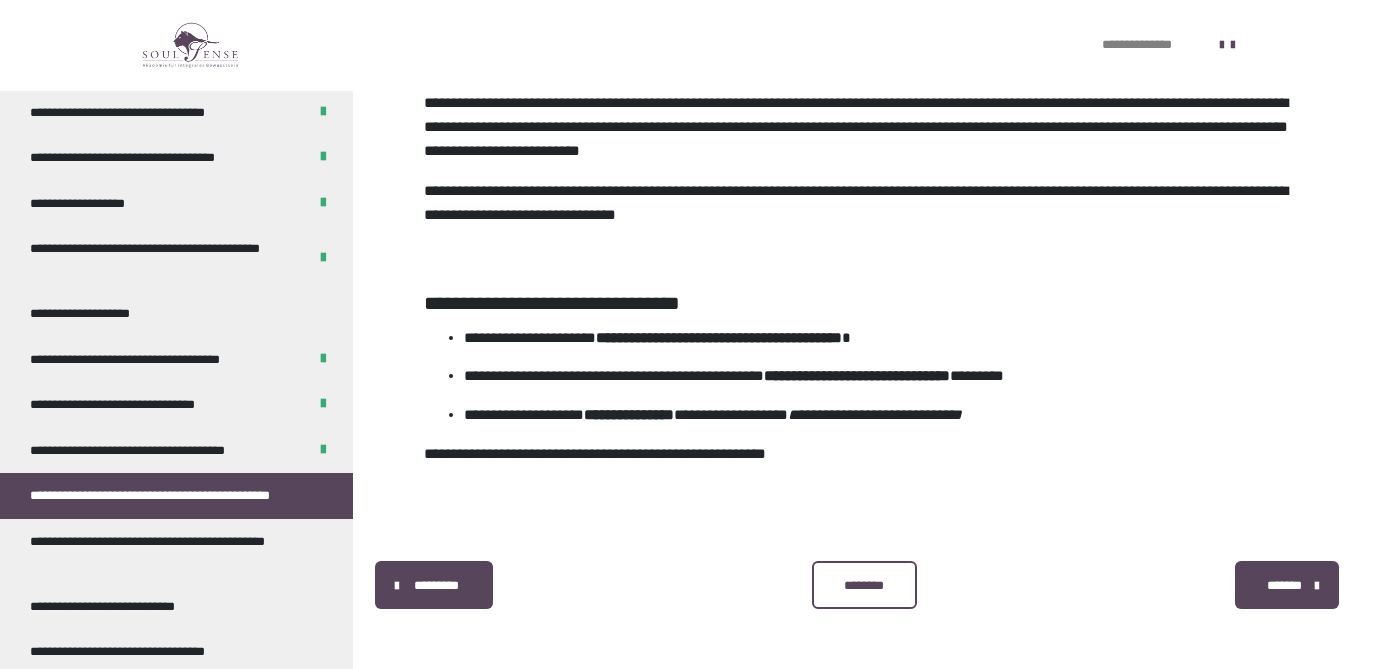 scroll, scrollTop: 2287, scrollLeft: 0, axis: vertical 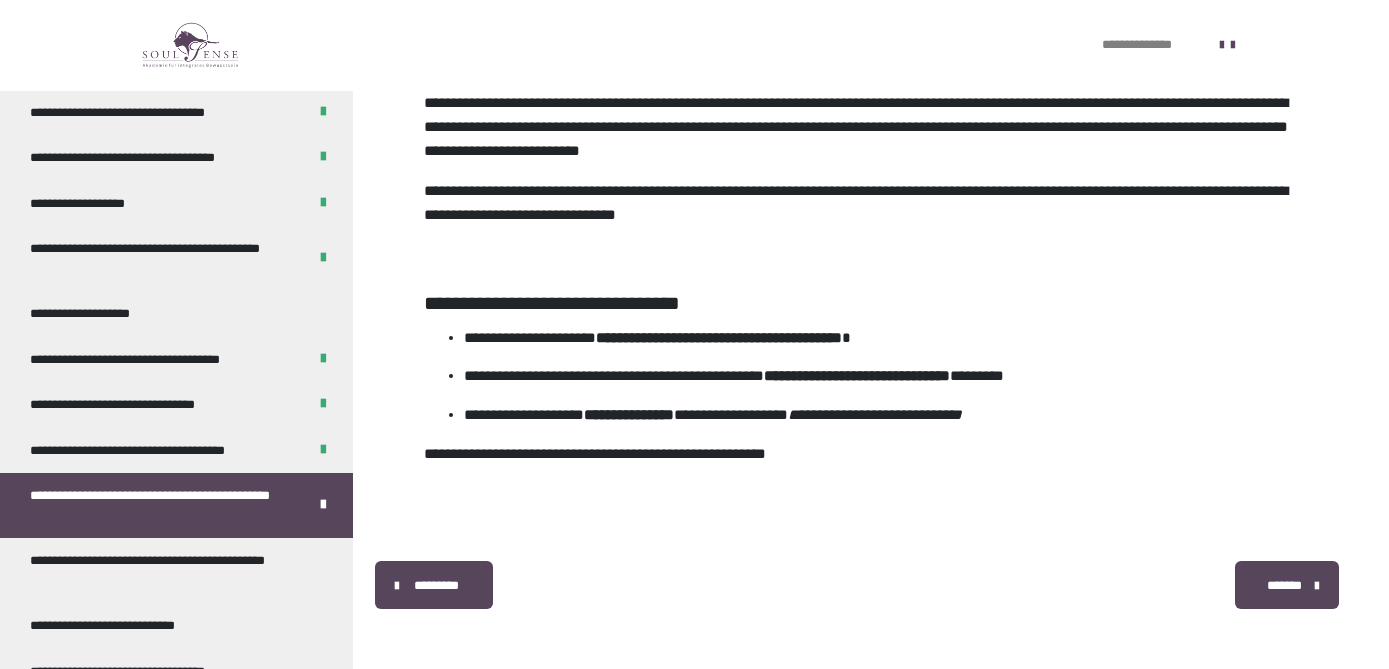 click on "*******" at bounding box center (1284, 586) 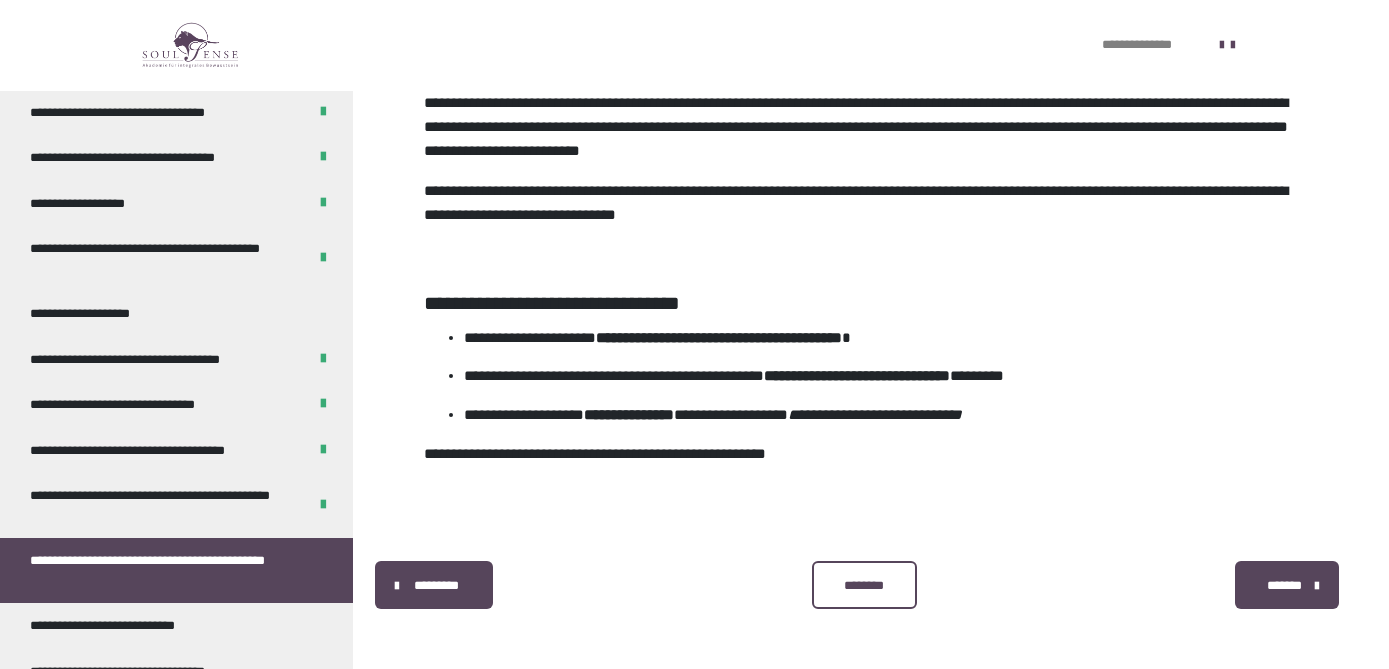 scroll, scrollTop: 2210, scrollLeft: 0, axis: vertical 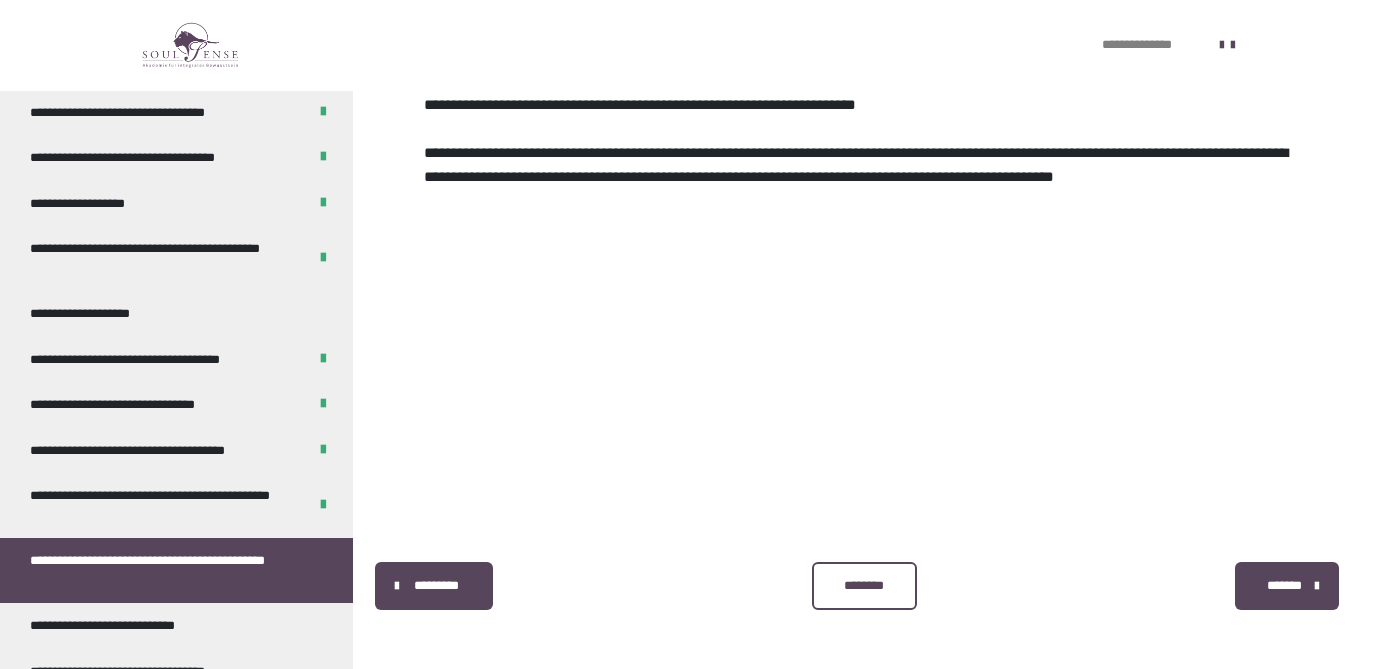 click on "********" at bounding box center (864, 586) 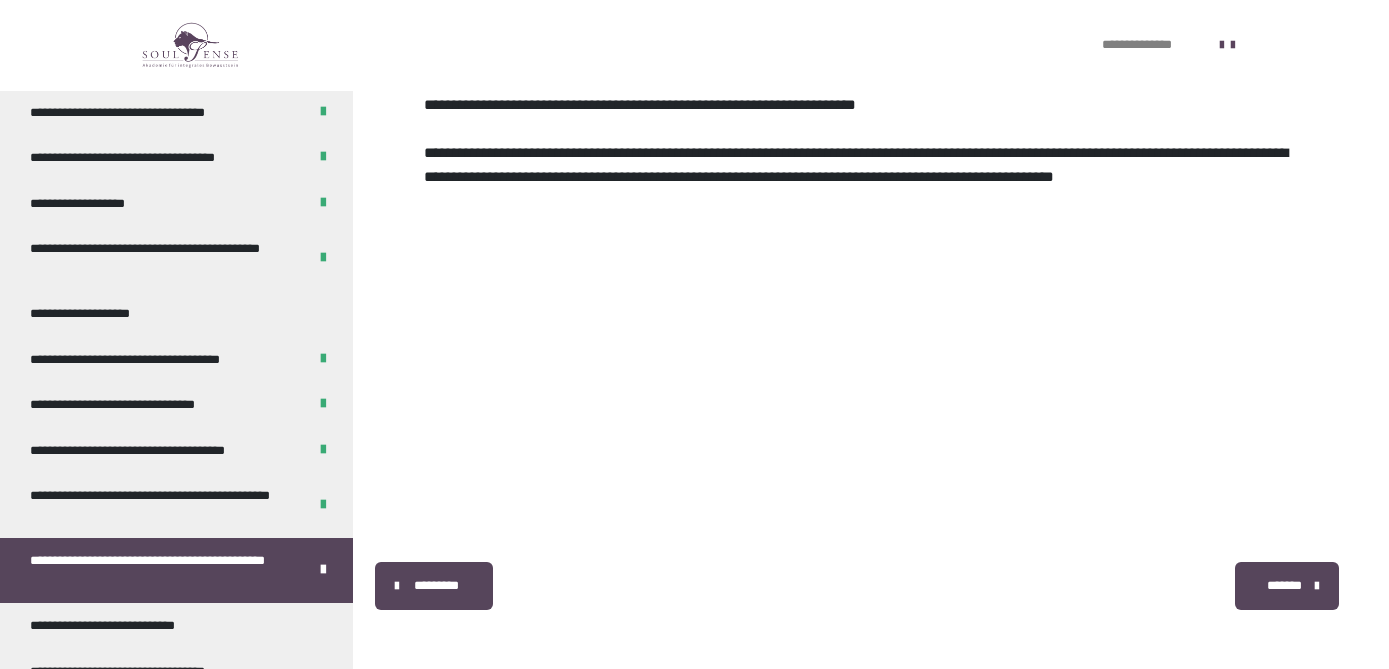 click on "*******" at bounding box center (1284, 586) 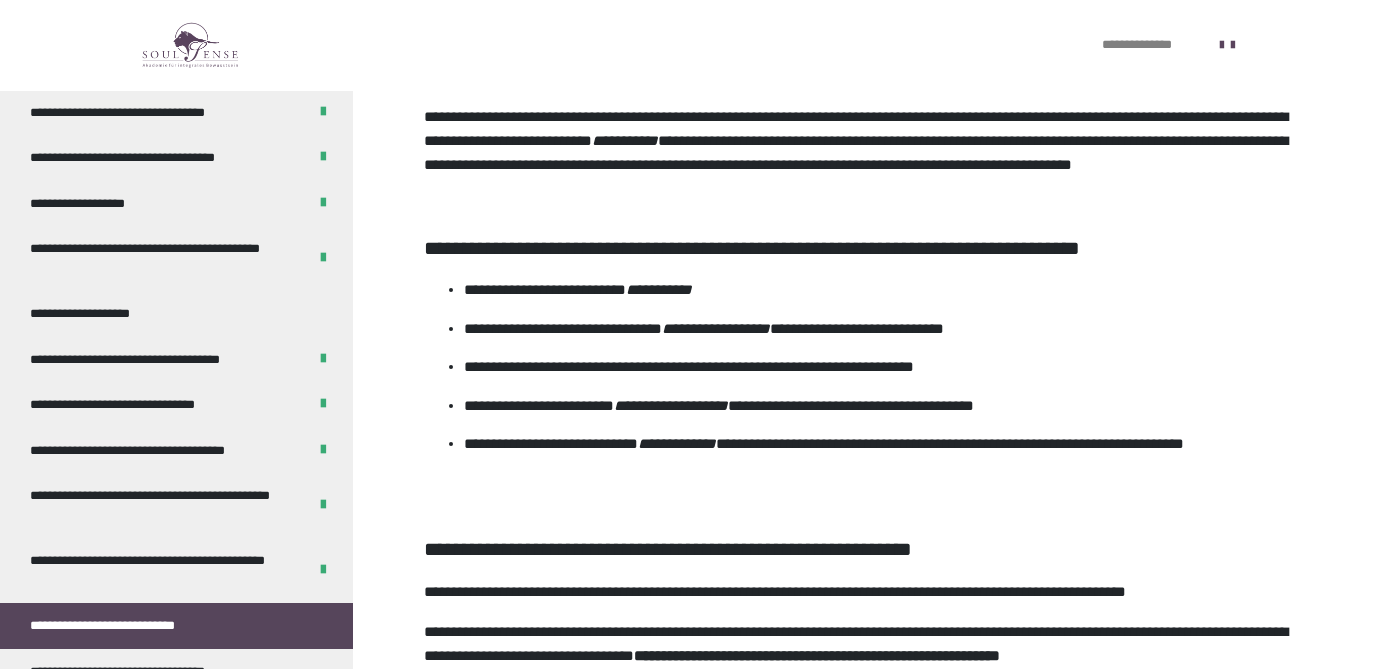 scroll, scrollTop: 0, scrollLeft: 0, axis: both 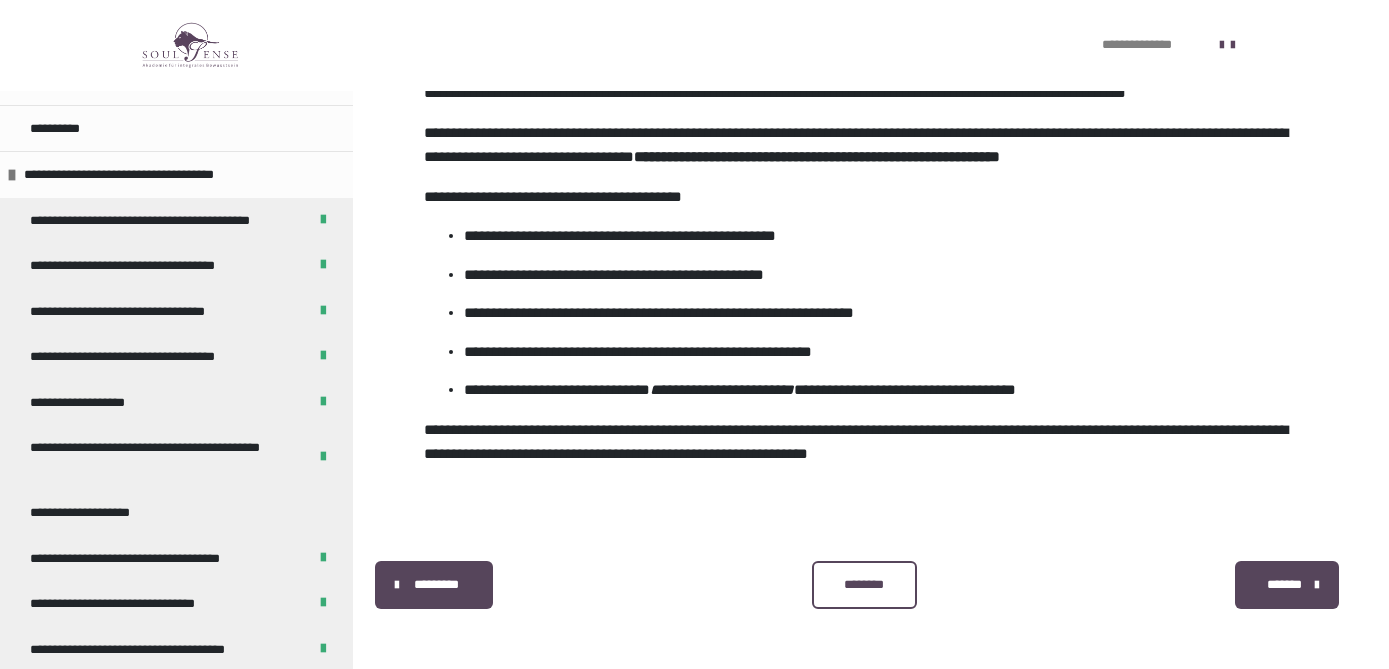 click on "********" at bounding box center [864, 585] 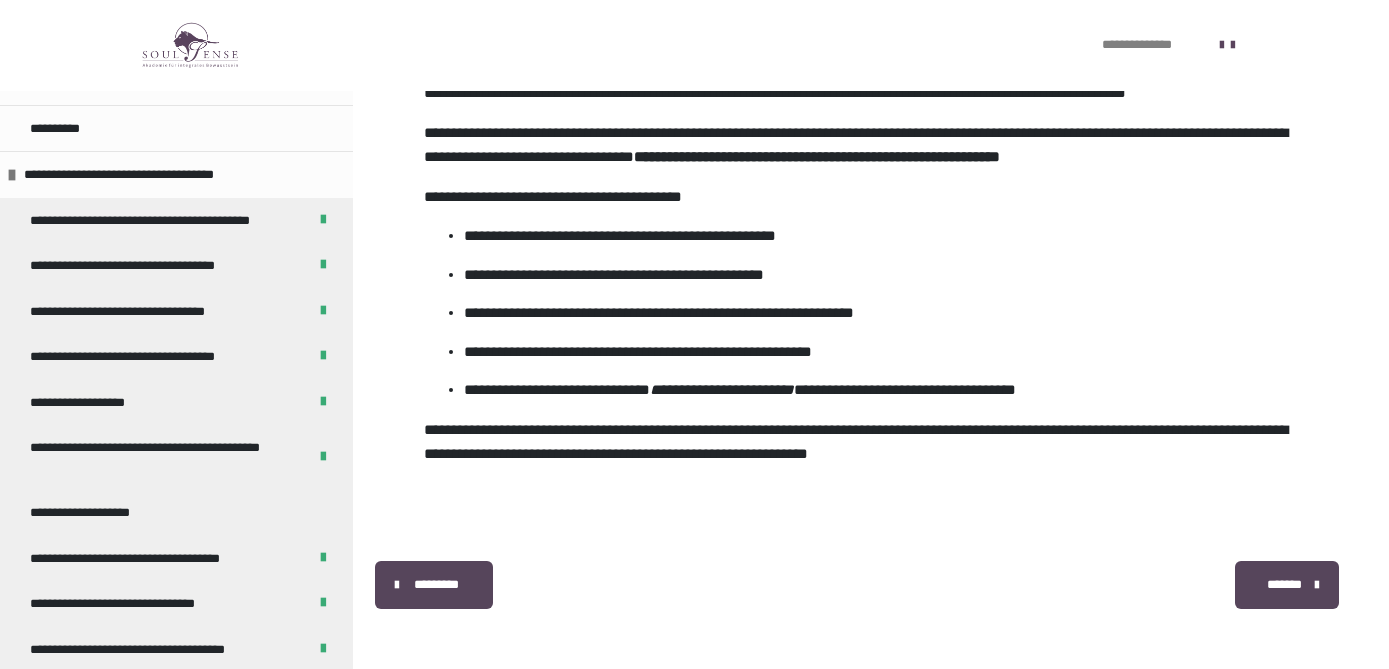 scroll, scrollTop: 1913, scrollLeft: 0, axis: vertical 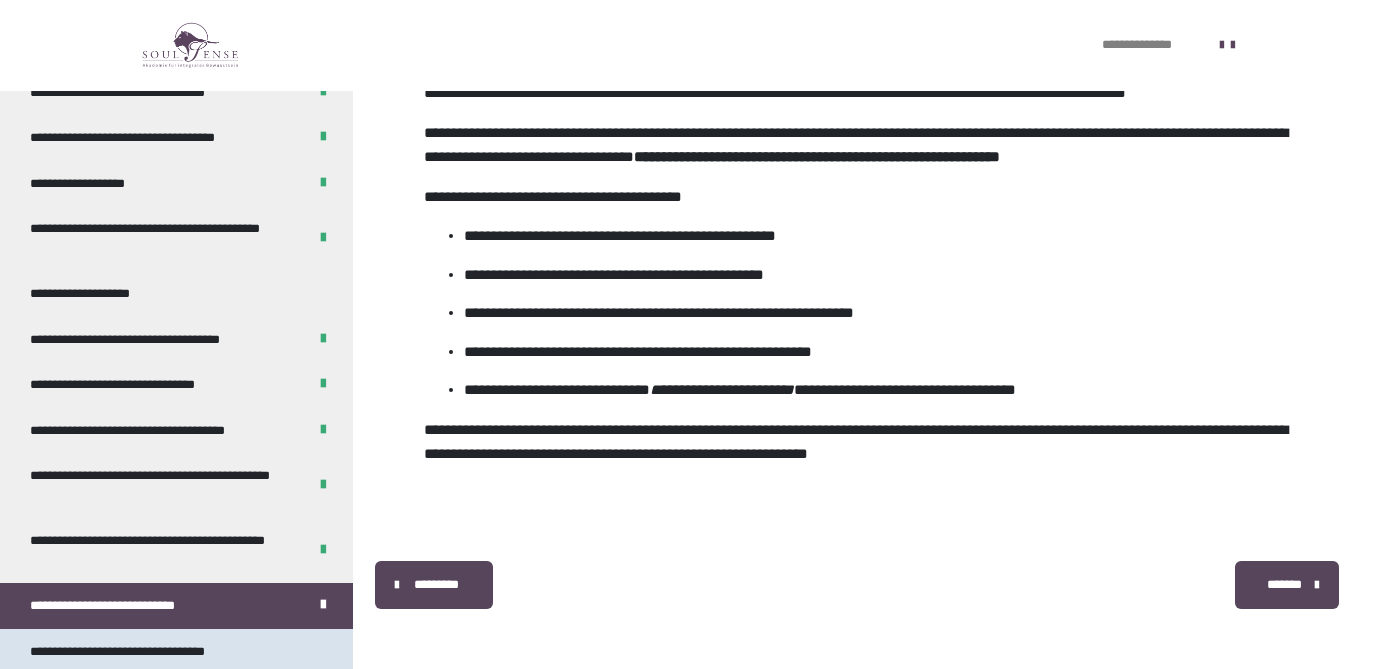 click on "**********" at bounding box center (134, 652) 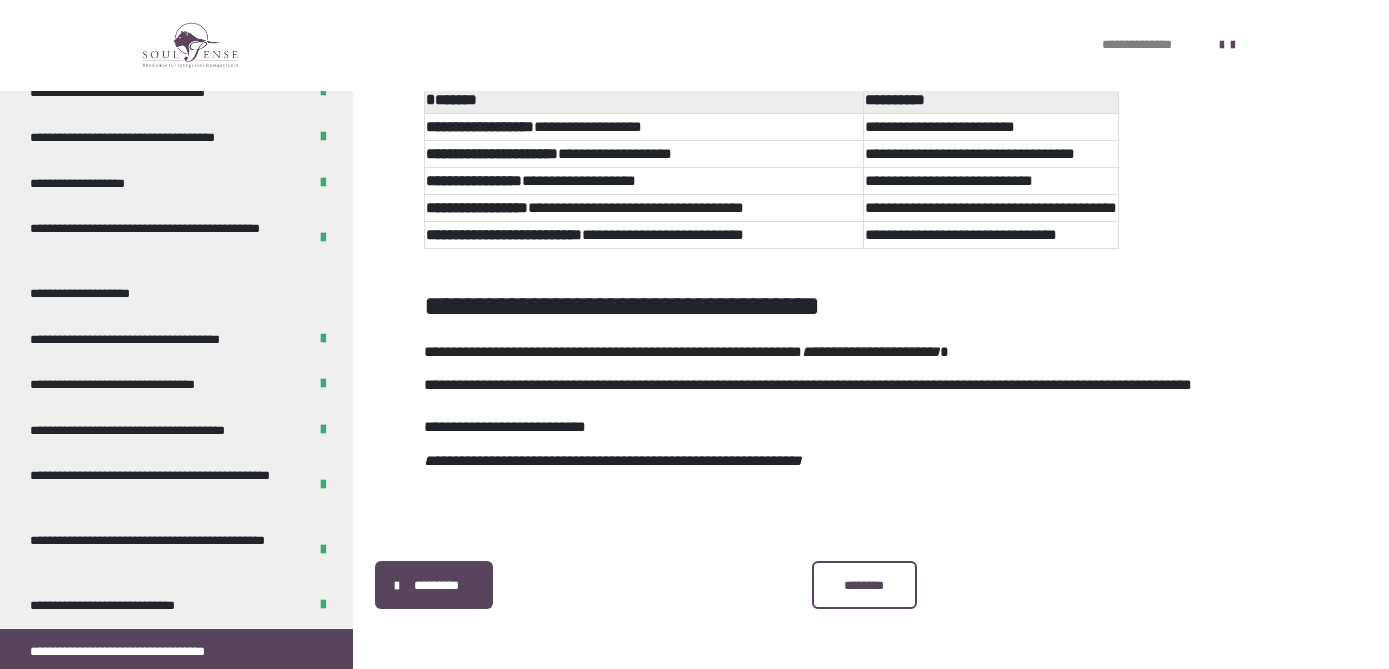 scroll, scrollTop: 2977, scrollLeft: 0, axis: vertical 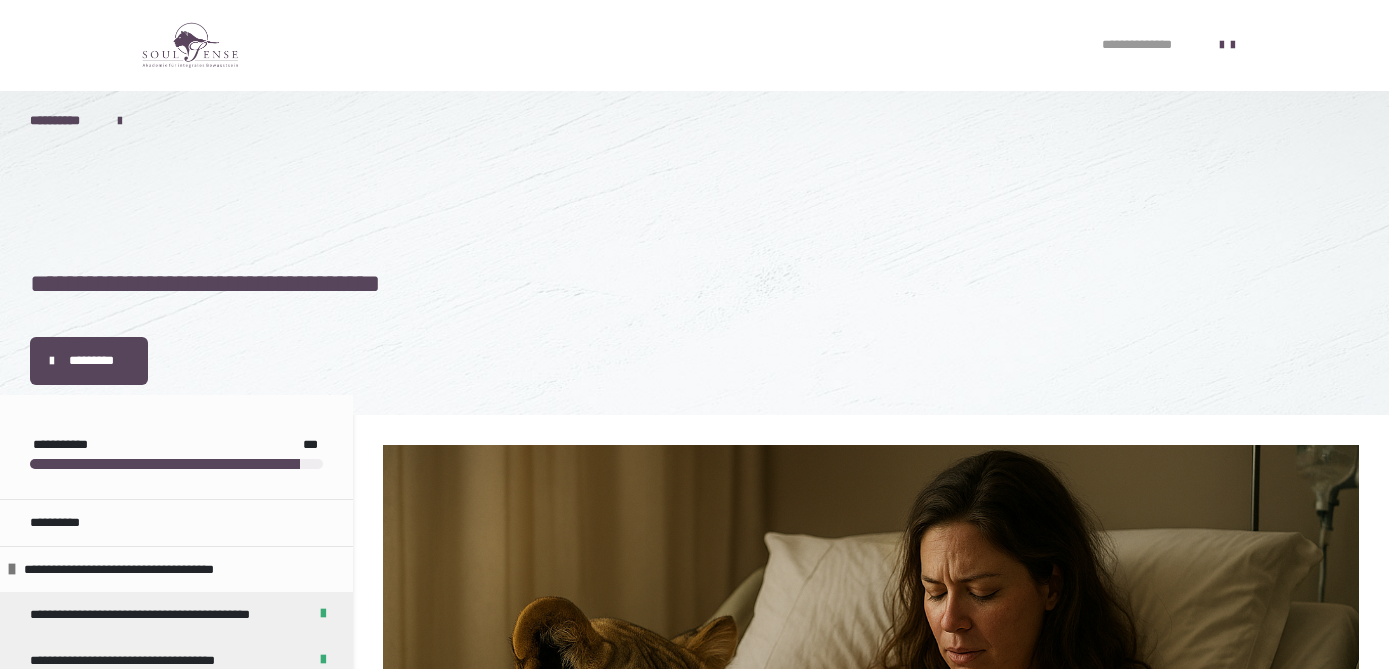 click on "**********" at bounding box center [1145, 45] 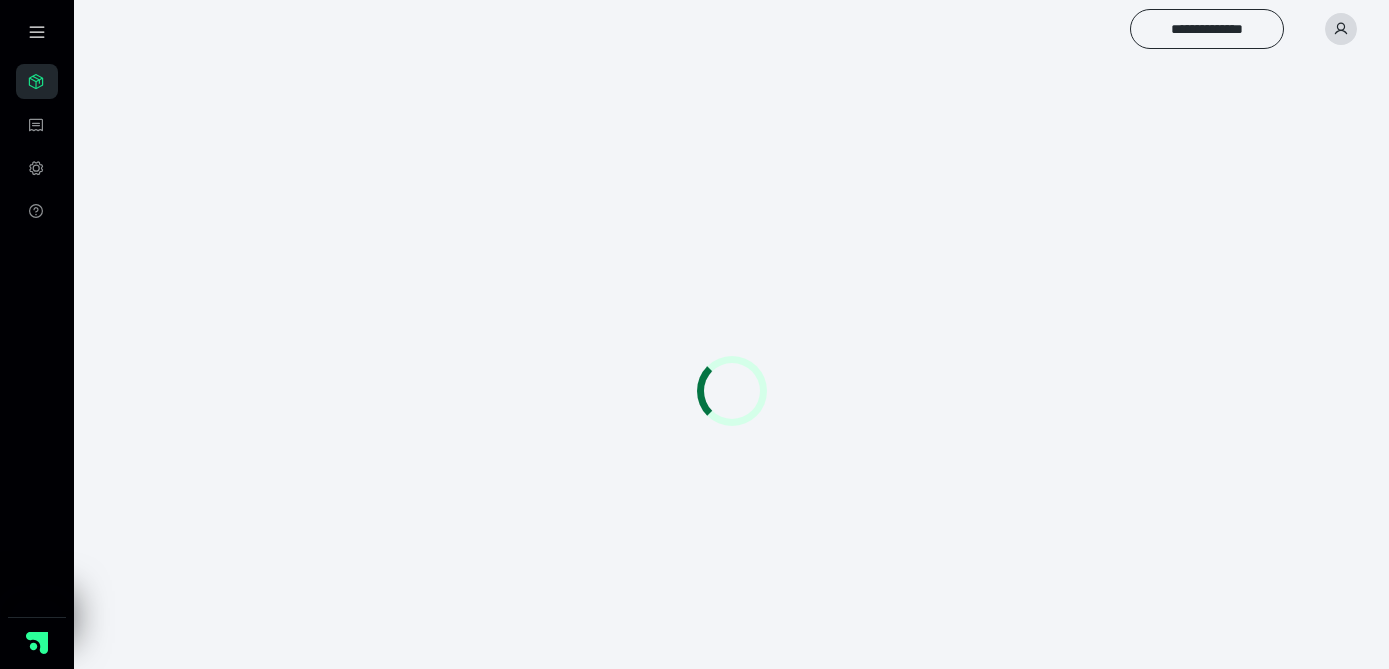 scroll, scrollTop: 0, scrollLeft: 0, axis: both 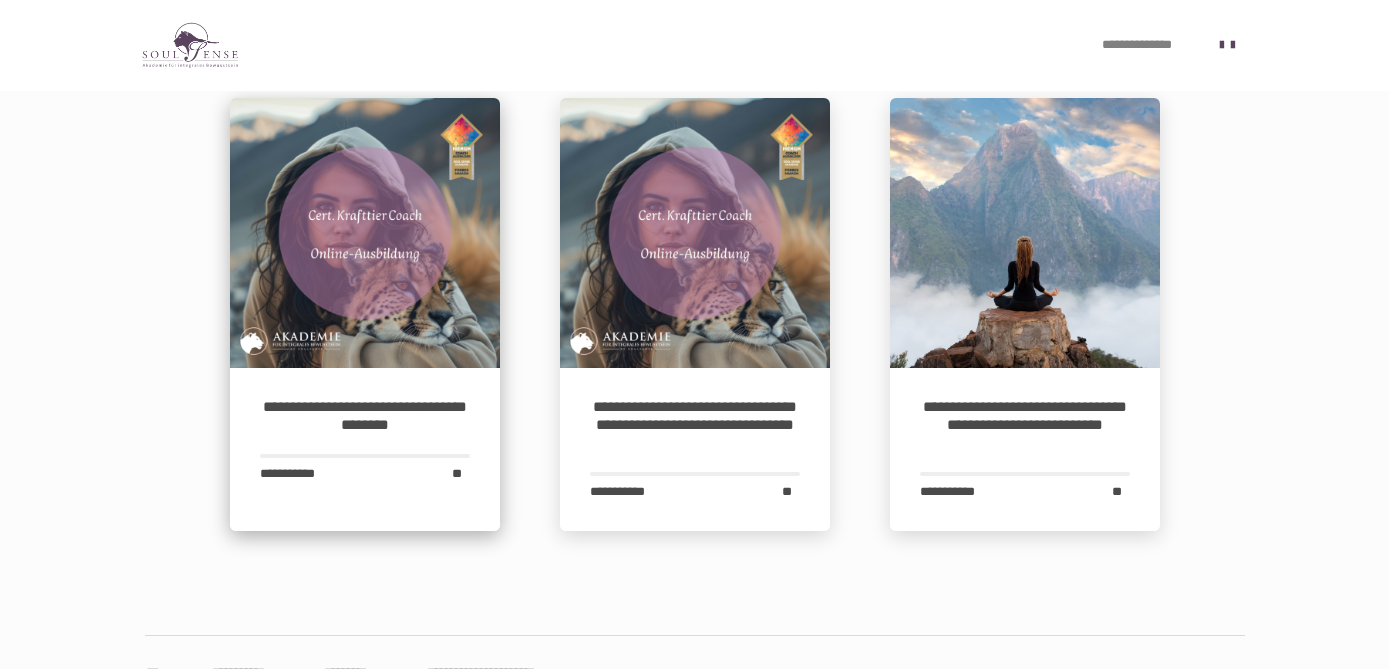 click on "**********" at bounding box center [365, 416] 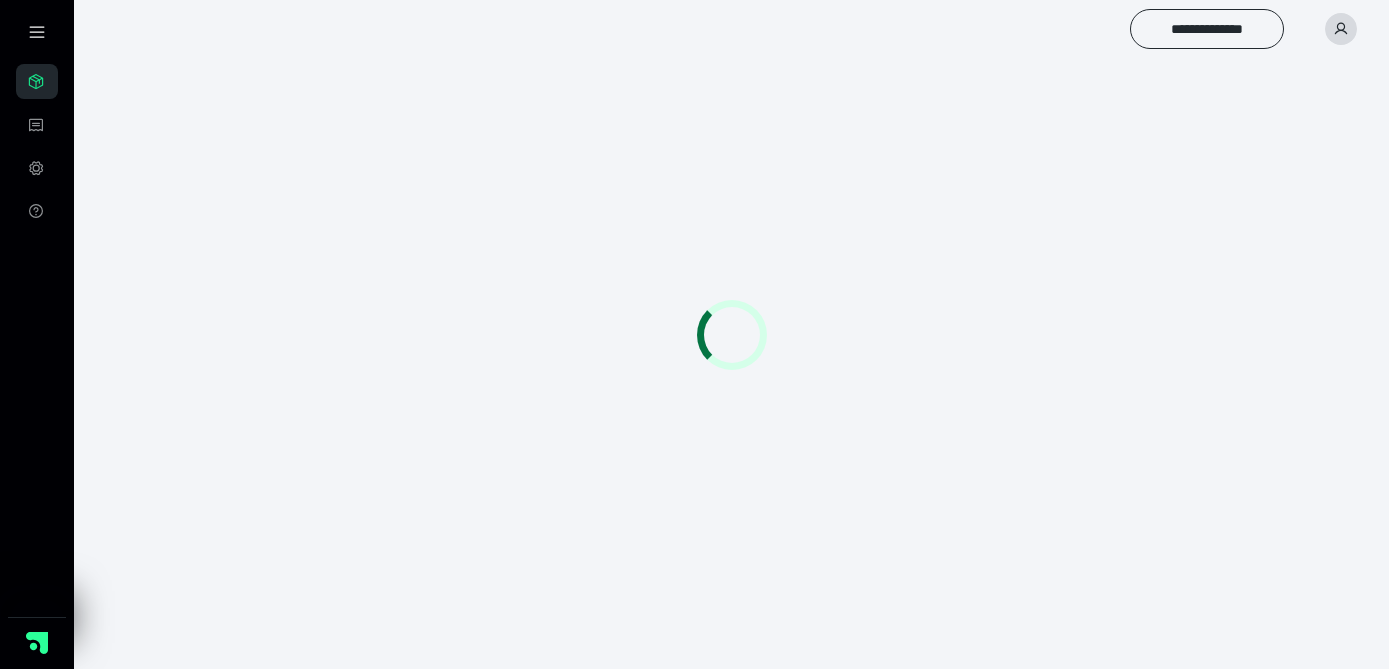 scroll, scrollTop: 0, scrollLeft: 0, axis: both 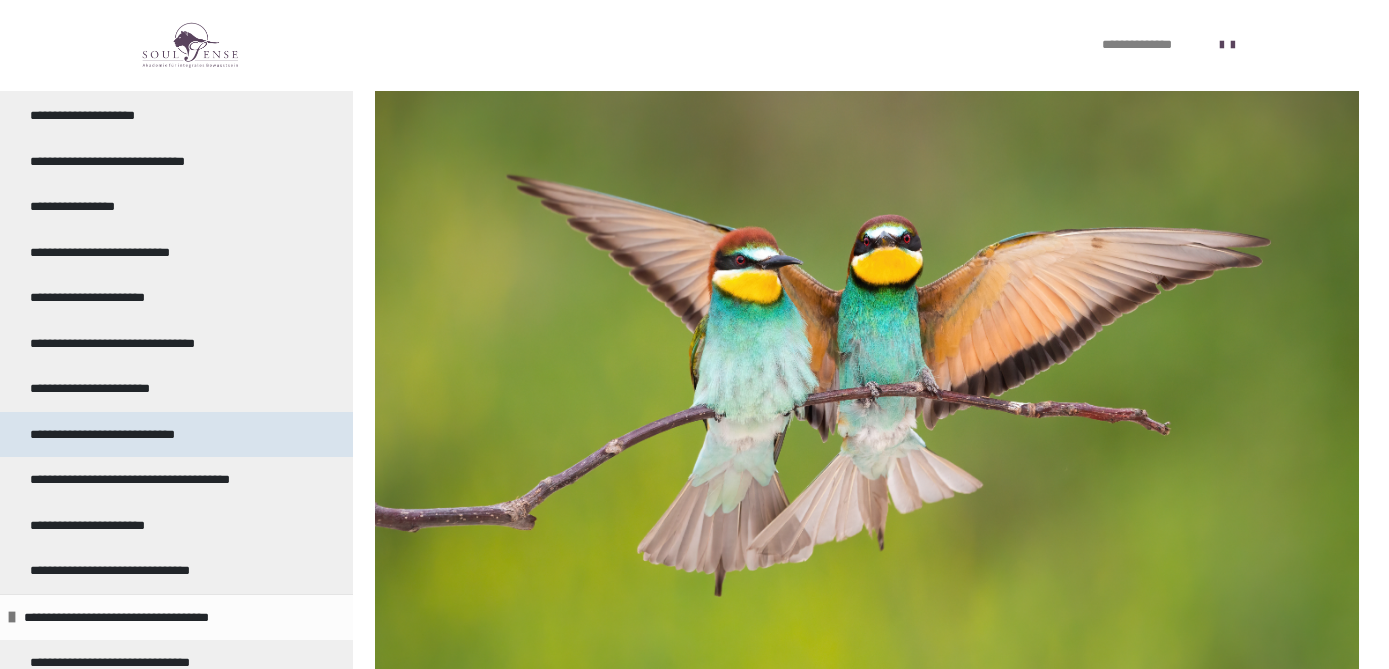 click on "**********" at bounding box center (176, 435) 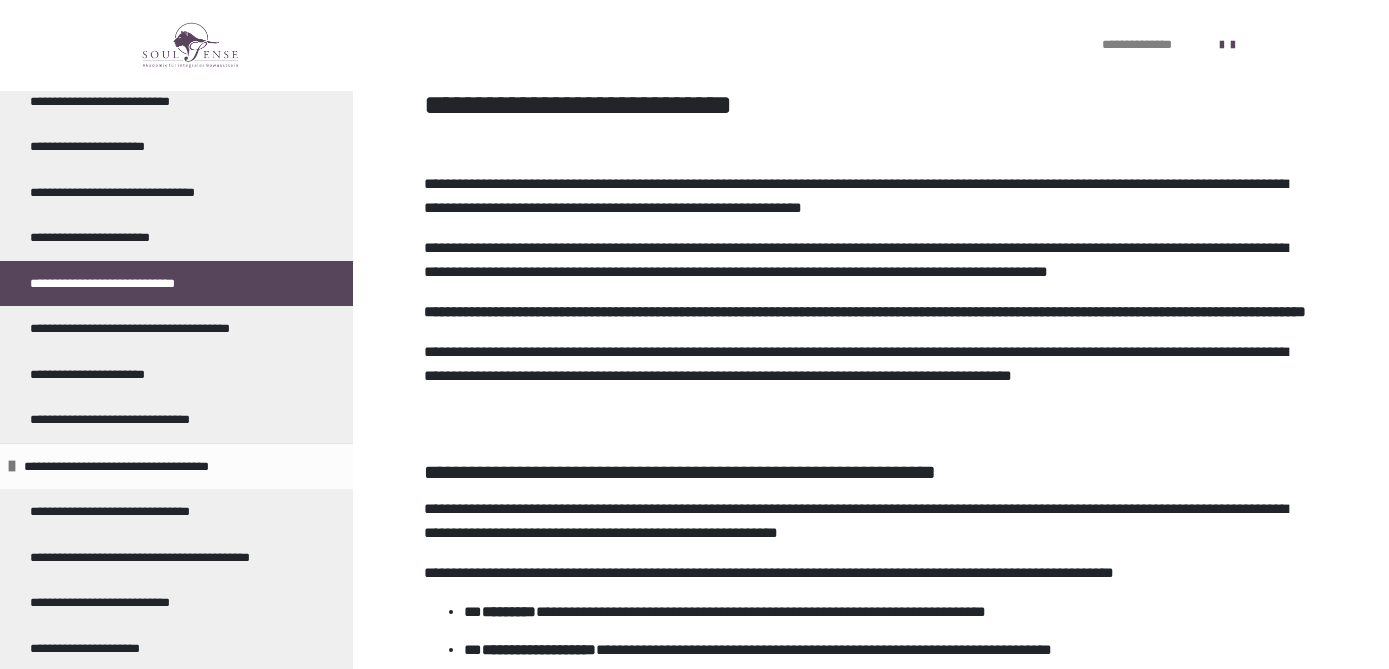 scroll, scrollTop: 298, scrollLeft: 0, axis: vertical 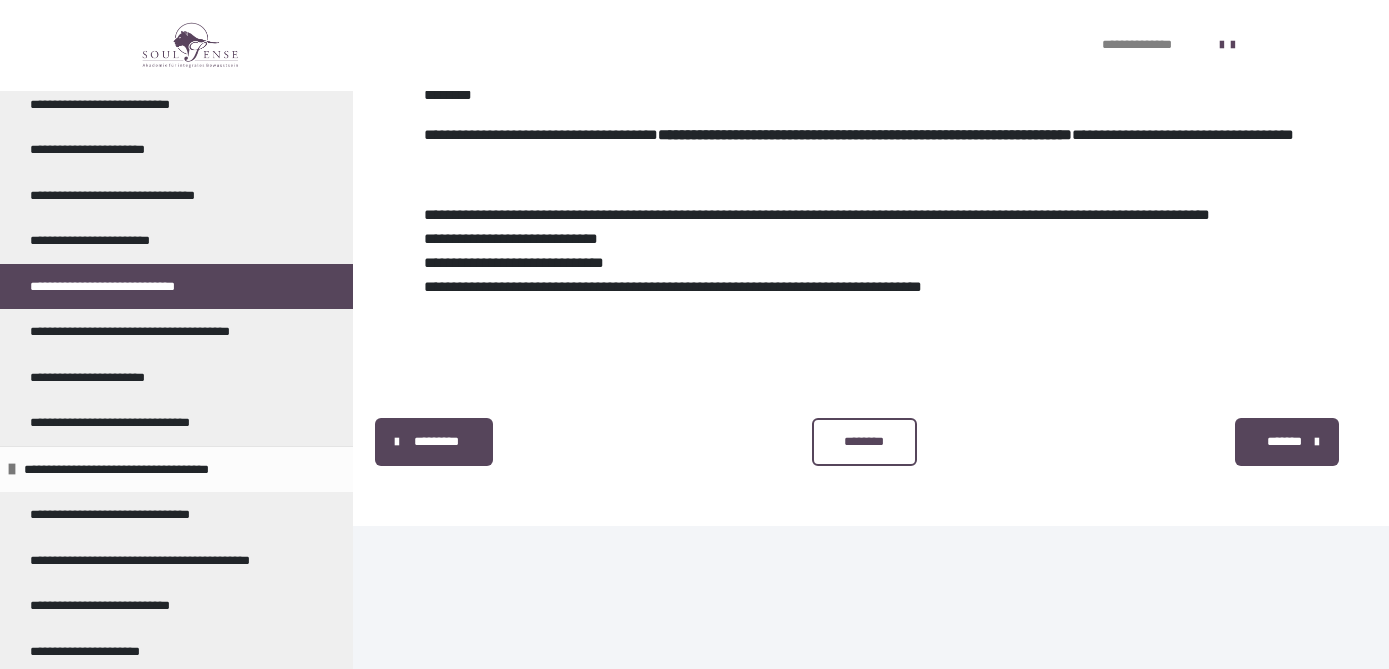 click on "********" at bounding box center [864, 442] 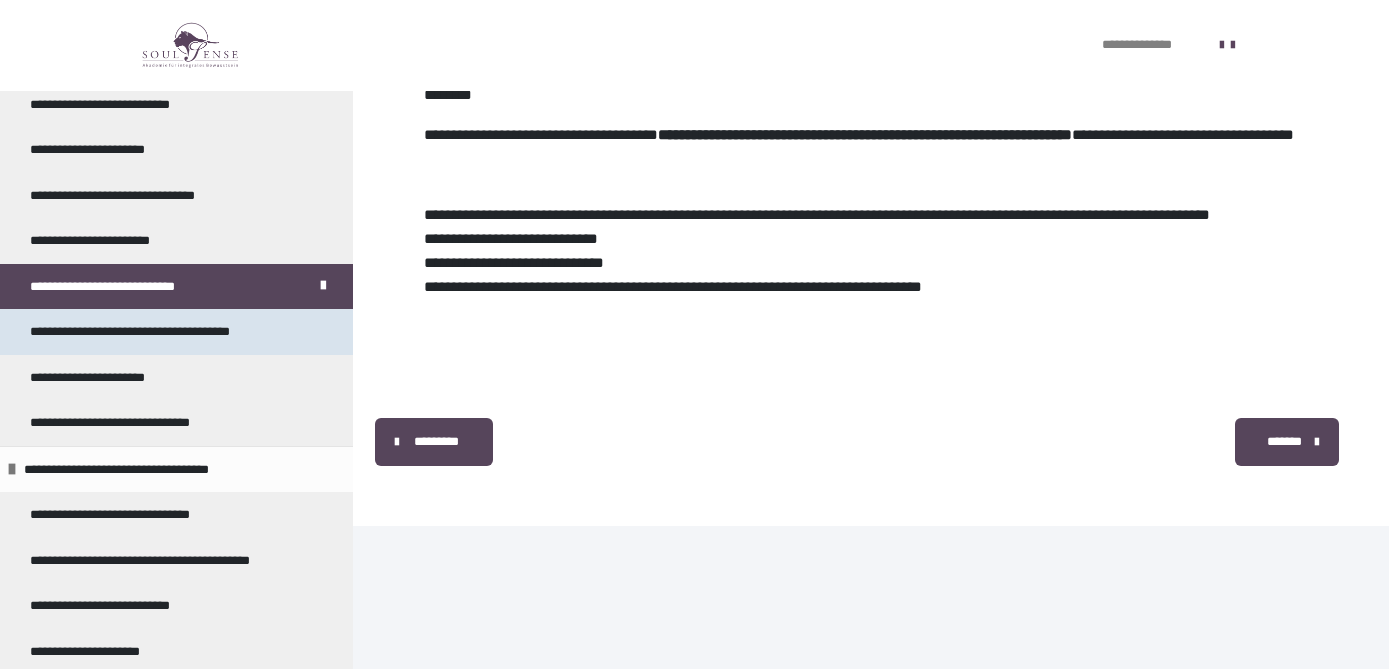 click on "**********" at bounding box center (141, 332) 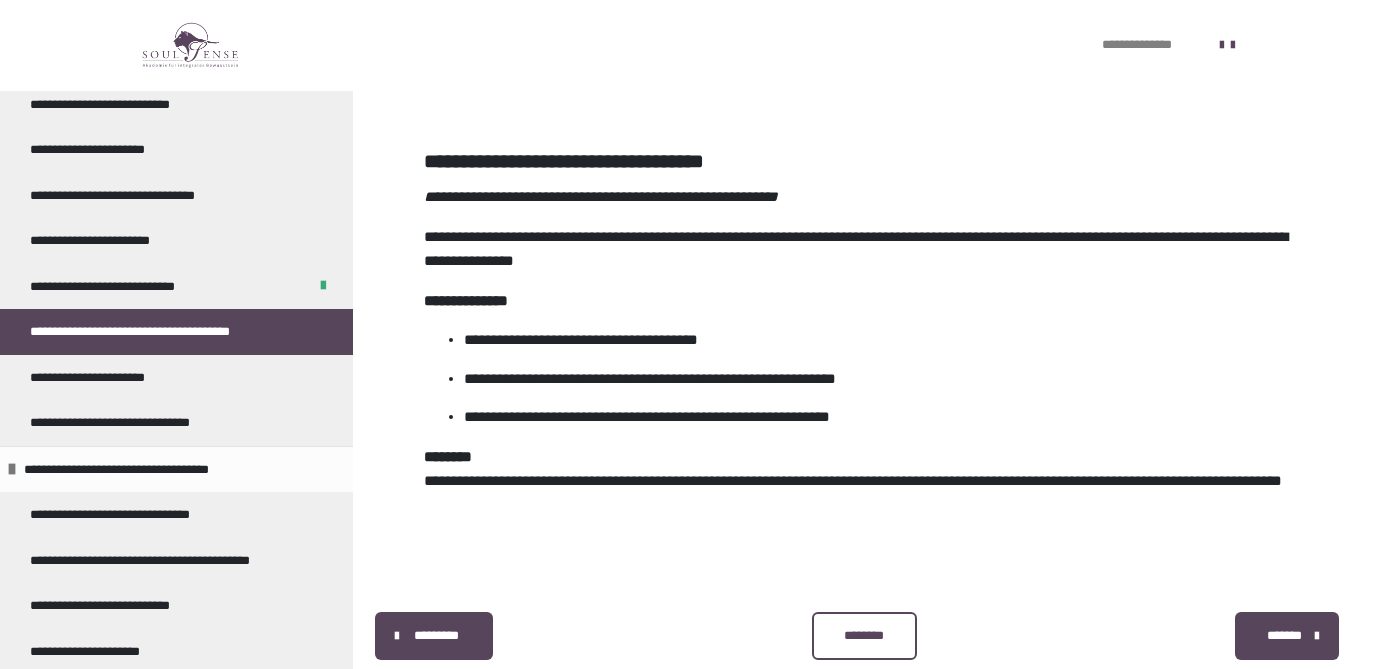 scroll, scrollTop: 3661, scrollLeft: 0, axis: vertical 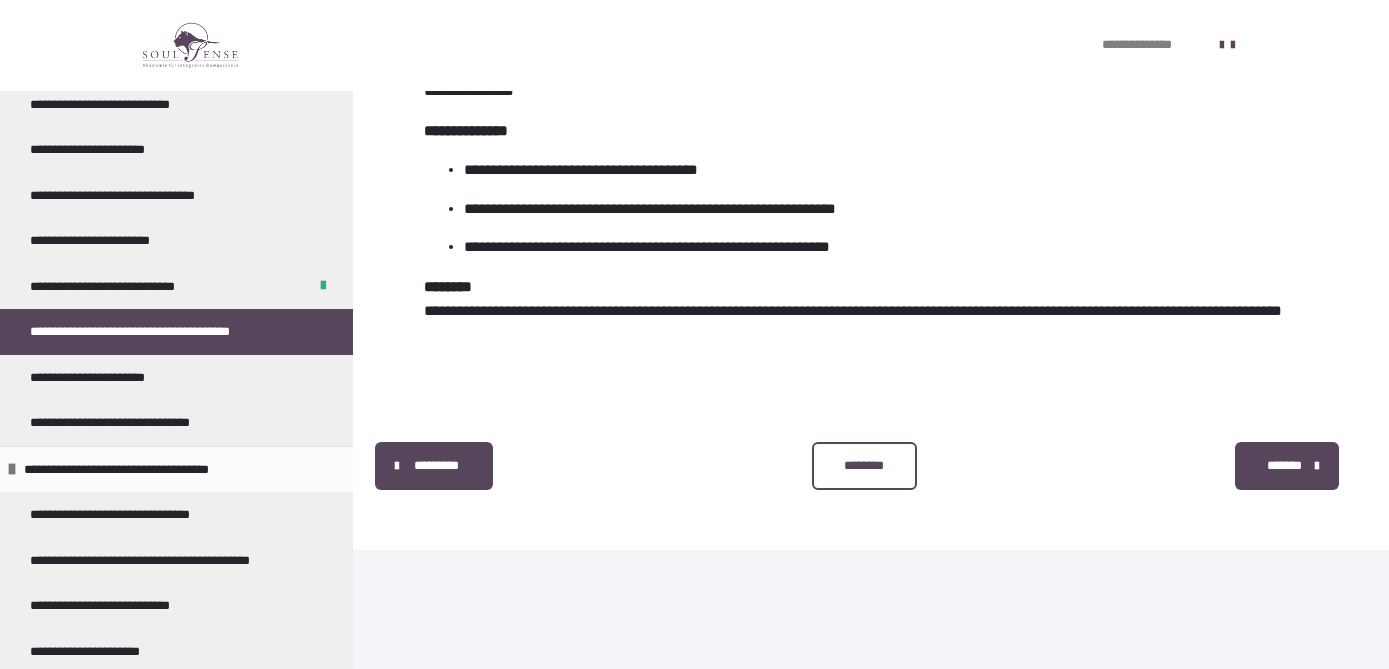 click on "********" at bounding box center [864, 466] 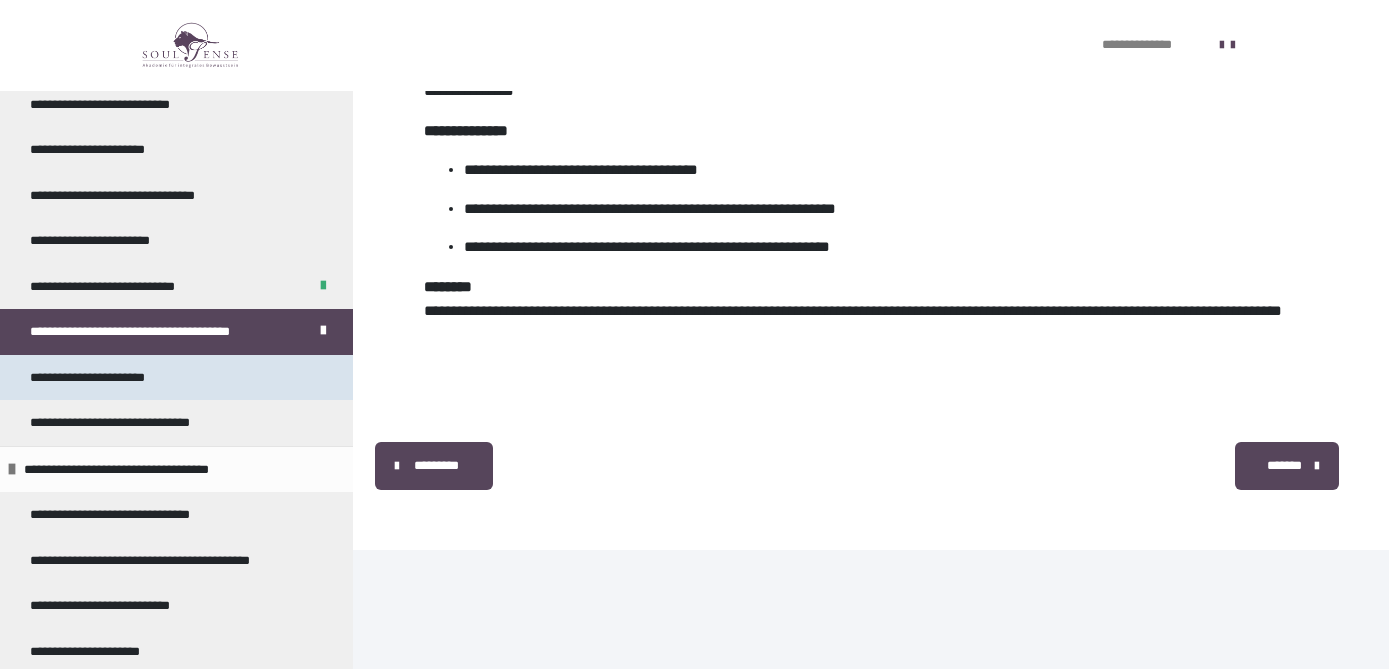 click on "**********" at bounding box center [176, 378] 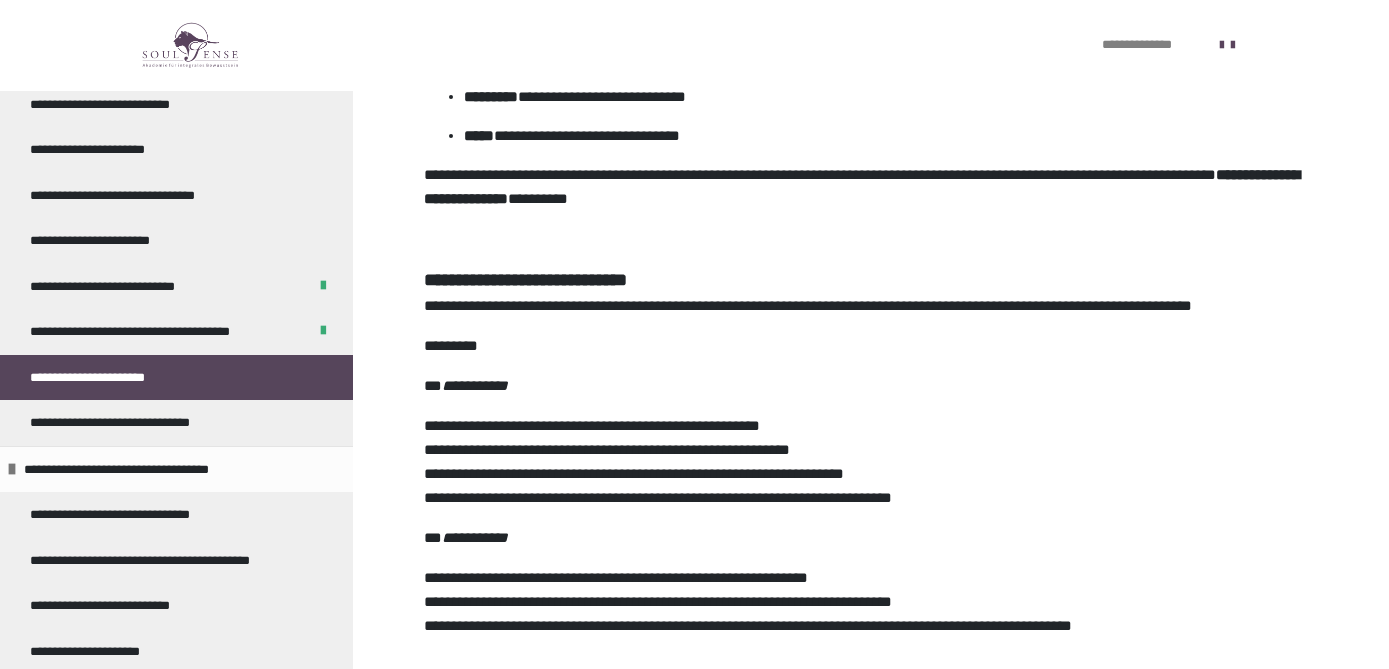 scroll, scrollTop: 2264, scrollLeft: 0, axis: vertical 